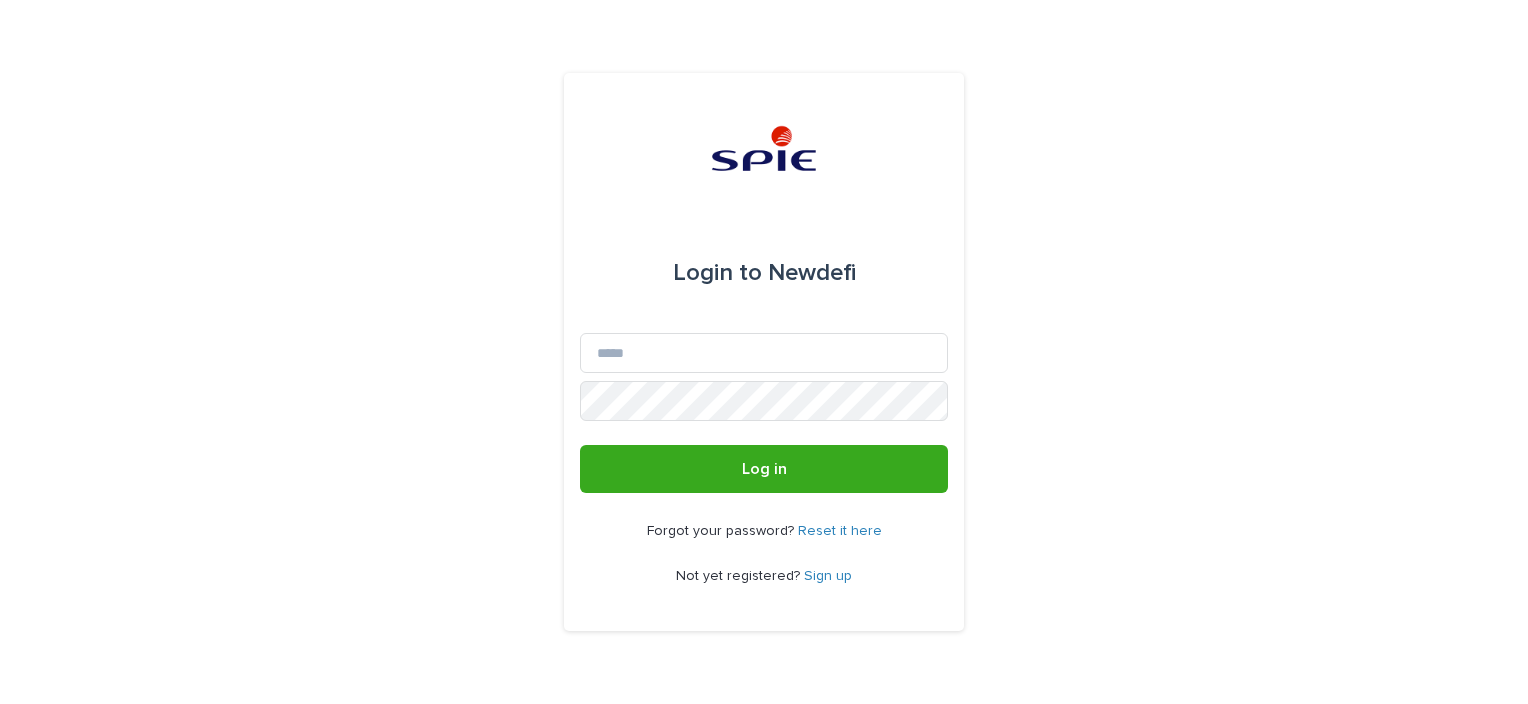 scroll, scrollTop: 0, scrollLeft: 0, axis: both 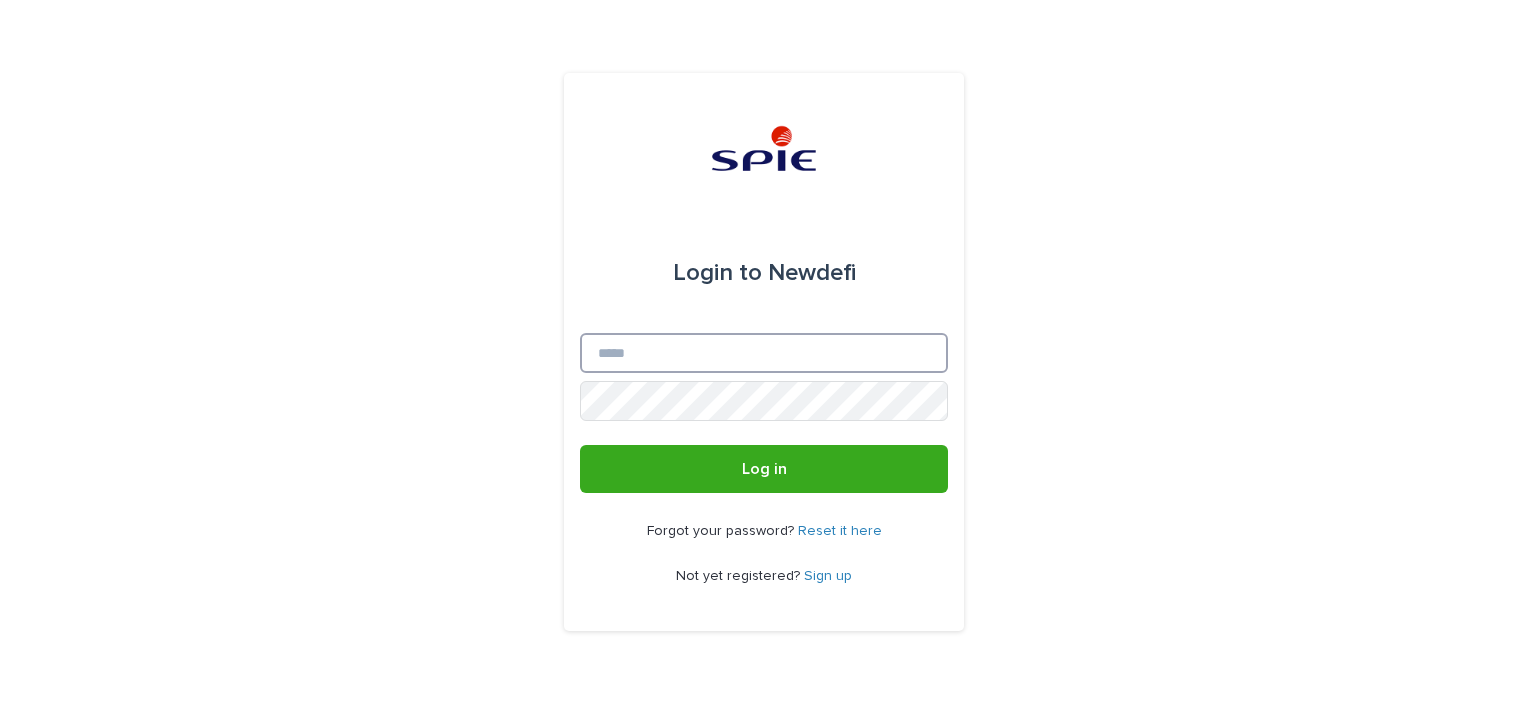 click on "Email" at bounding box center (764, 353) 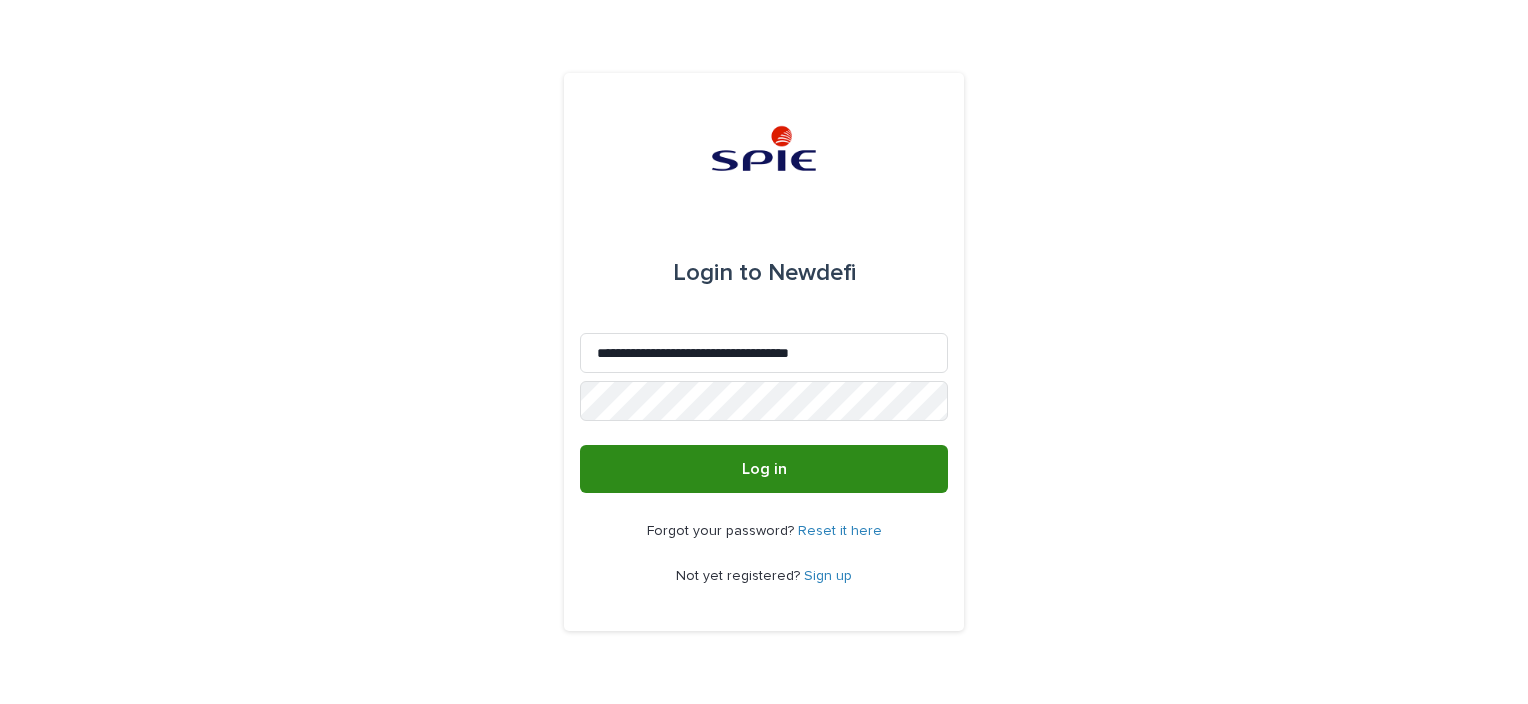 click on "Log in" at bounding box center (764, 469) 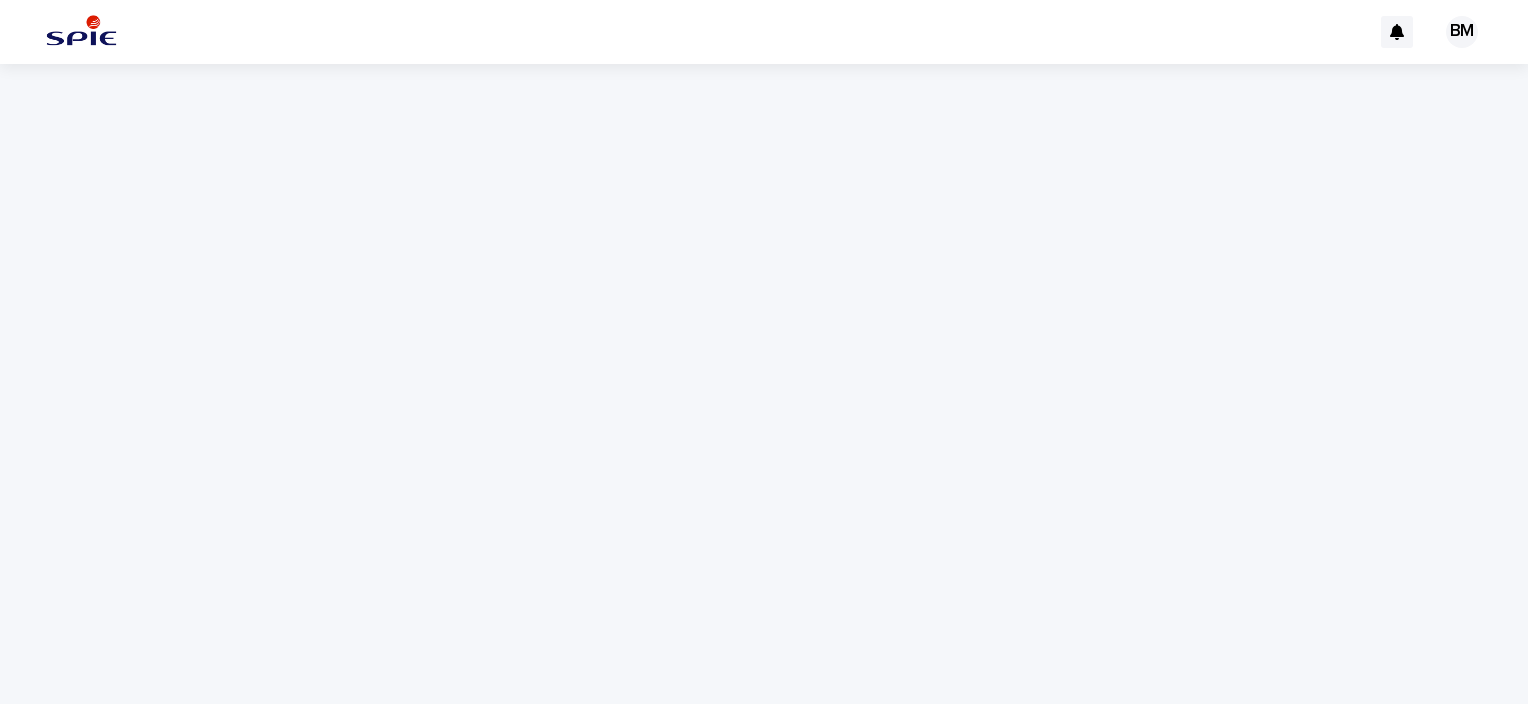 scroll, scrollTop: 0, scrollLeft: 0, axis: both 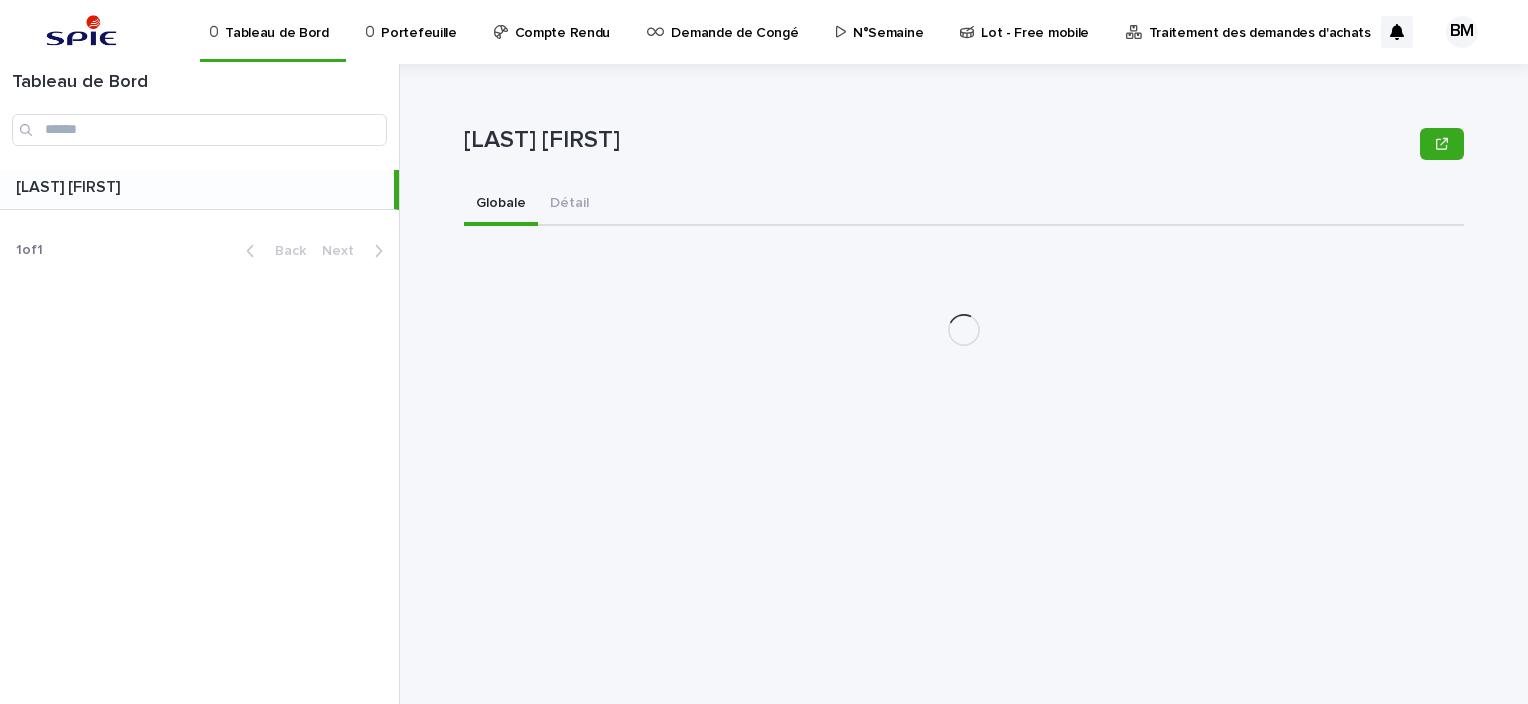 click on "Portefeuille" at bounding box center (418, 21) 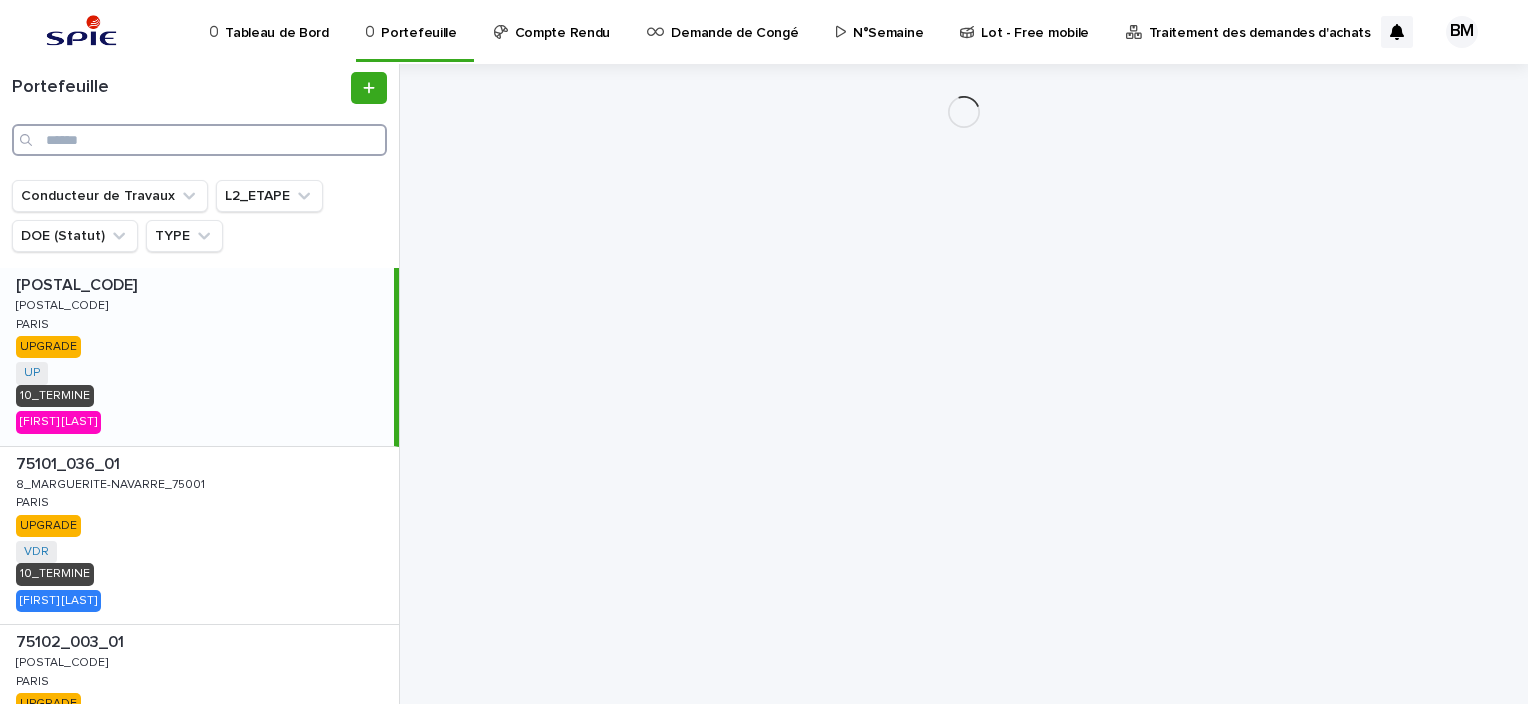 click at bounding box center (199, 140) 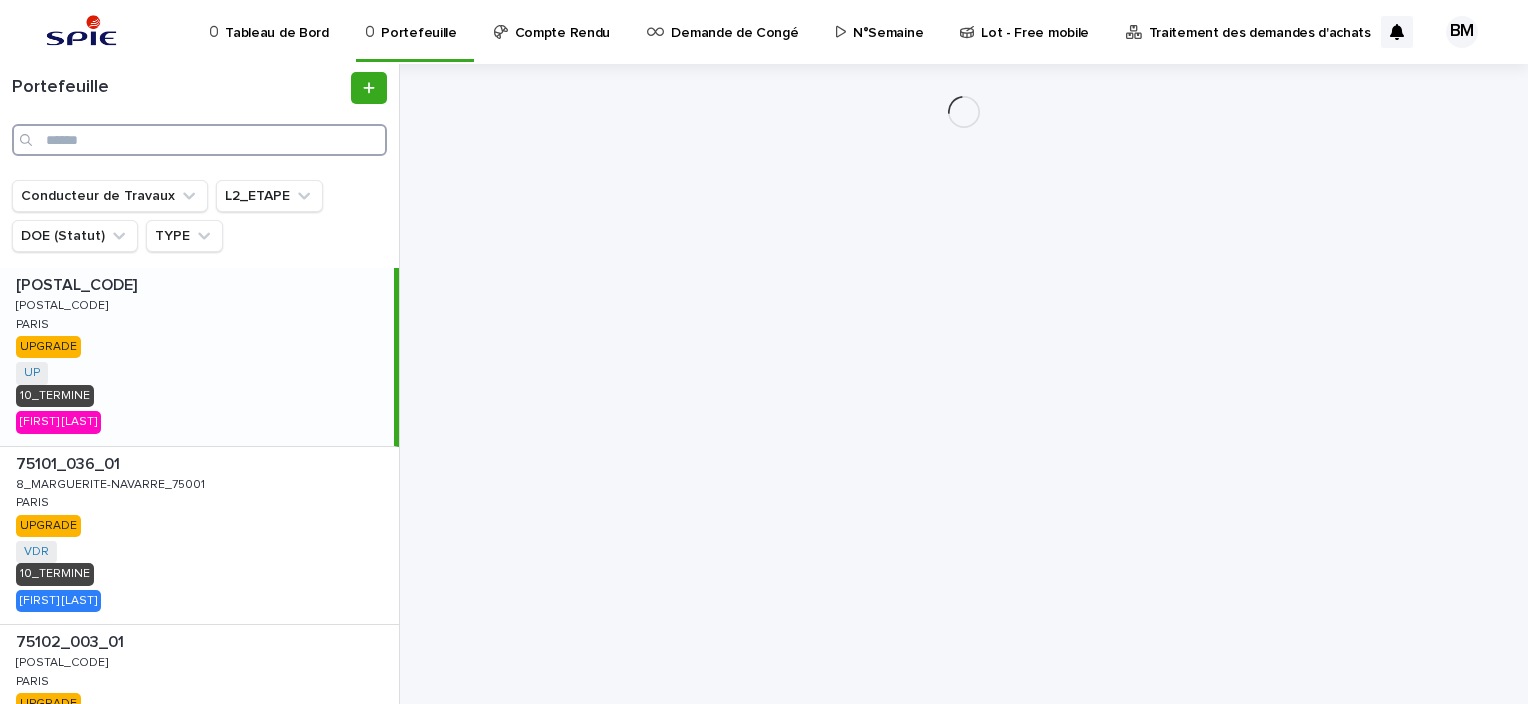 click at bounding box center [199, 140] 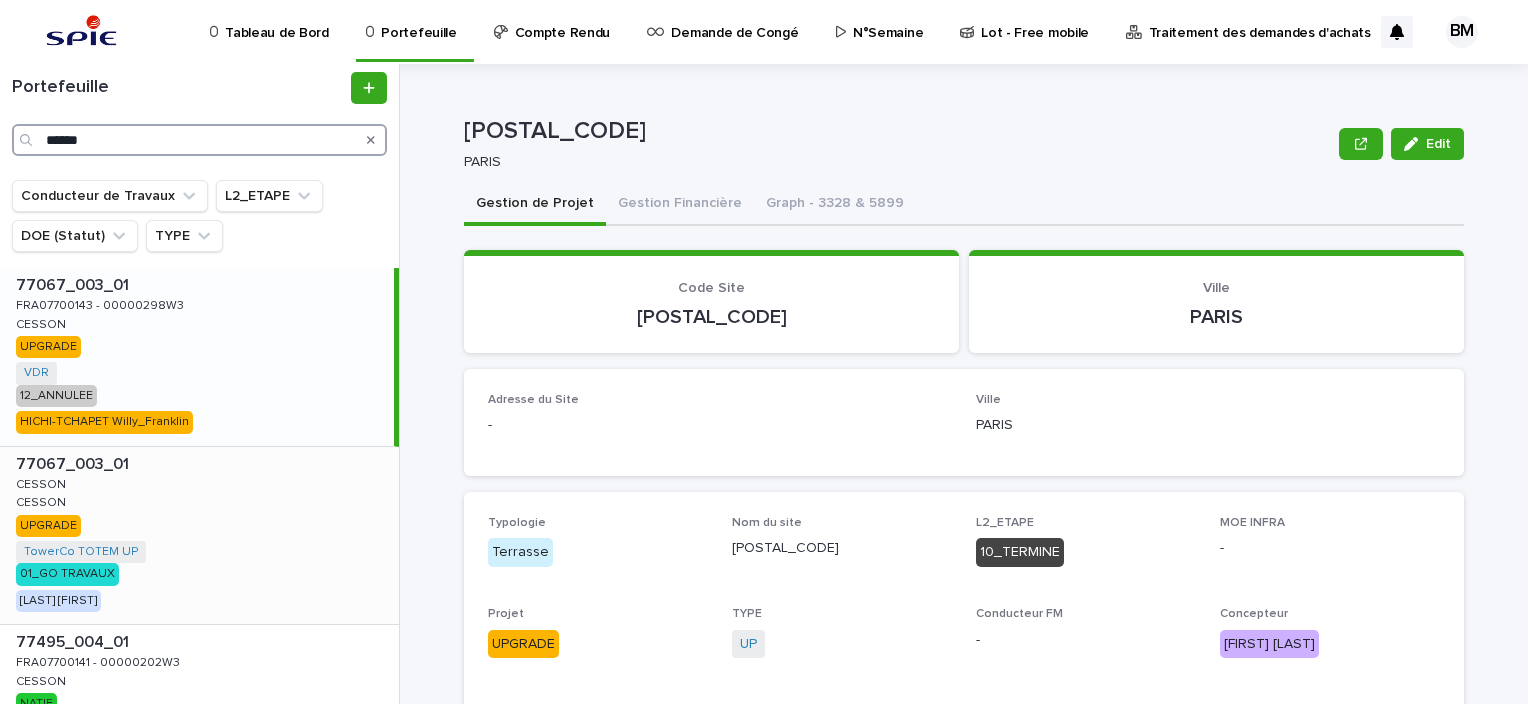 type on "******" 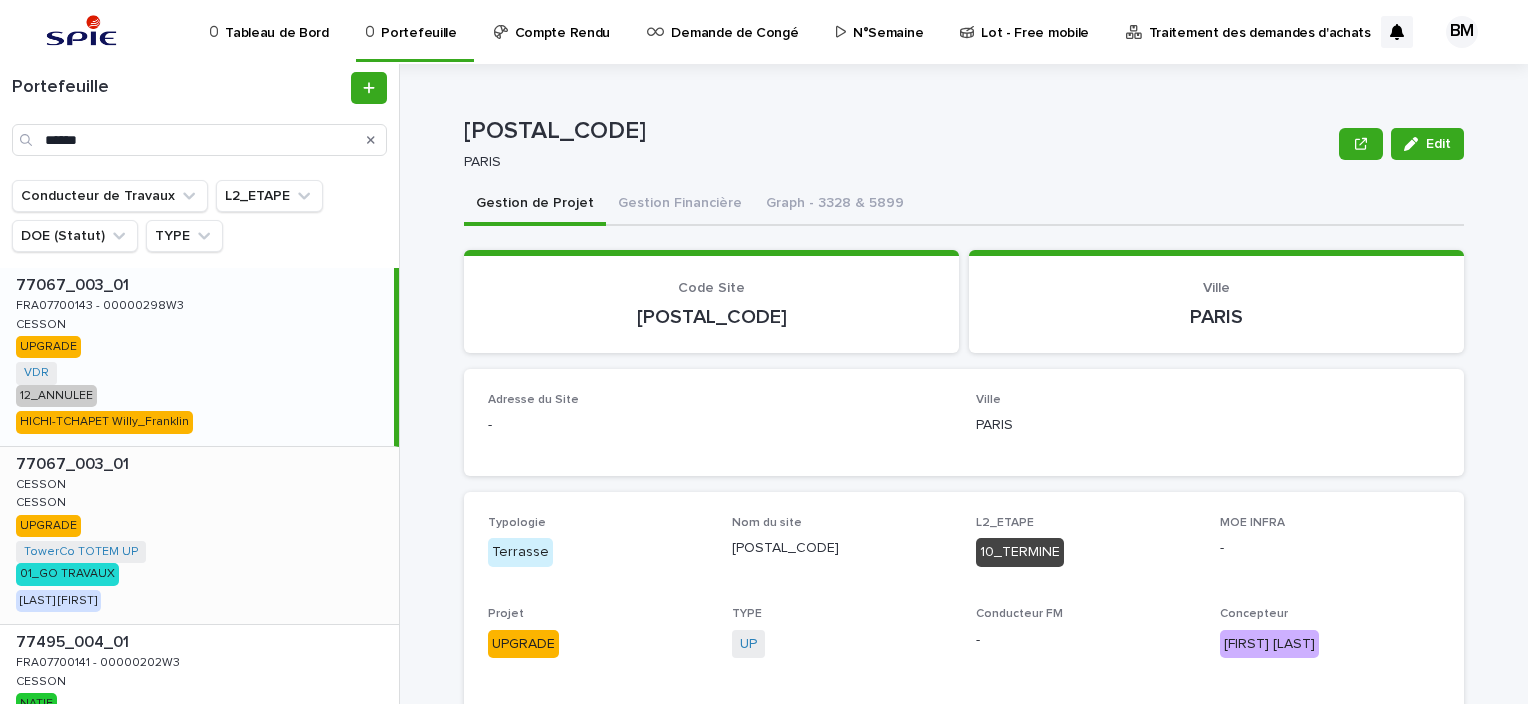 click on "77067_003_01 77067_003_01   CESSON CESSON   CESSON CESSON   UPGRADE TowerCo TOTEM UP   + 0 01_GO TRAVAUX [LAST] [FIRST]" at bounding box center (199, 536) 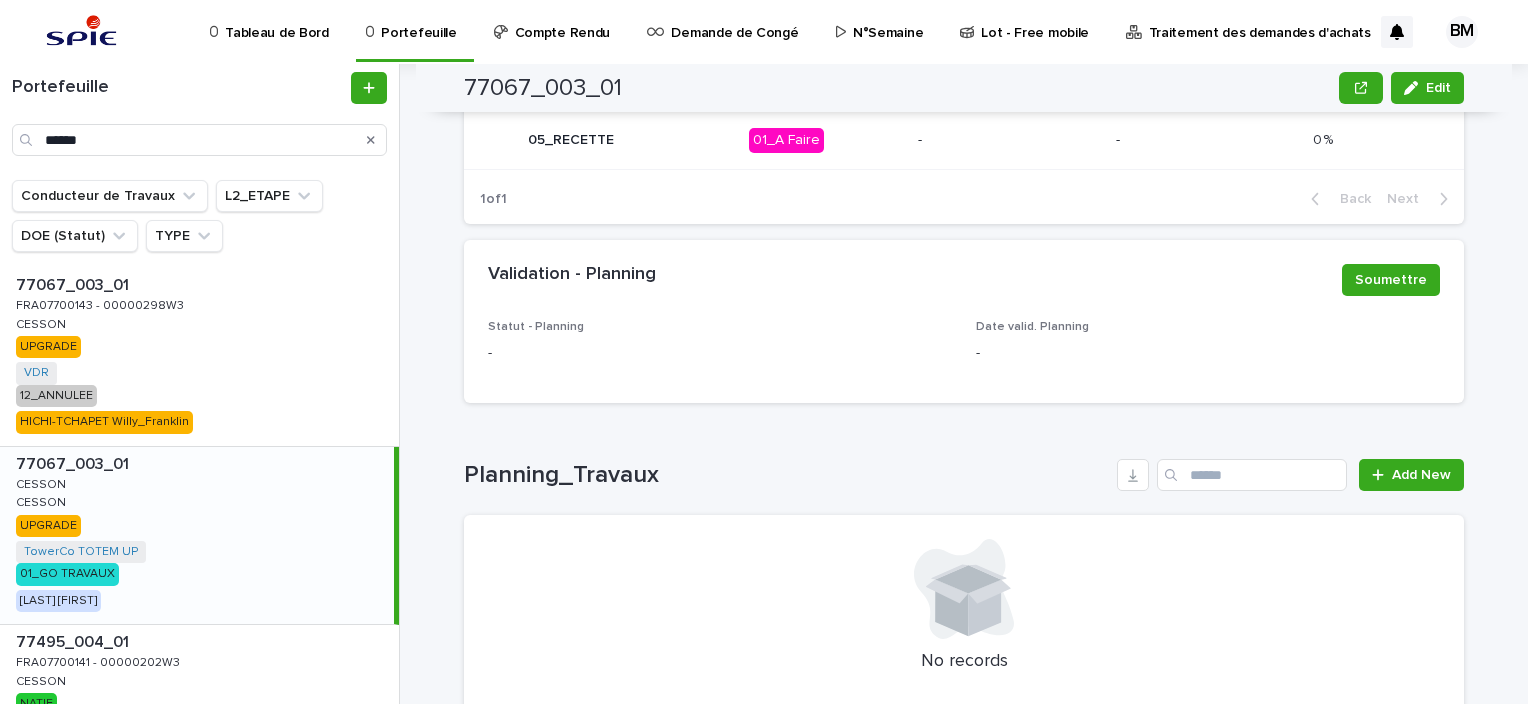 scroll, scrollTop: 1015, scrollLeft: 0, axis: vertical 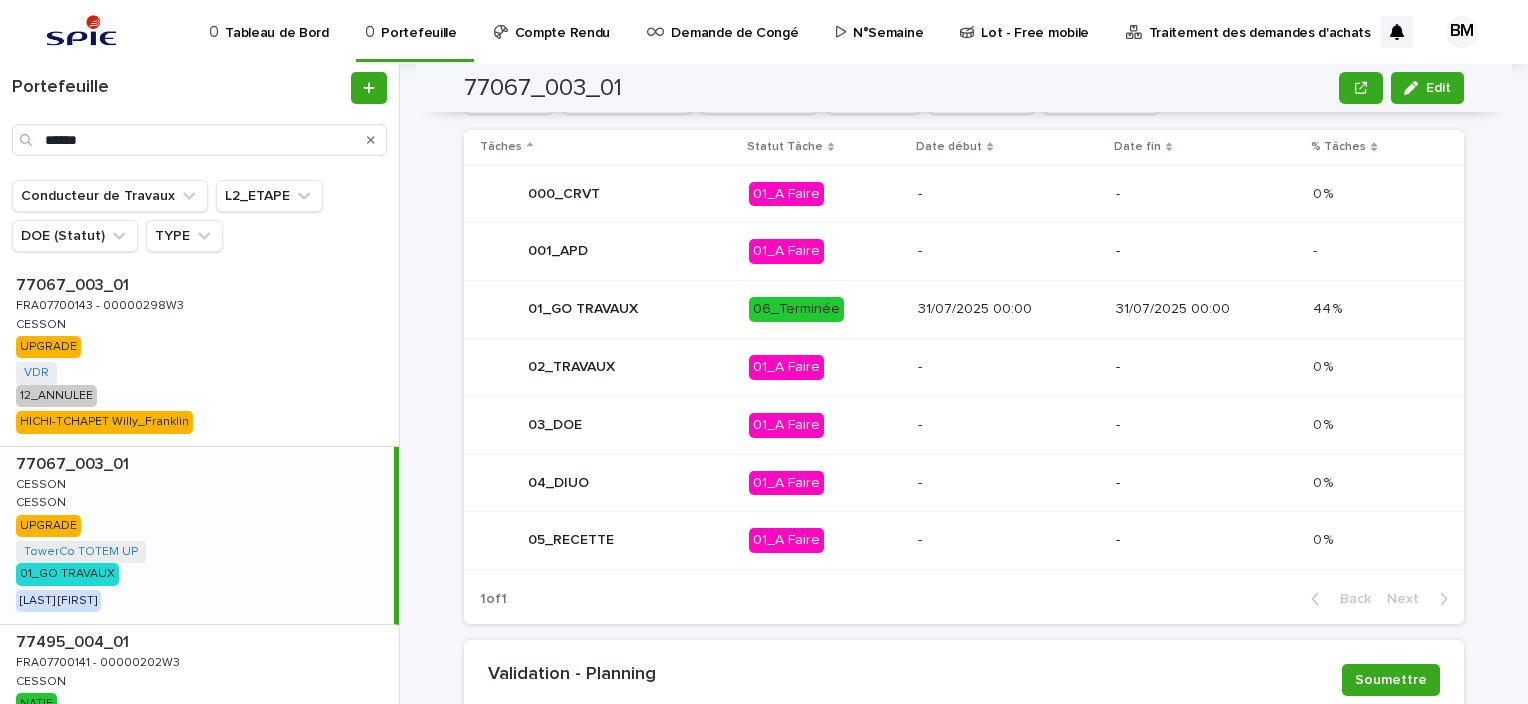 click on "01_A Faire" at bounding box center (825, 367) 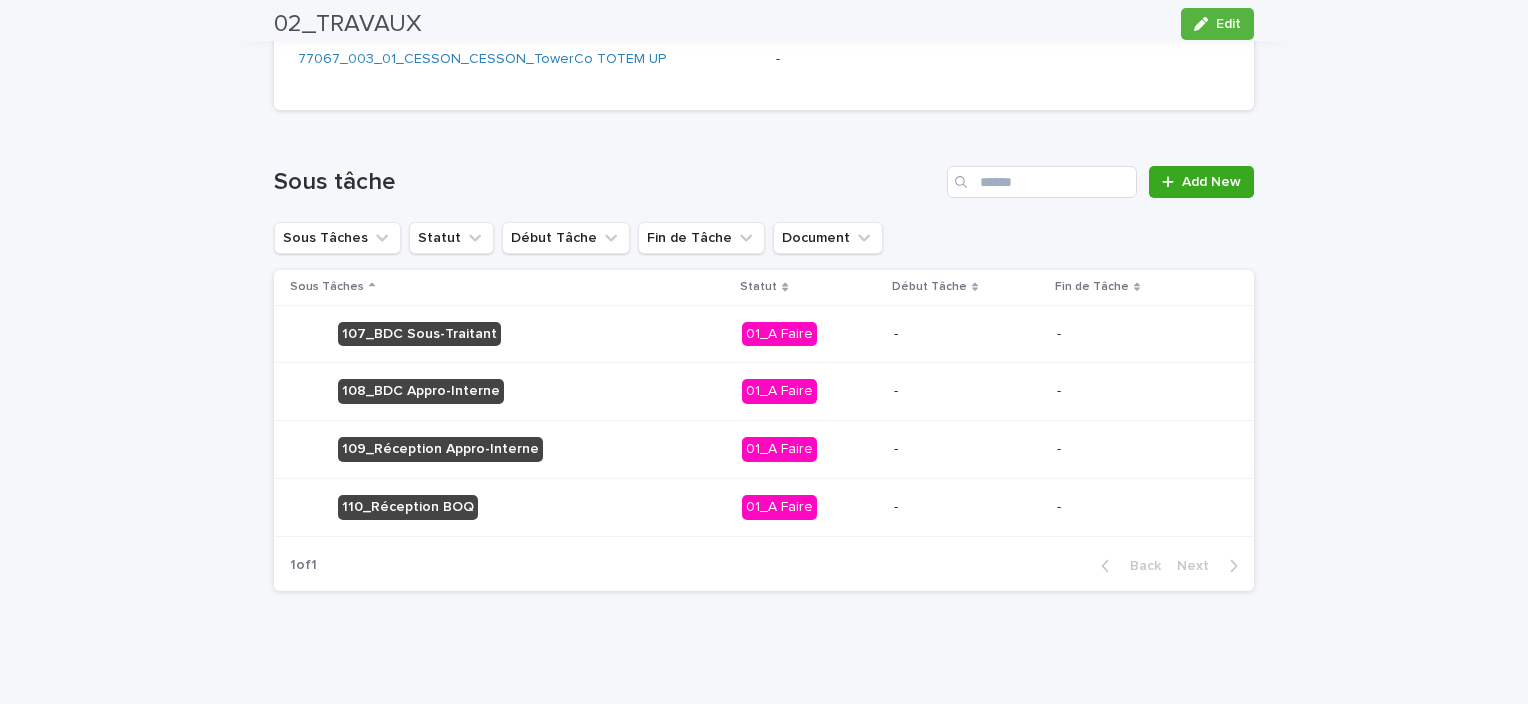 scroll, scrollTop: 0, scrollLeft: 0, axis: both 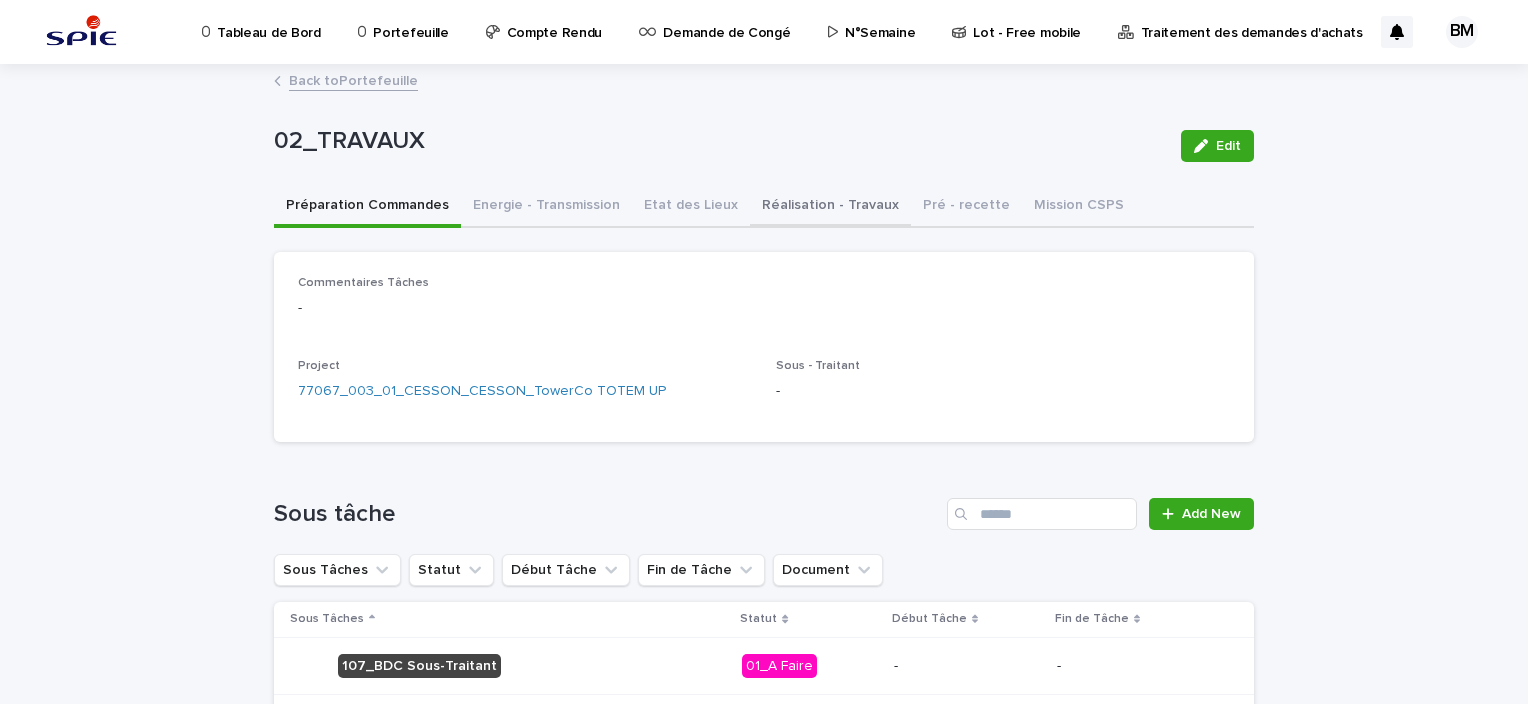 click on "Réalisation - Travaux" at bounding box center (830, 207) 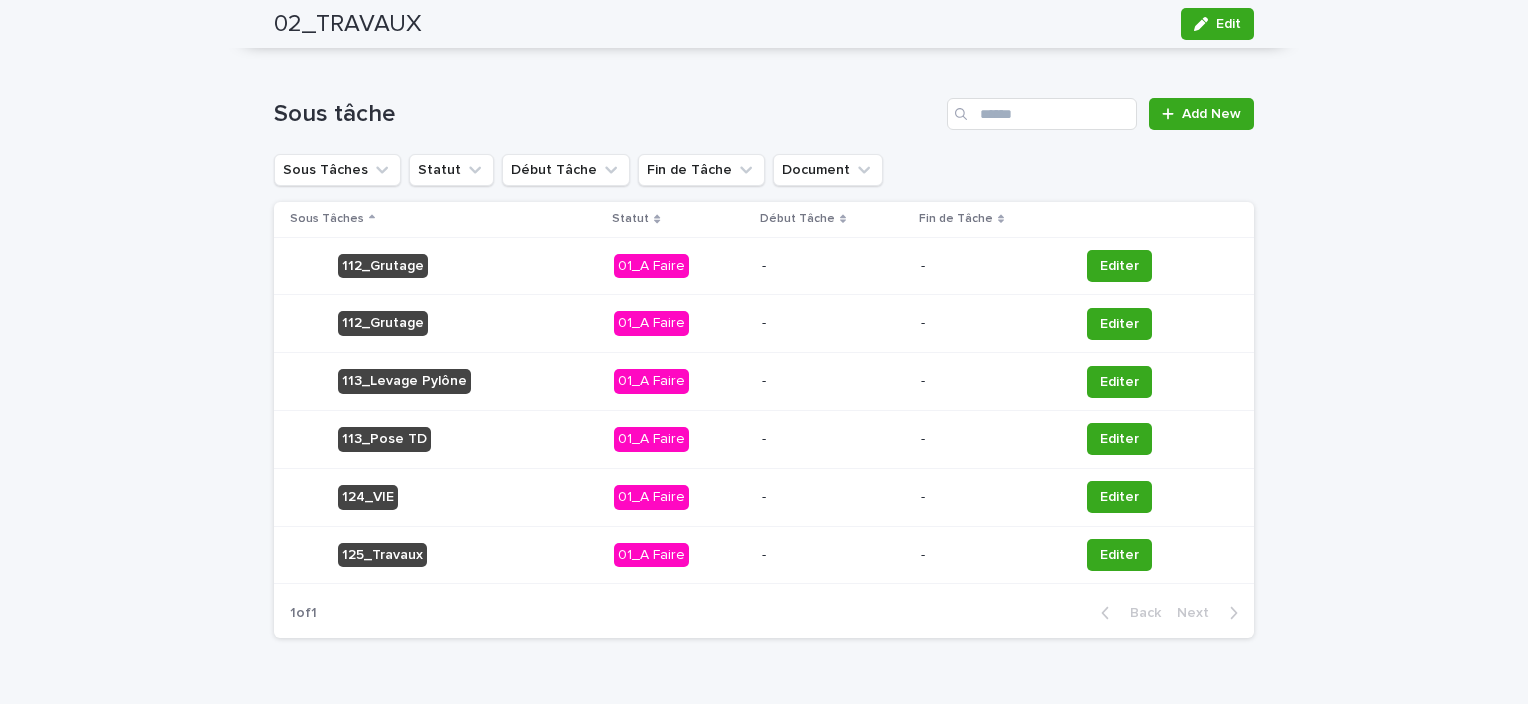 scroll, scrollTop: 0, scrollLeft: 0, axis: both 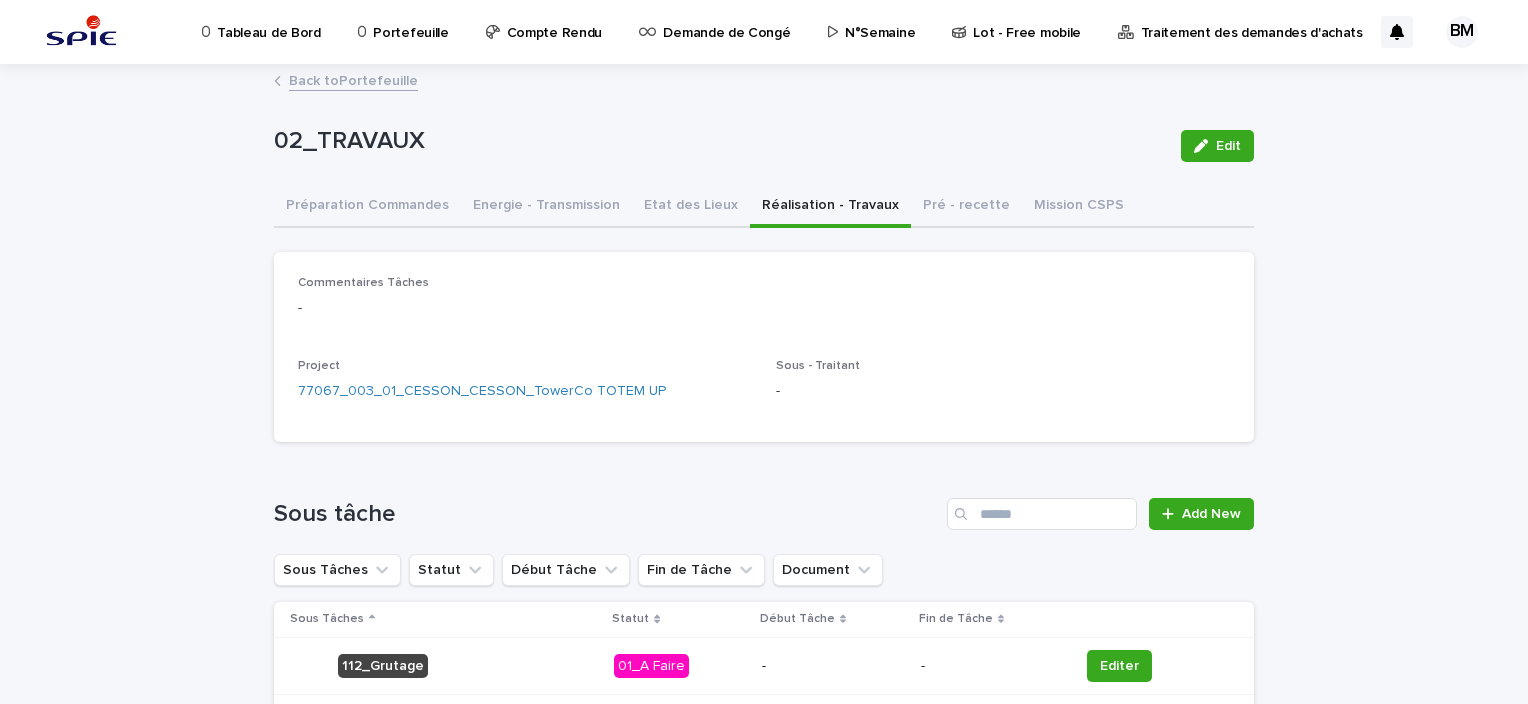 click on "Back to  Portefeuille" at bounding box center (353, 79) 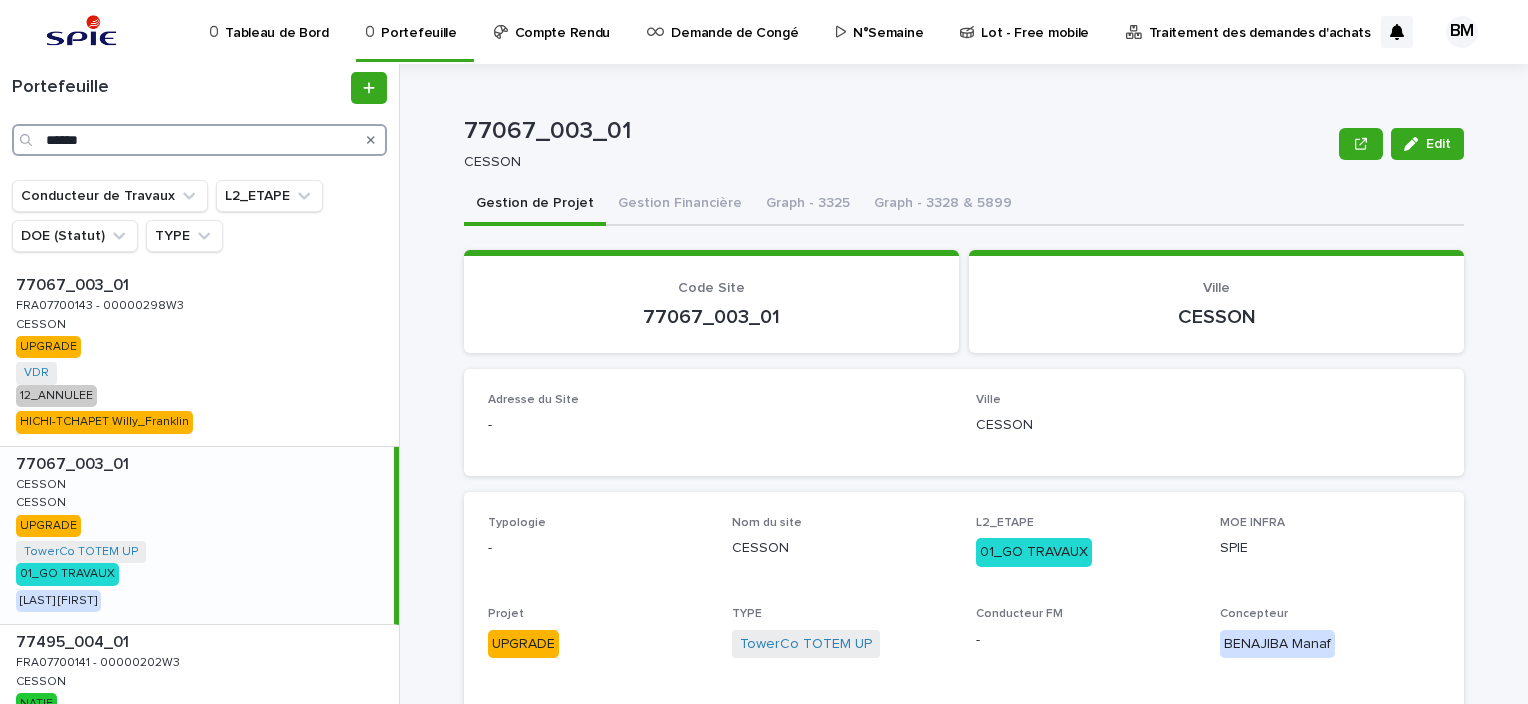 click on "******" at bounding box center (199, 140) 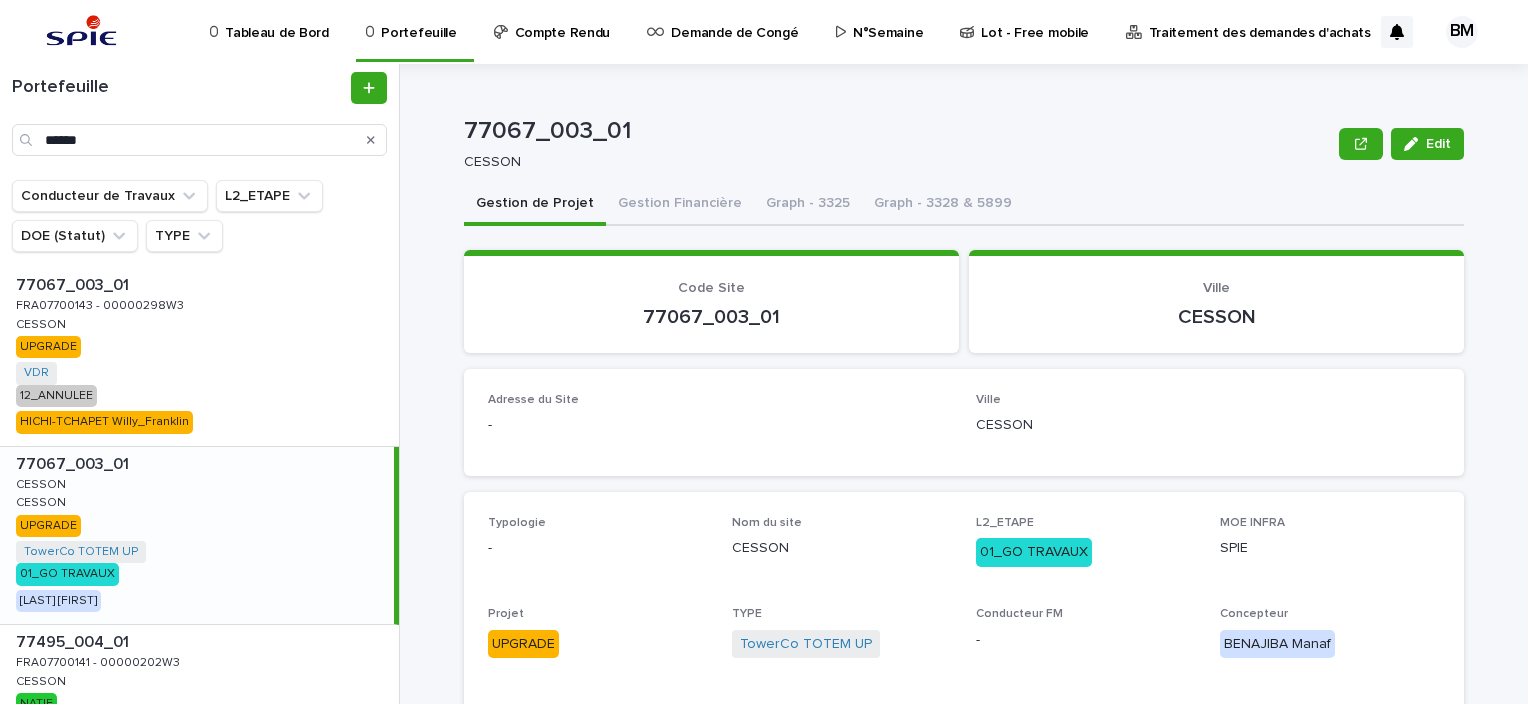 click on "N°Semaine" at bounding box center [888, 21] 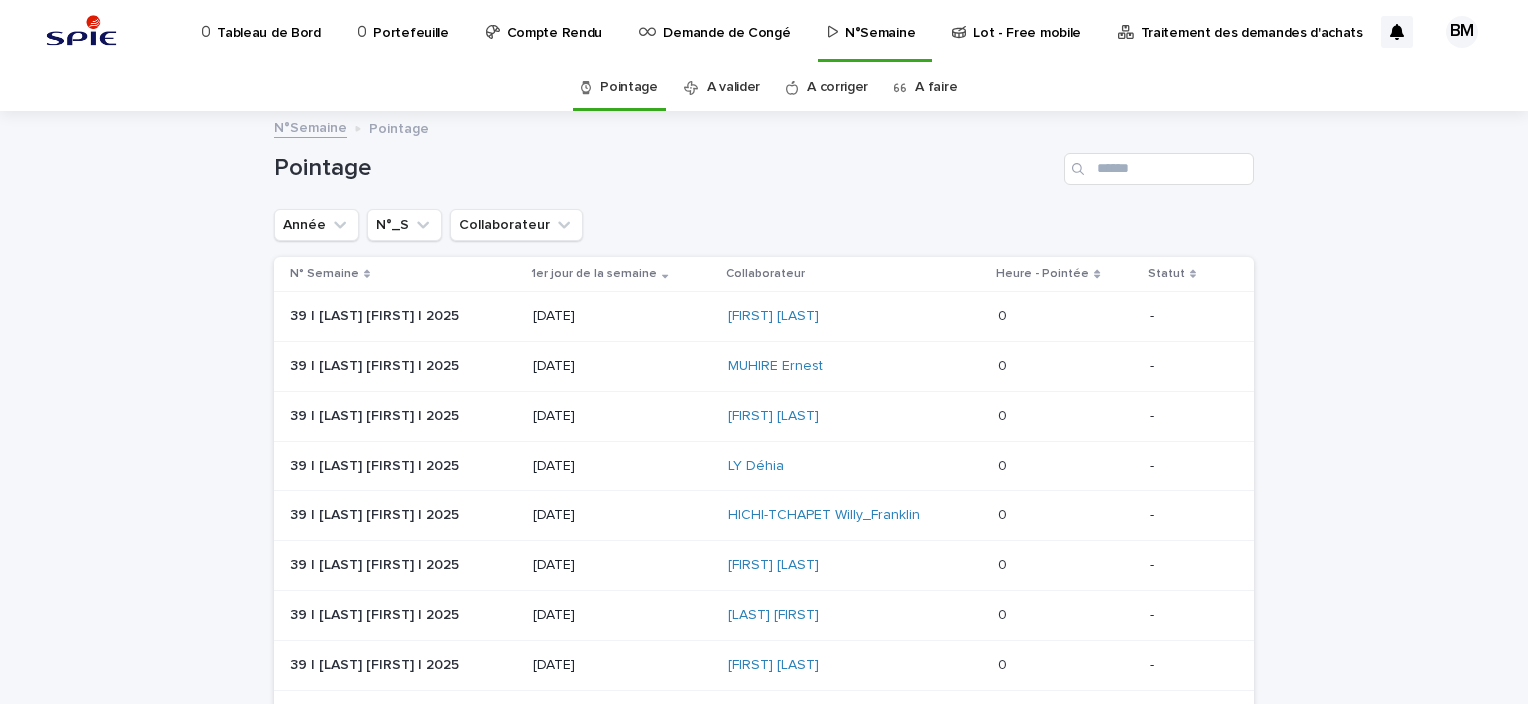 click on "A faire" at bounding box center [936, 87] 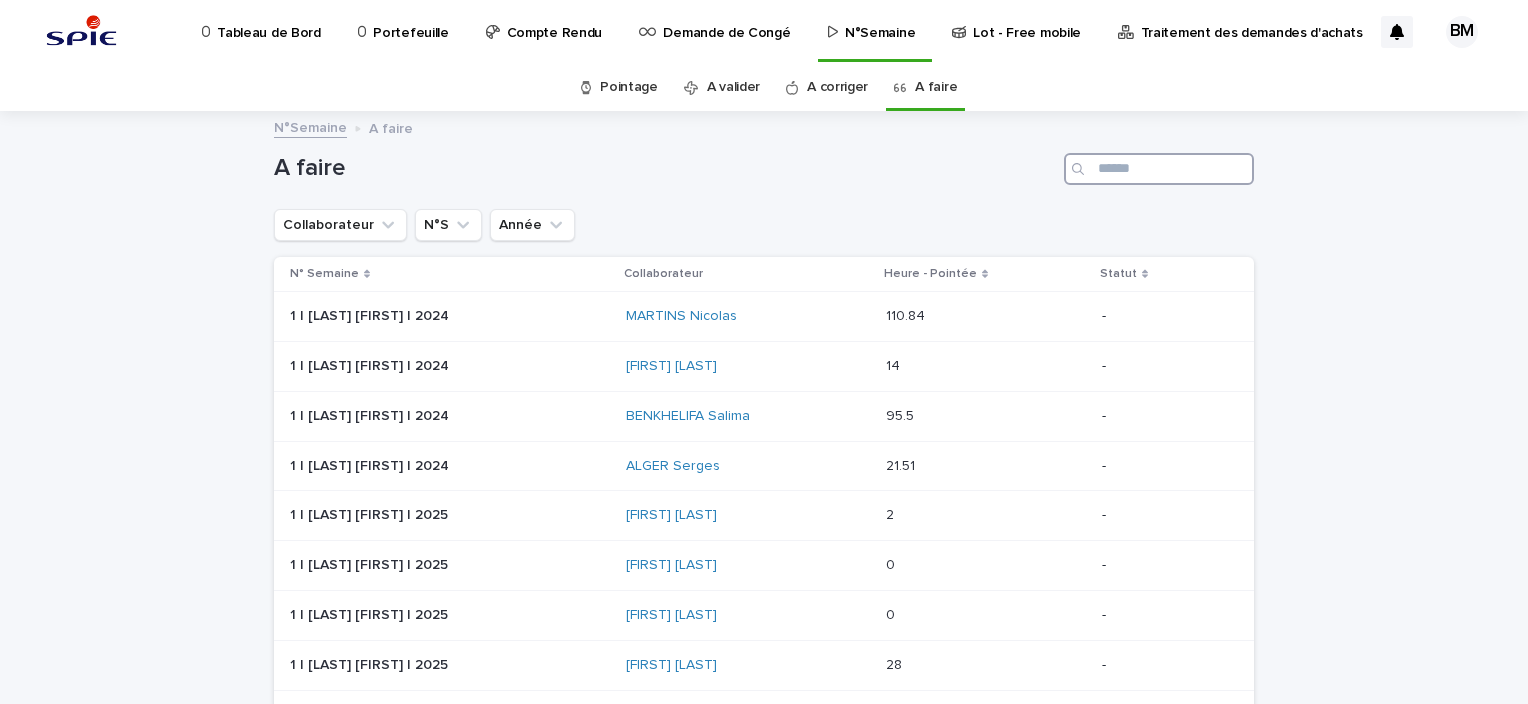 click at bounding box center [1159, 169] 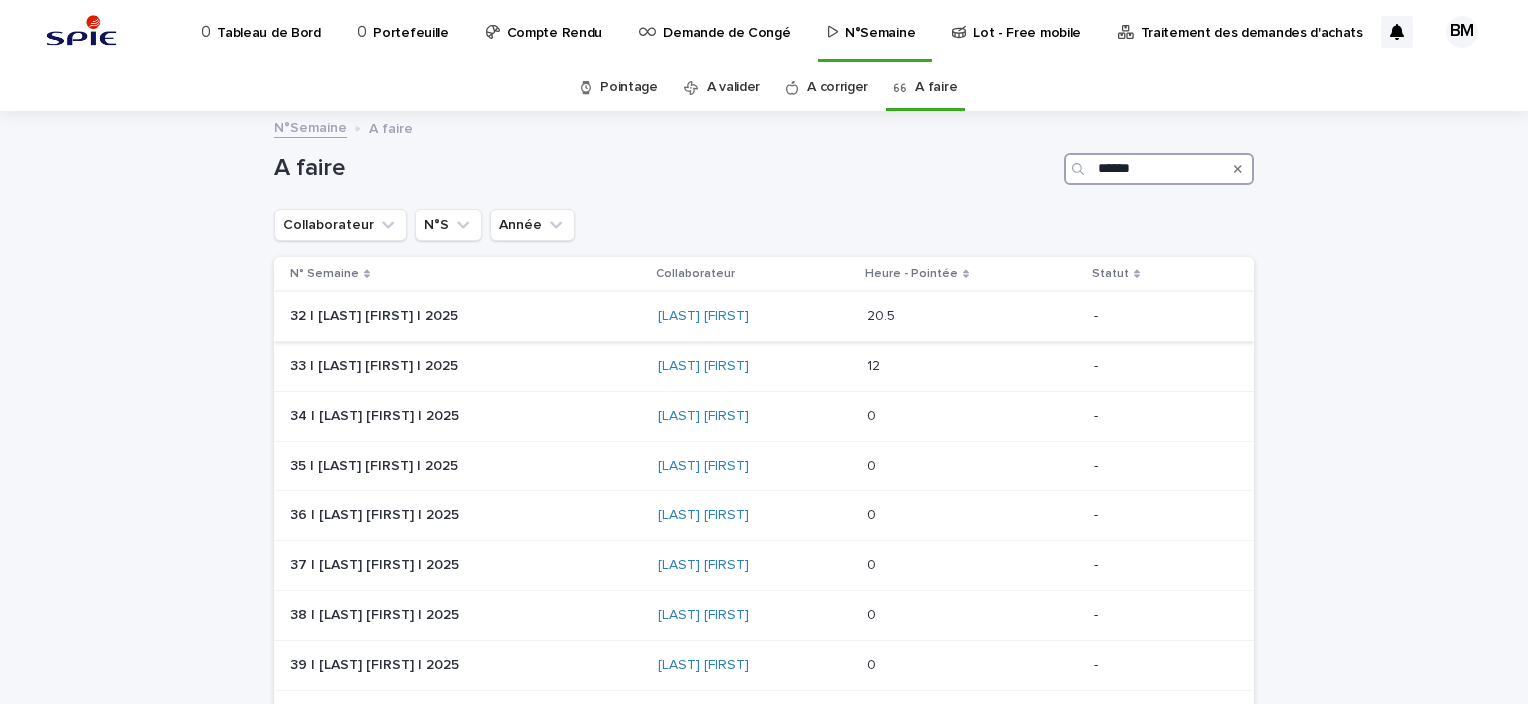type on "******" 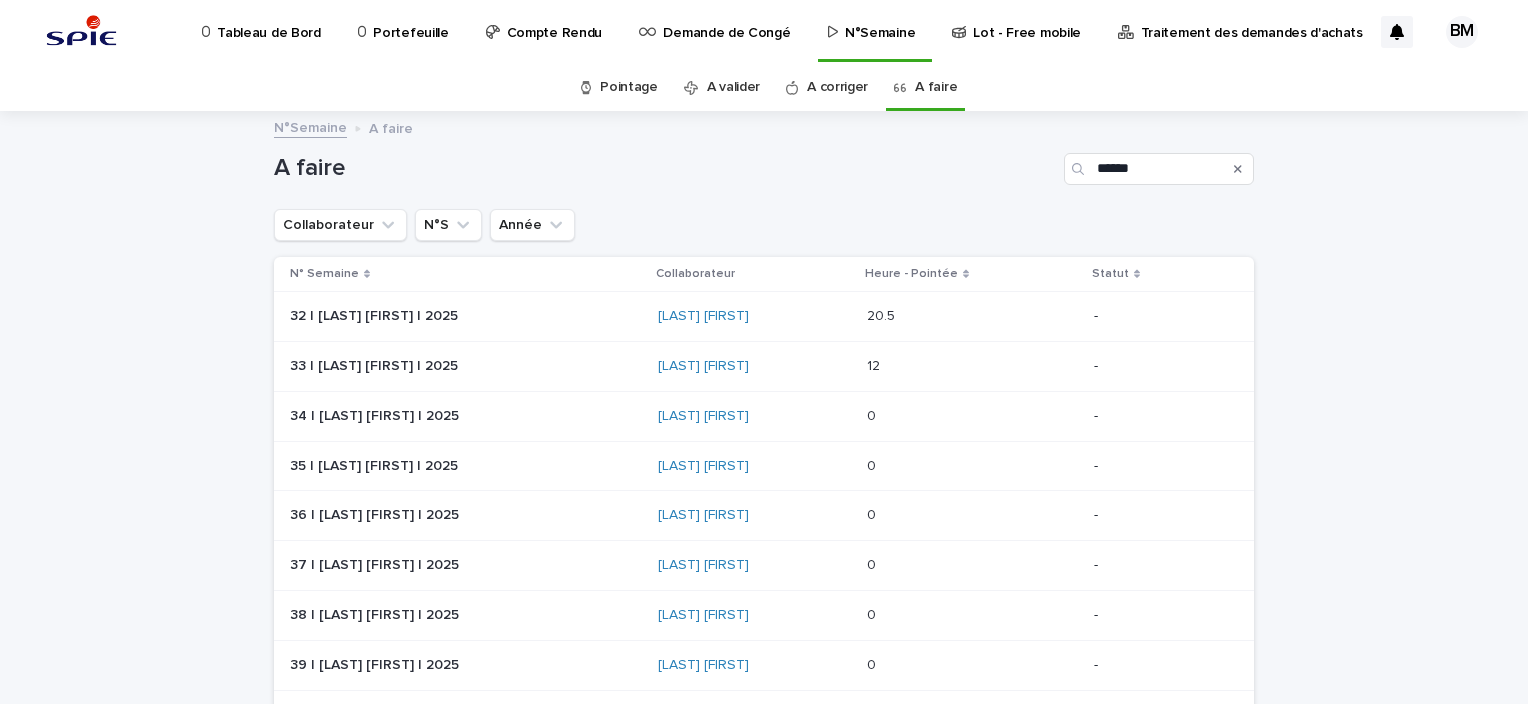 click at bounding box center (954, 316) 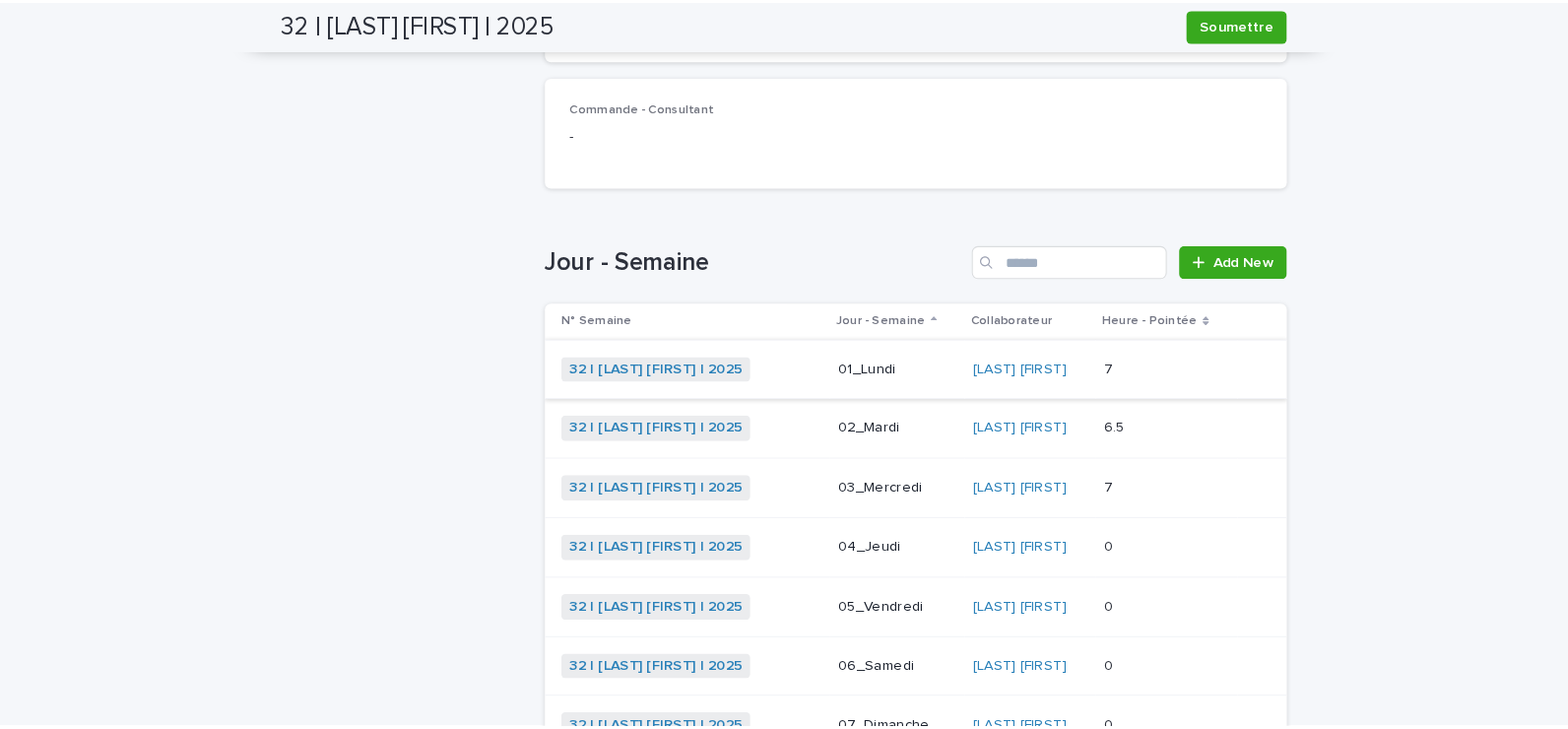 scroll, scrollTop: 591, scrollLeft: 0, axis: vertical 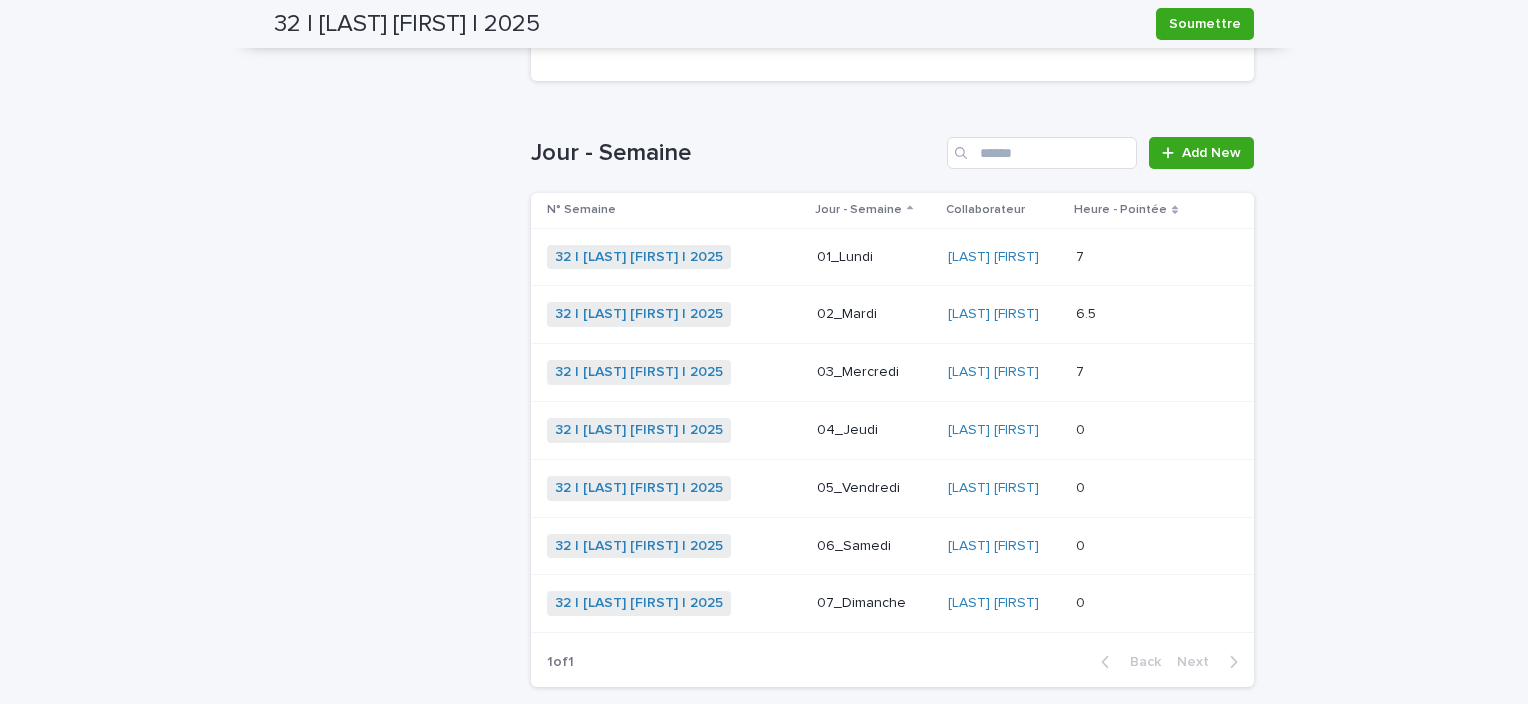 click on "Loading... Saving… Loading... Saving… 32 | BELHAJ  Mohamed_Habib | 2025 Soumettre Soumettre 32 | BELHAJ  Mohamed_Habib | 2025 Sorry, there was an error saving your record. Please try again. Please fill out the required fields below. Loading... Saving… Loading... Saving… Loading... Saving… Statut - Loading... Saving… 1er jour de la semaine 04/08/2025 Date Pointage - Date Injection CR - Loading... Saving… Collaborateur BELHAJ  Mohamed_Habib   Heure - Pointée 20.5 Montant - Pointé 1259.29 Loading... Saving… Commande - Consultant - Loading... Saving… Jour - Semaine Add New N° Semaine Jour - Semaine Collaborateur Heure - Pointée 32 | BELHAJ  Mohamed_Habib | 2025   + 0 01_Lundi BELHAJ  Mohamed_Habib   7 7   32 | BELHAJ  Mohamed_Habib | 2025   + 0 02_Mardi BELHAJ  Mohamed_Habib   6.5 6.5   32 | BELHAJ  Mohamed_Habib | 2025   + 0 03_Mercredi BELHAJ  Mohamed_Habib   7 7   32 | BELHAJ  Mohamed_Habib | 2025   + 0 04_Jeudi BELHAJ  Mohamed_Habib   0 0   32 | BELHAJ  Mohamed_Habib | 2025   + 0   0" at bounding box center [764, 158] 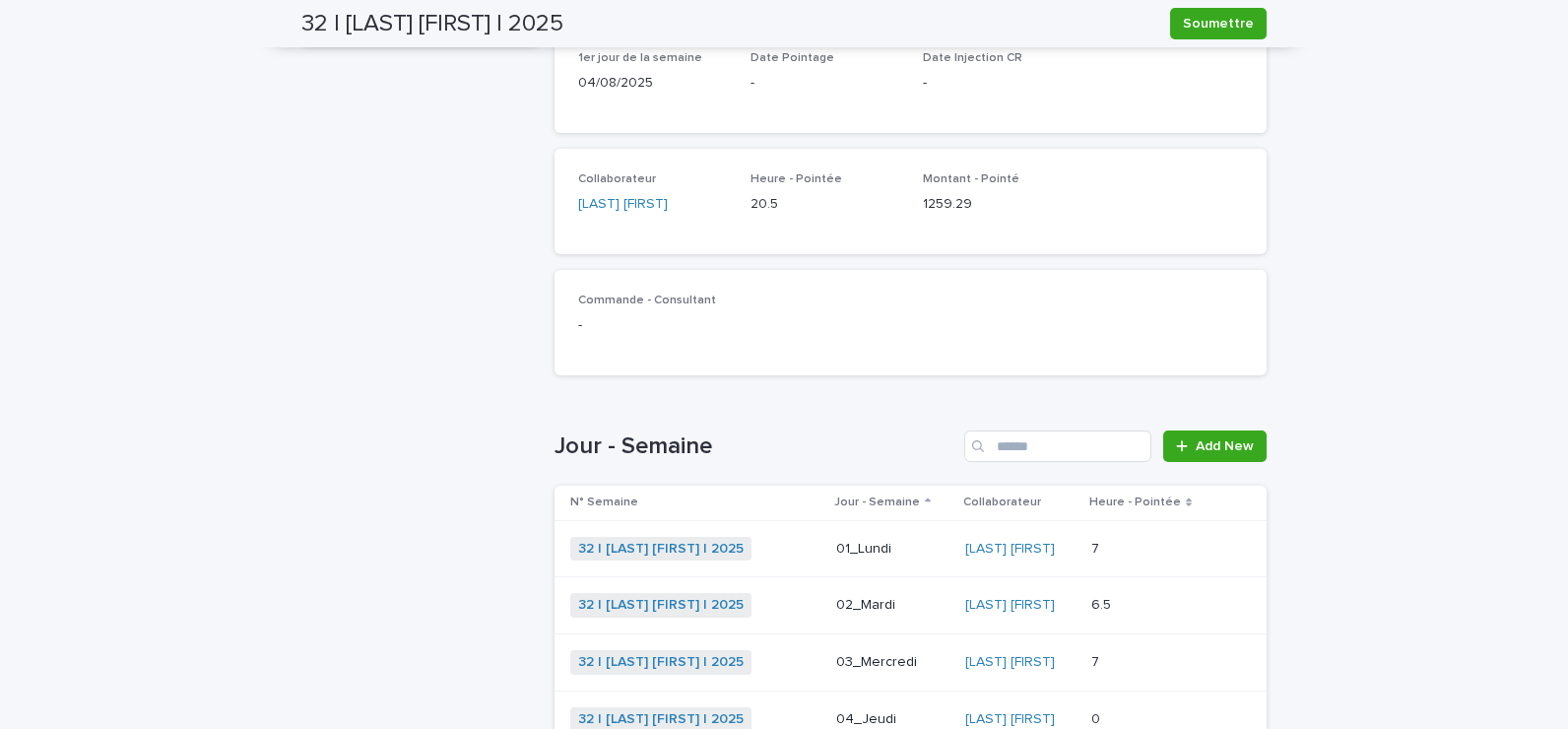 scroll, scrollTop: 0, scrollLeft: 0, axis: both 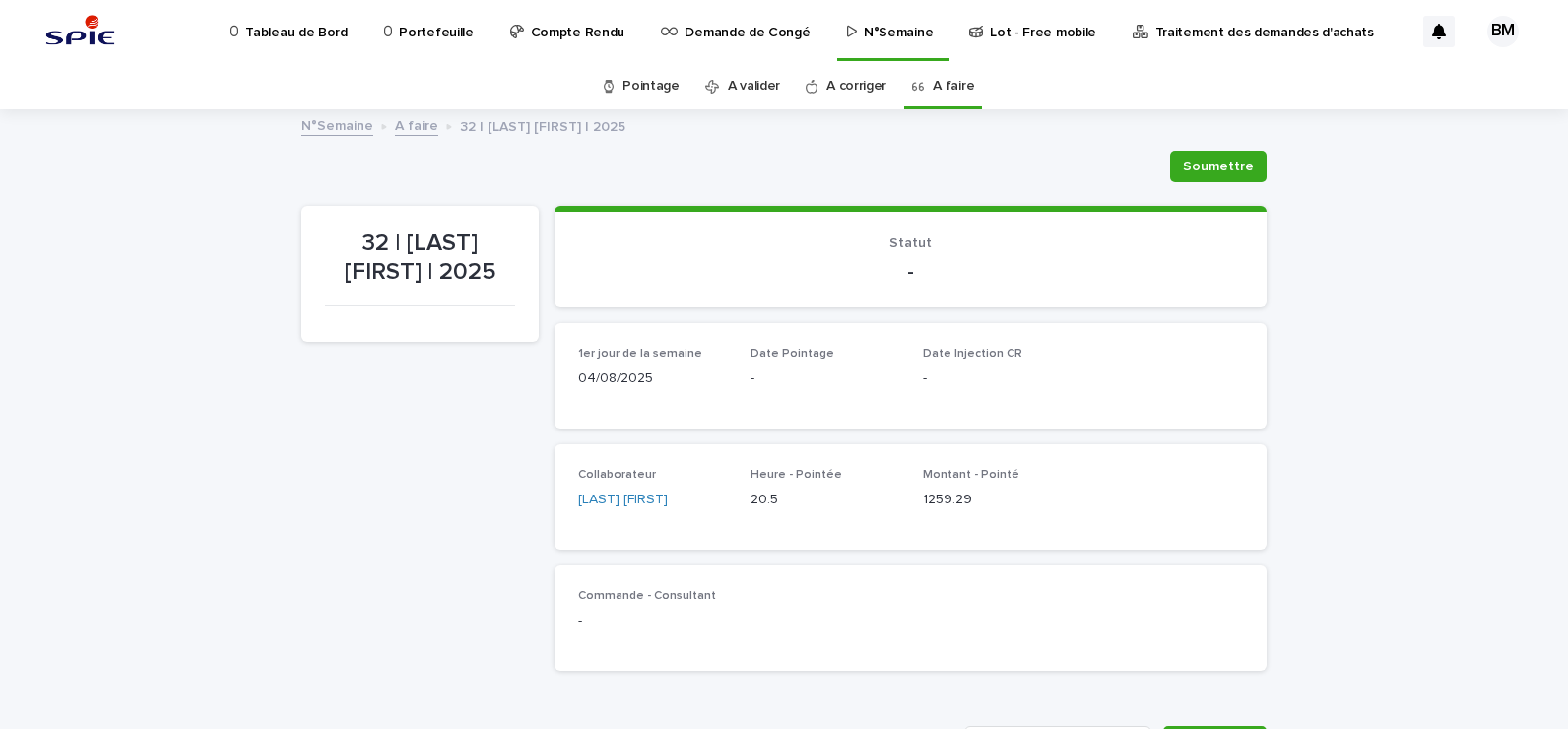 click on "Tableau de Bord" at bounding box center (293, 31) 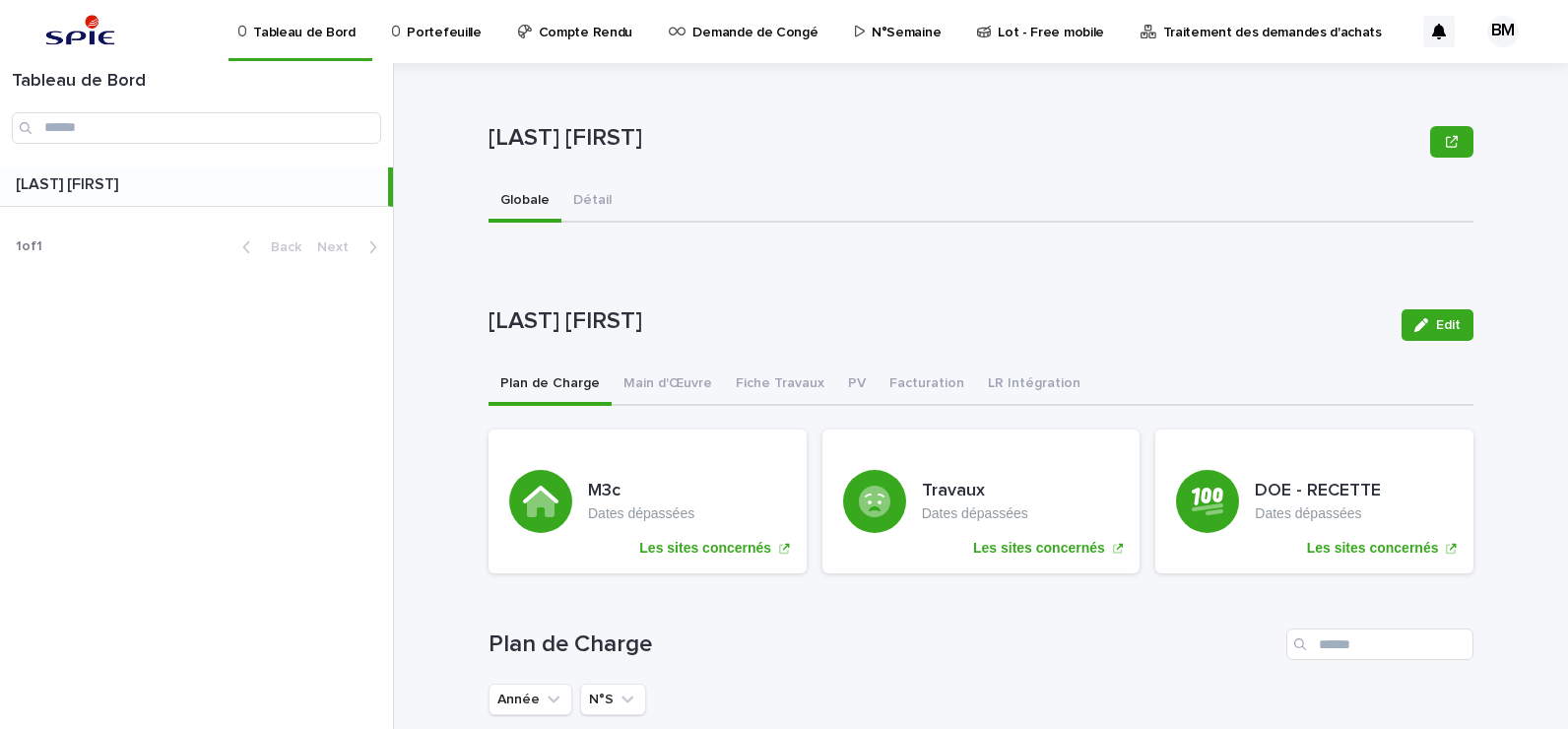 scroll, scrollTop: 296, scrollLeft: 0, axis: vertical 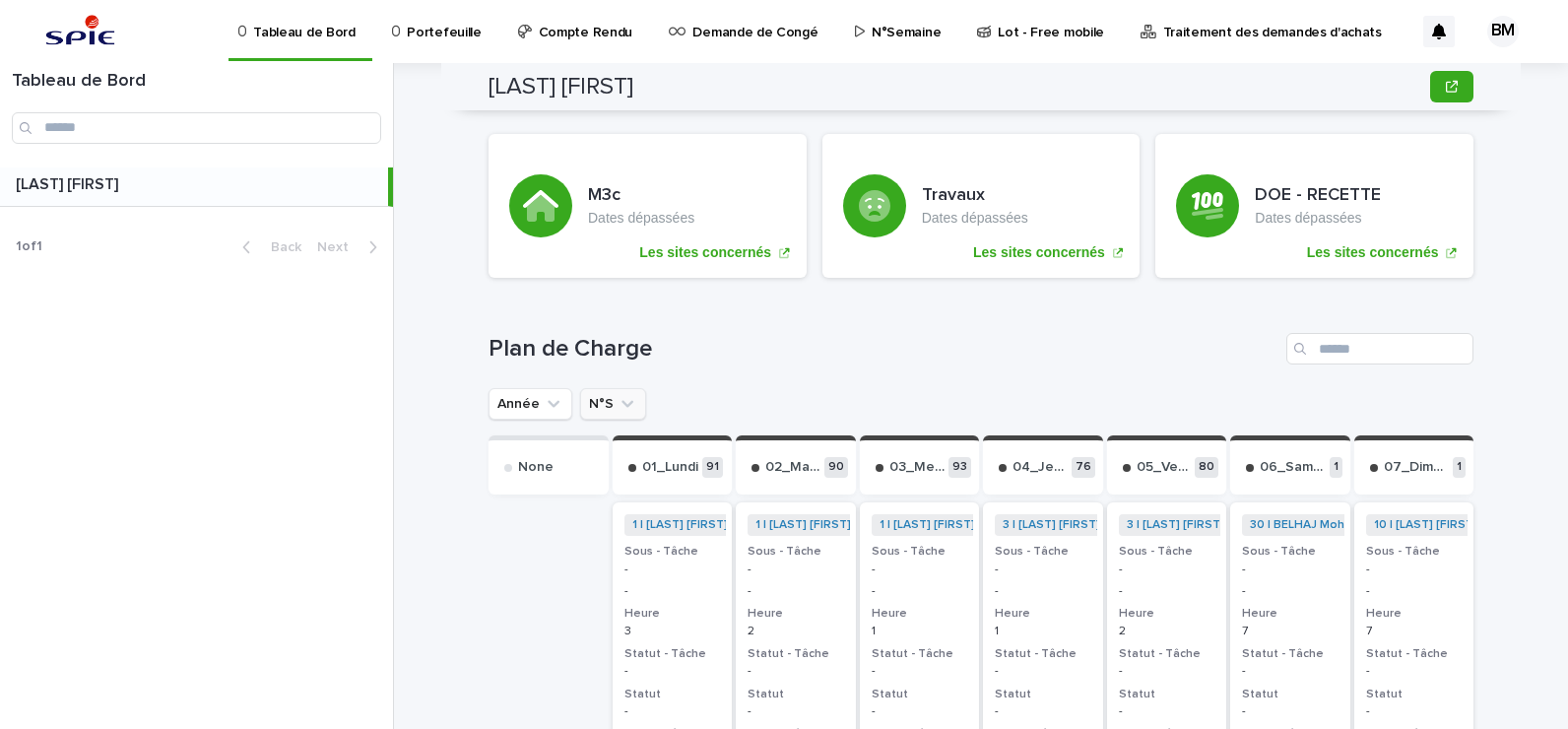 click on "N°S" at bounding box center [613, 404] 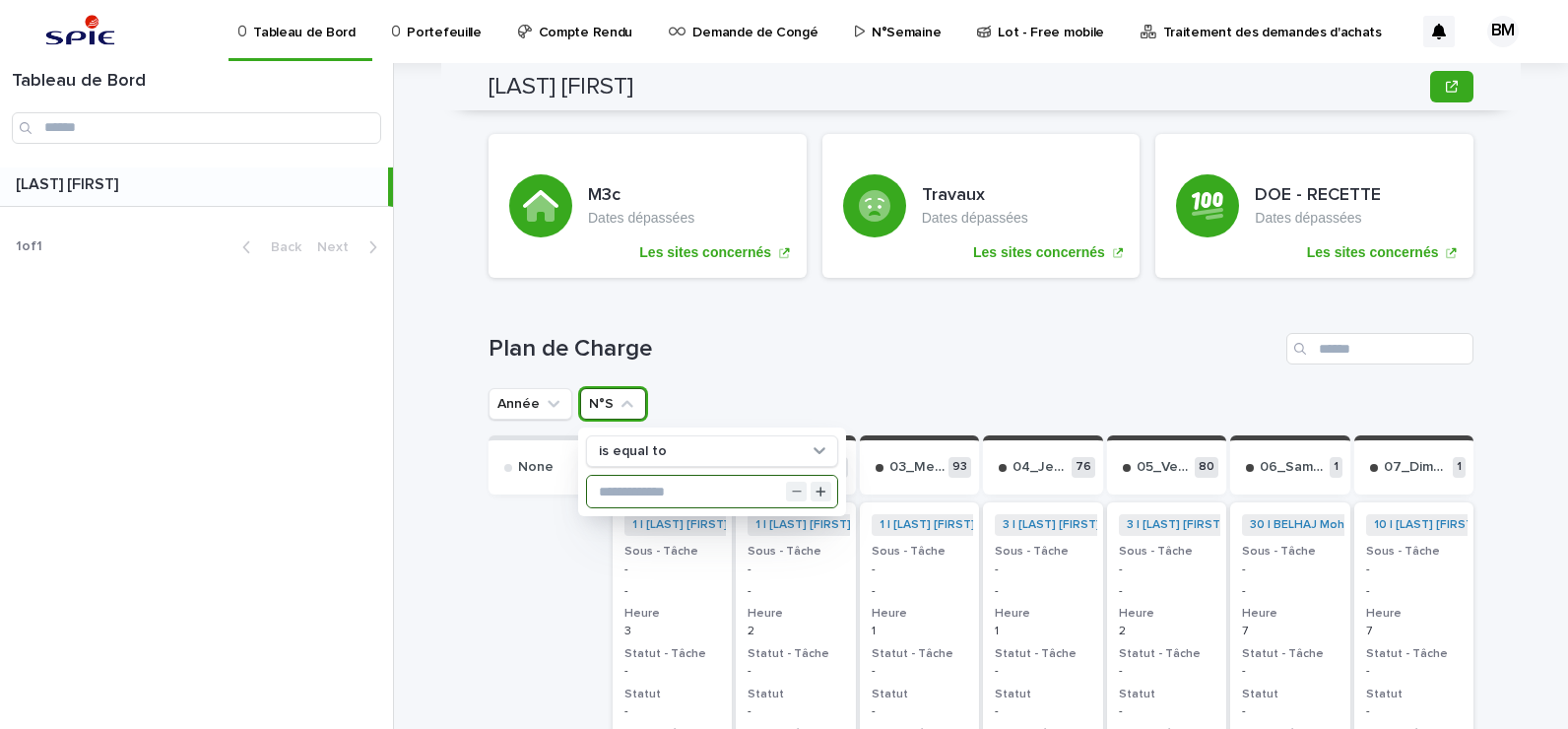 click at bounding box center [712, 492] 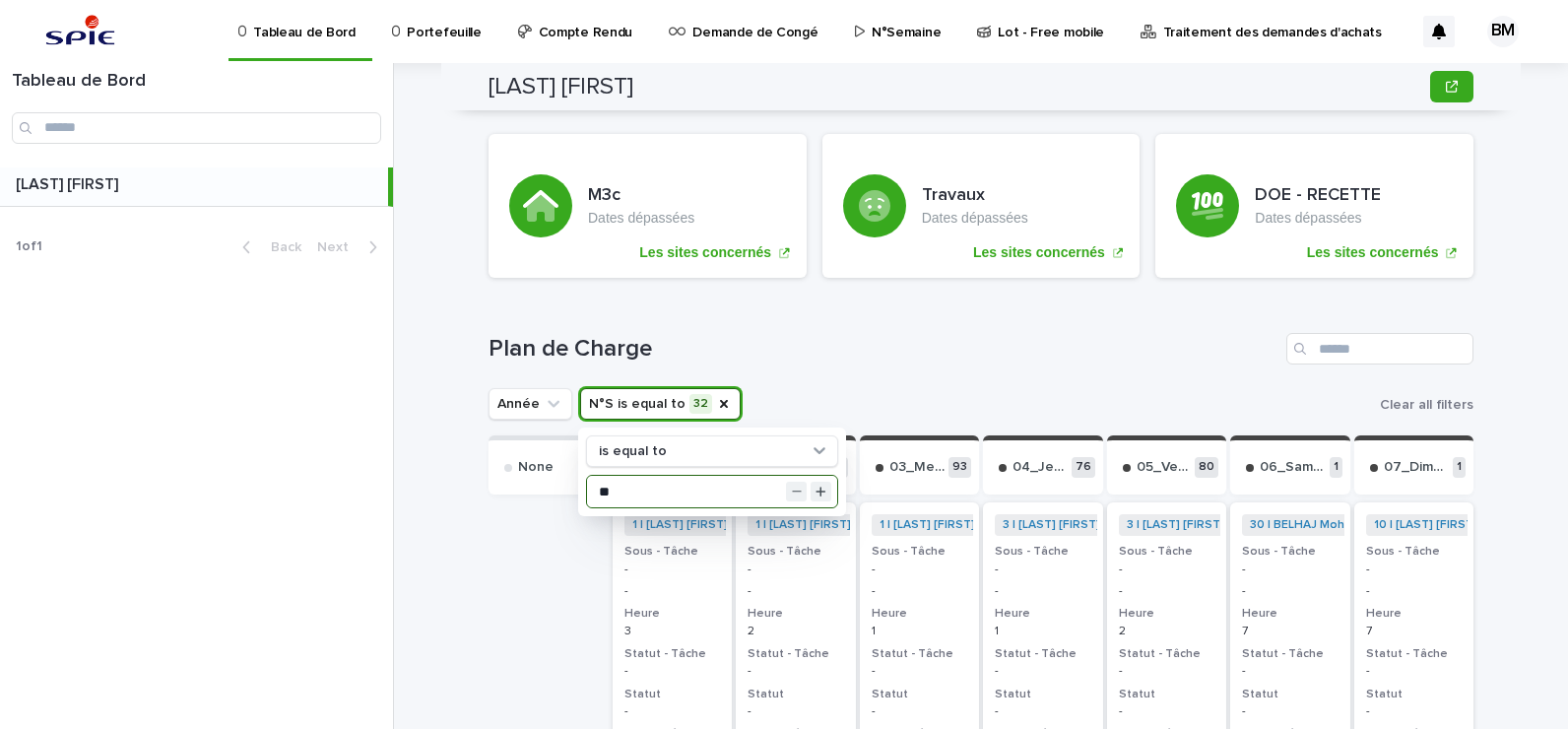 type on "**" 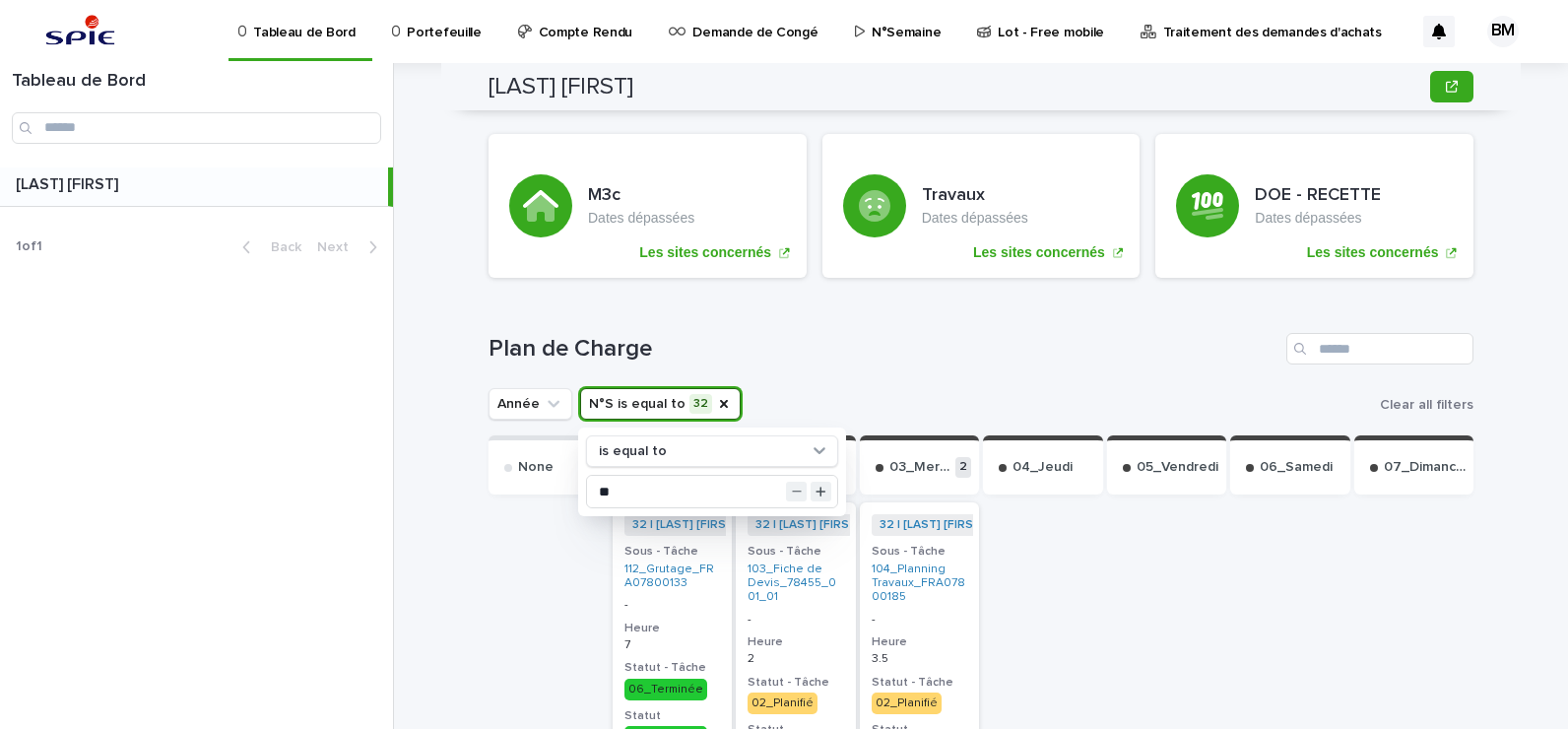 click on "Plan de Charge" at bounding box center (883, 349) 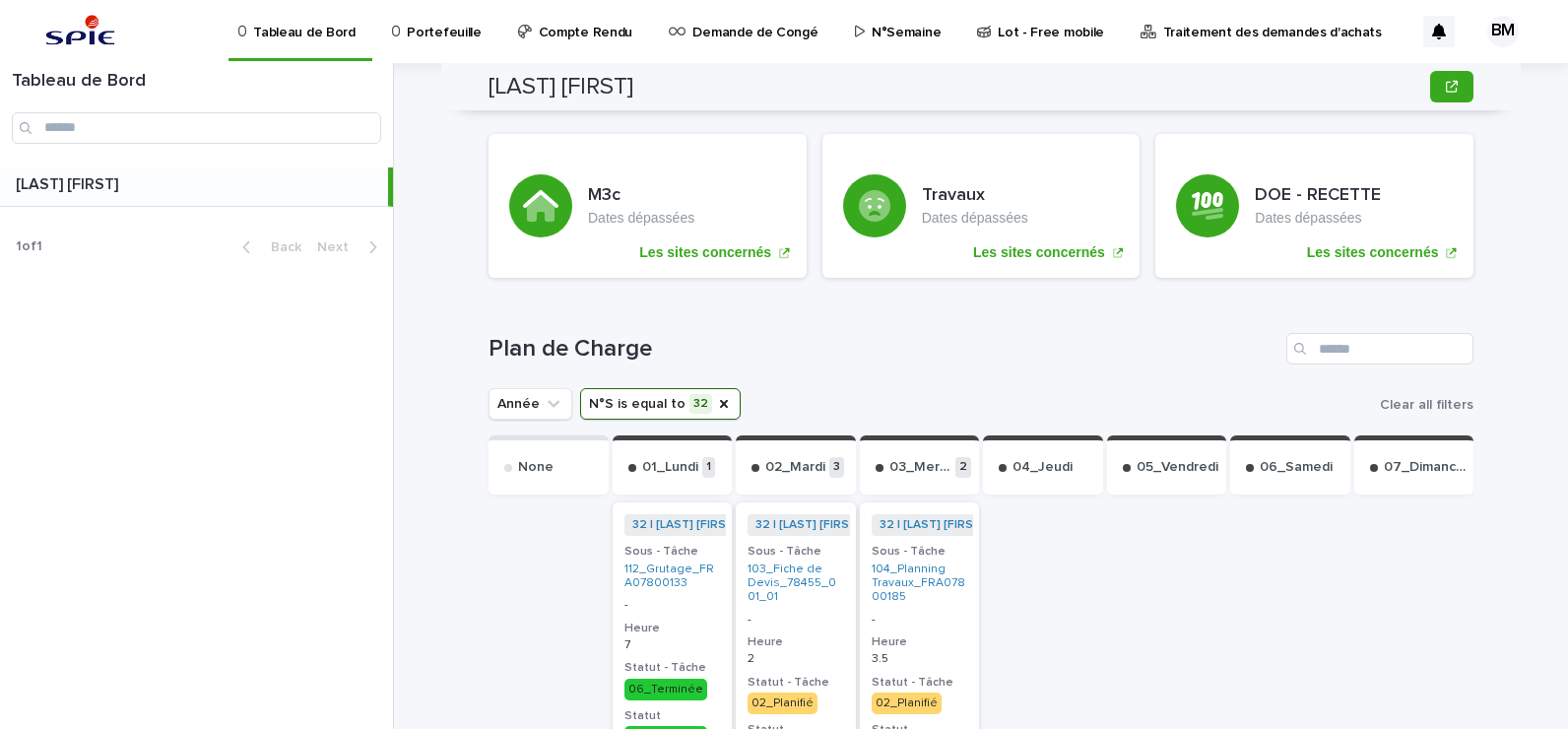 scroll, scrollTop: 0, scrollLeft: 0, axis: both 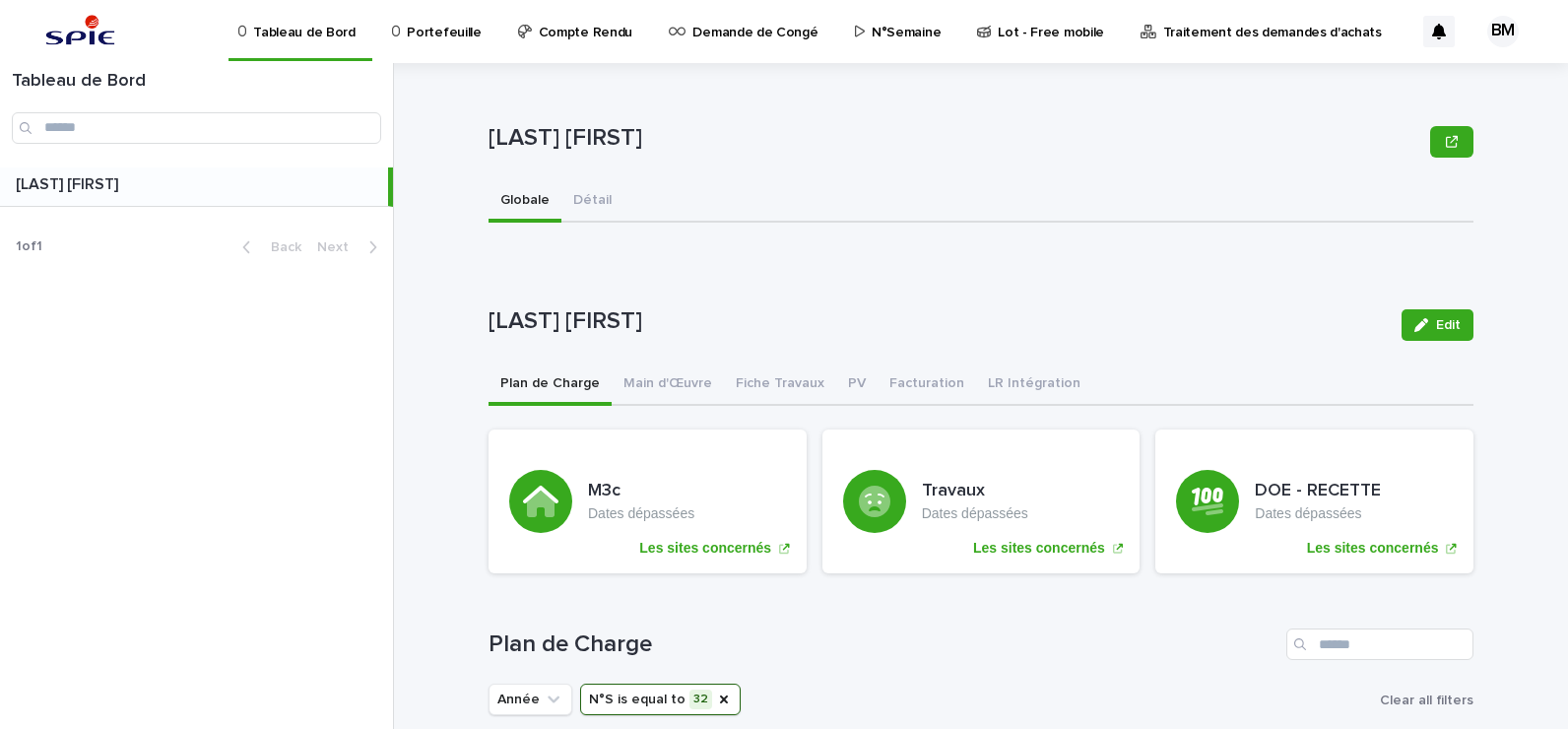 click on "Compte Rendu" at bounding box center [585, 21] 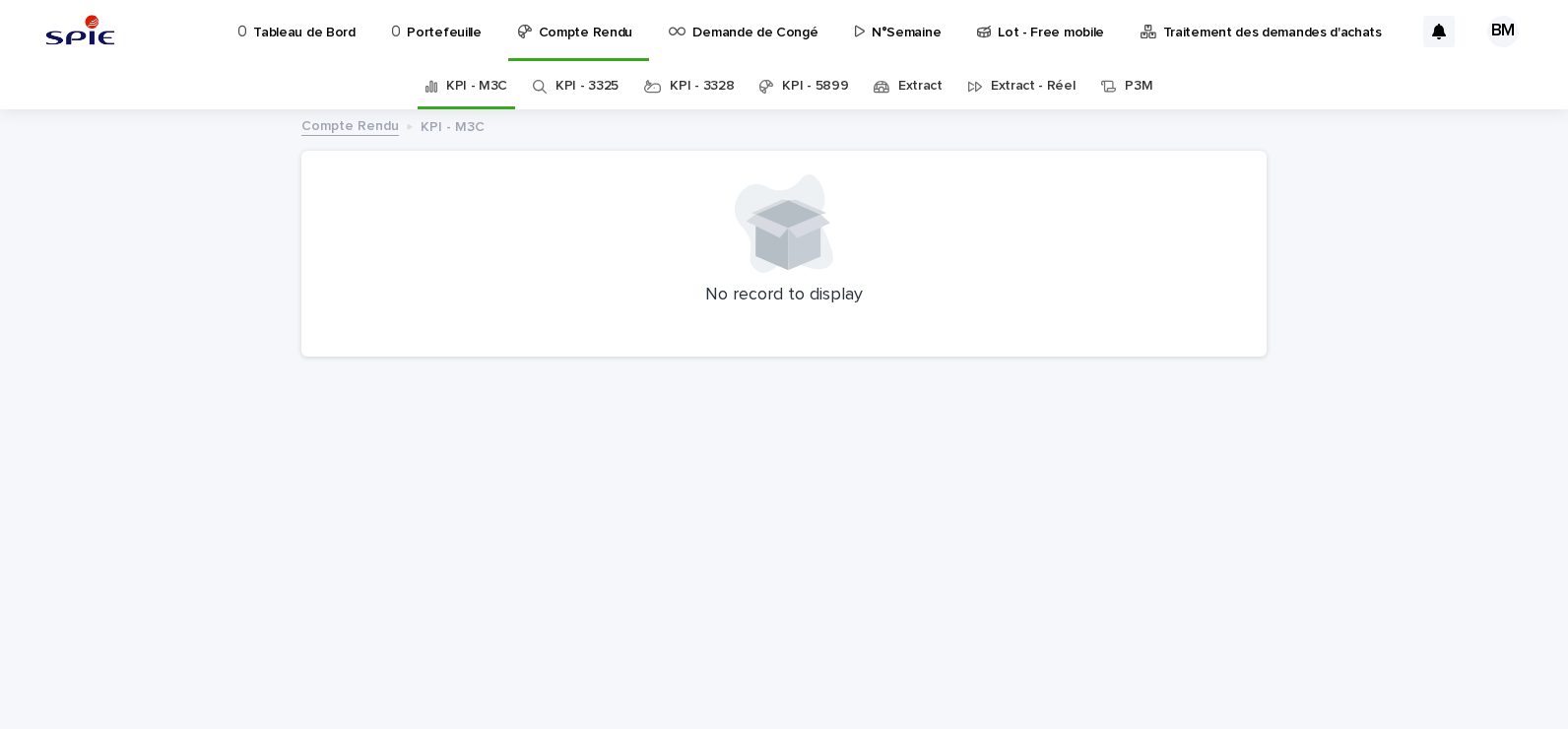 click on "Extract" at bounding box center (920, 86) 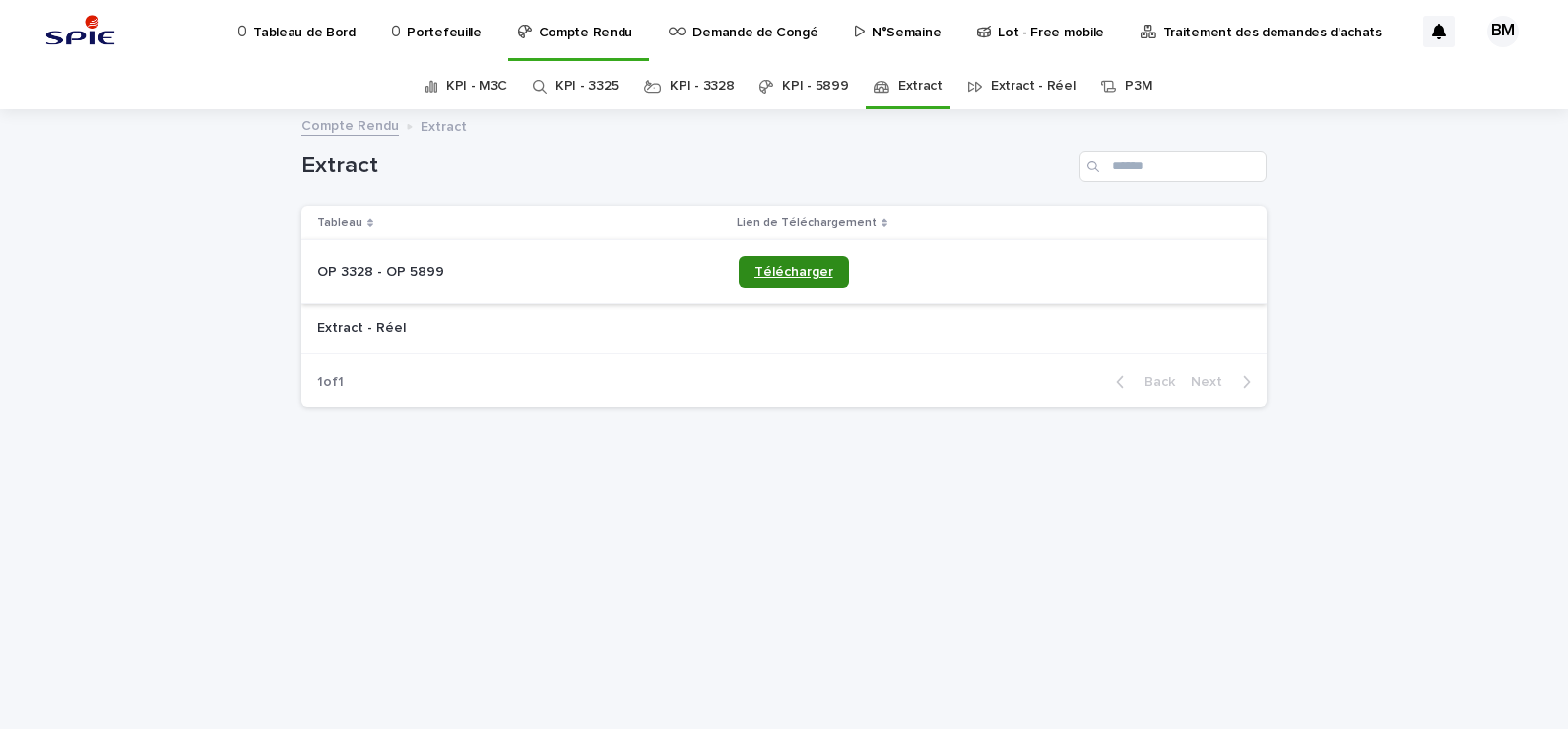 click on "Télécharger" at bounding box center (794, 272) 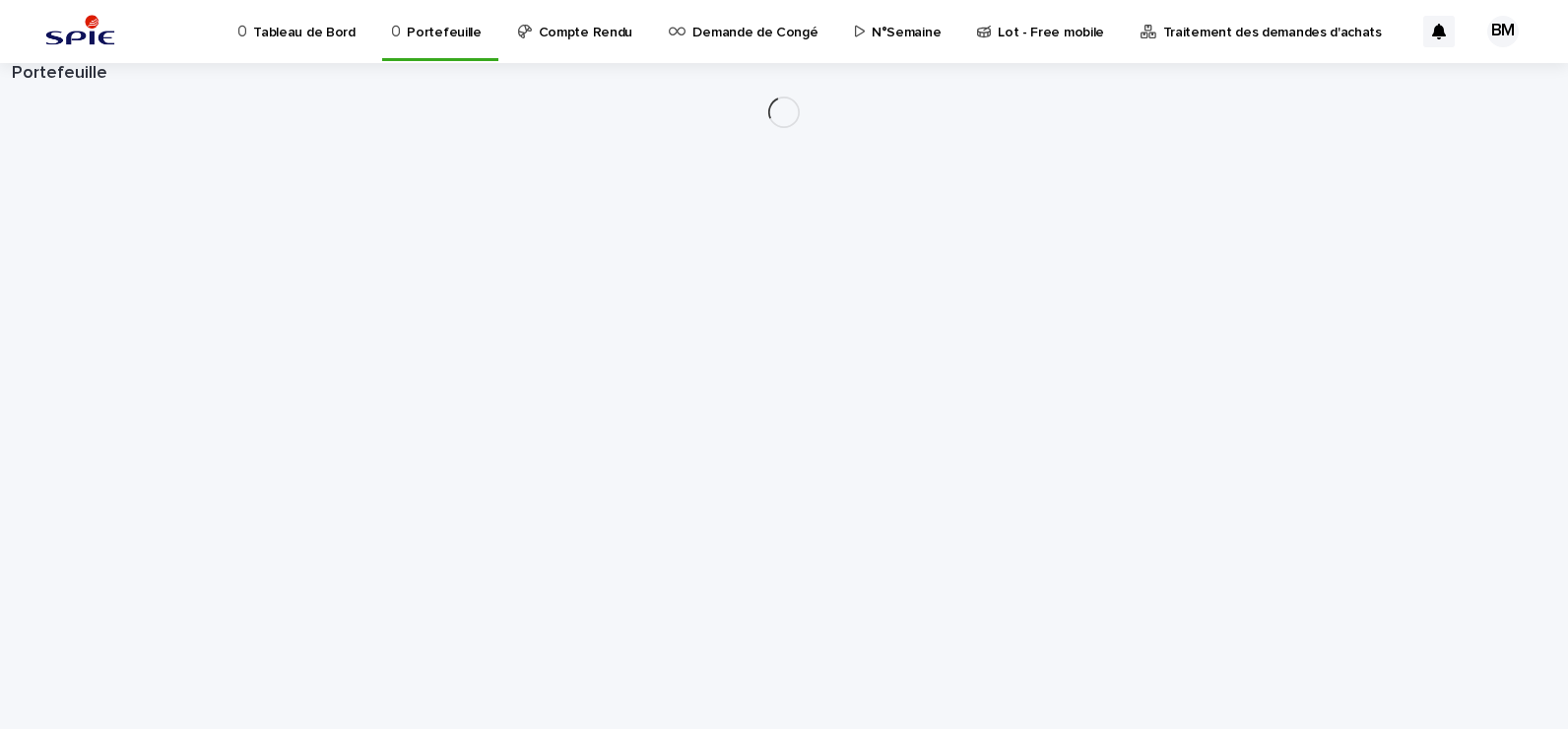 scroll, scrollTop: 0, scrollLeft: 0, axis: both 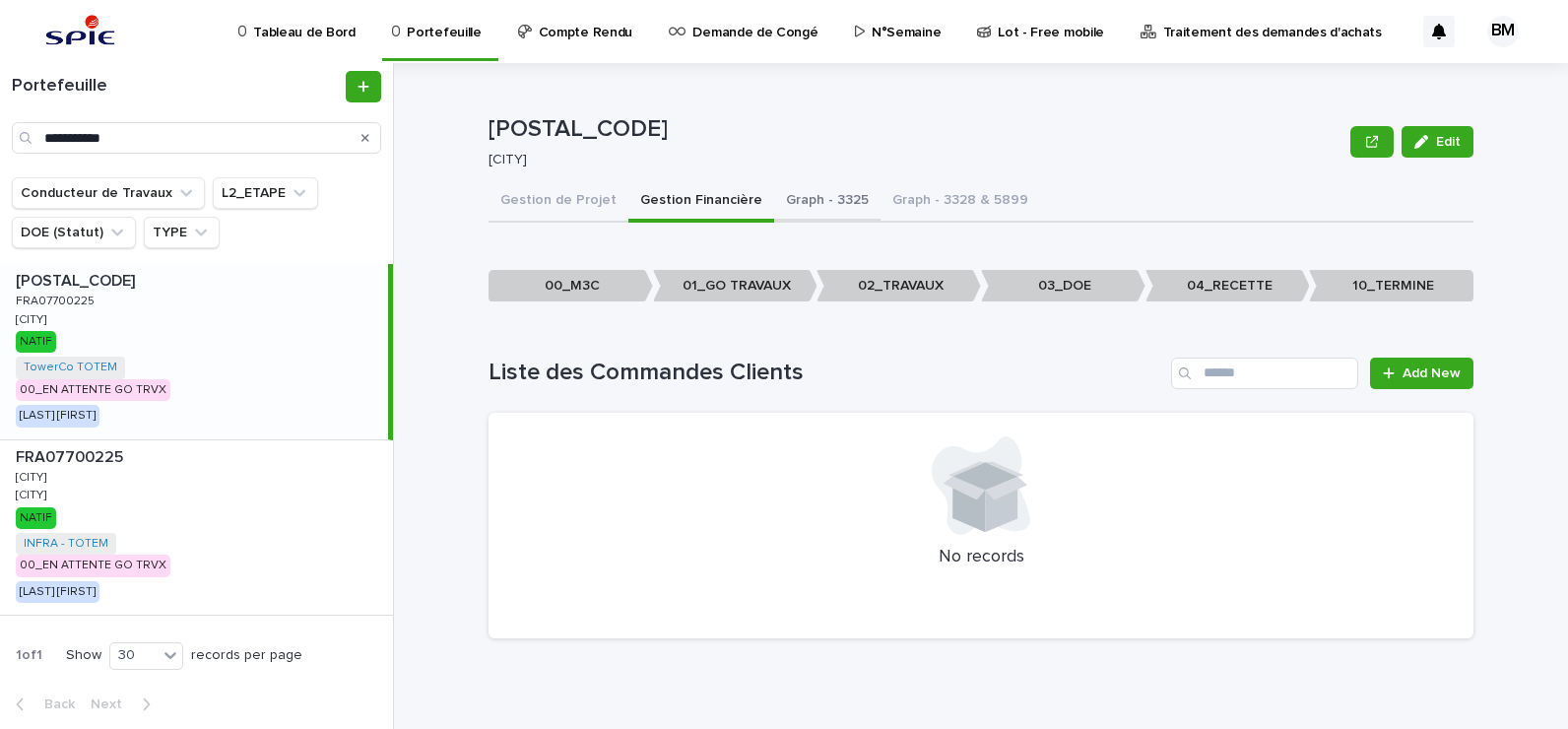 click on "Graph - 3325" at bounding box center [827, 202] 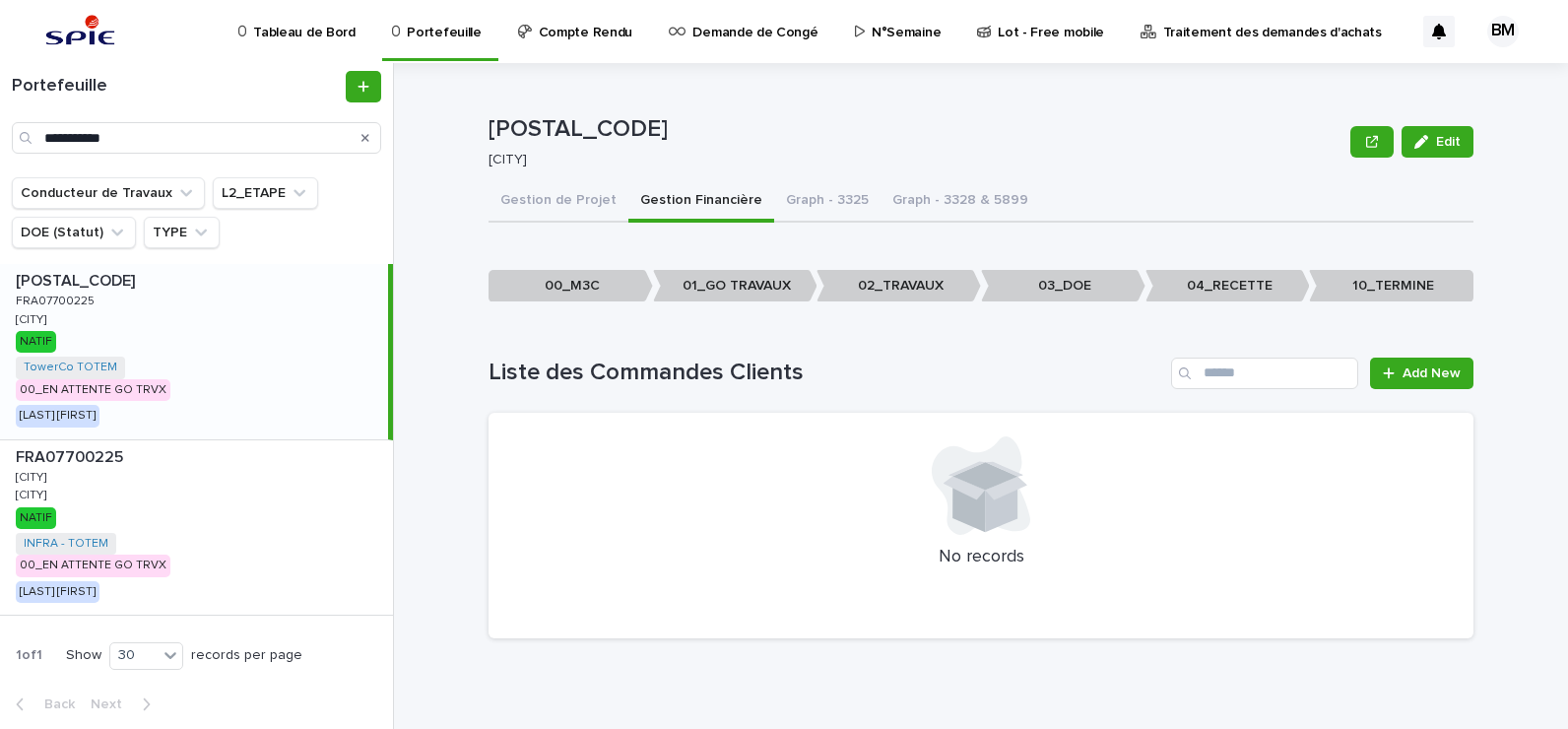 click on "Gestion Financière" at bounding box center [701, 202] 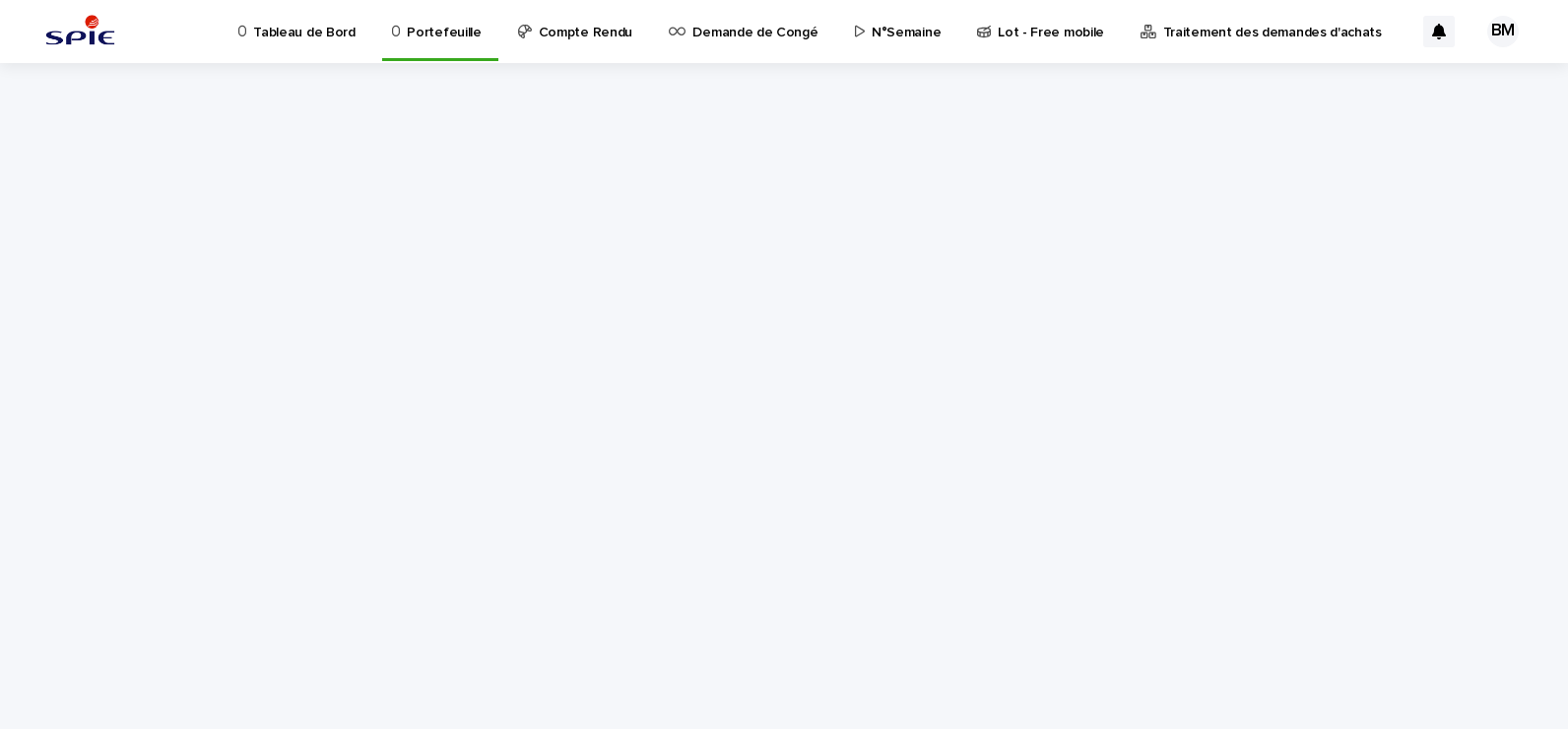 scroll, scrollTop: 0, scrollLeft: 0, axis: both 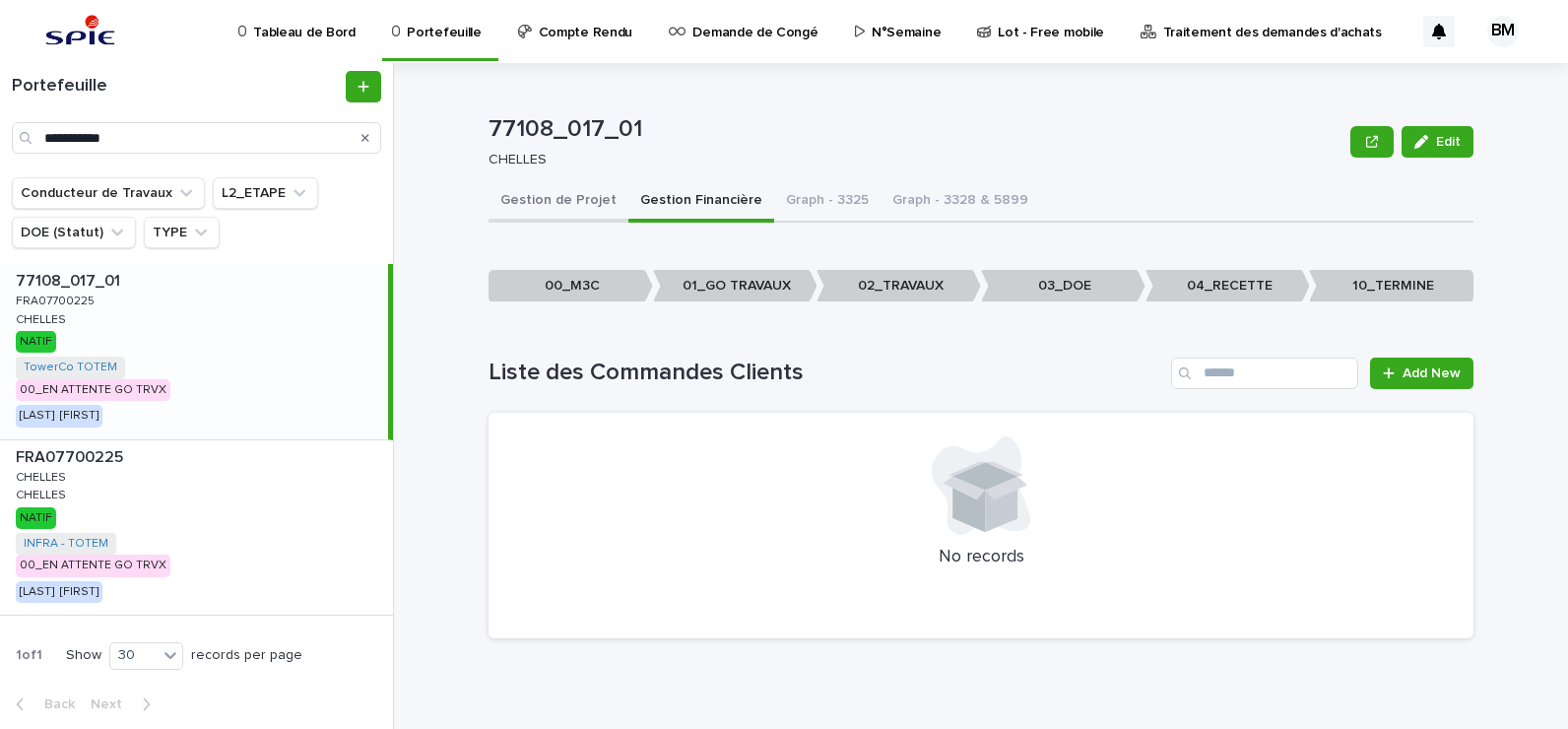click on "Gestion de Projet" at bounding box center (558, 202) 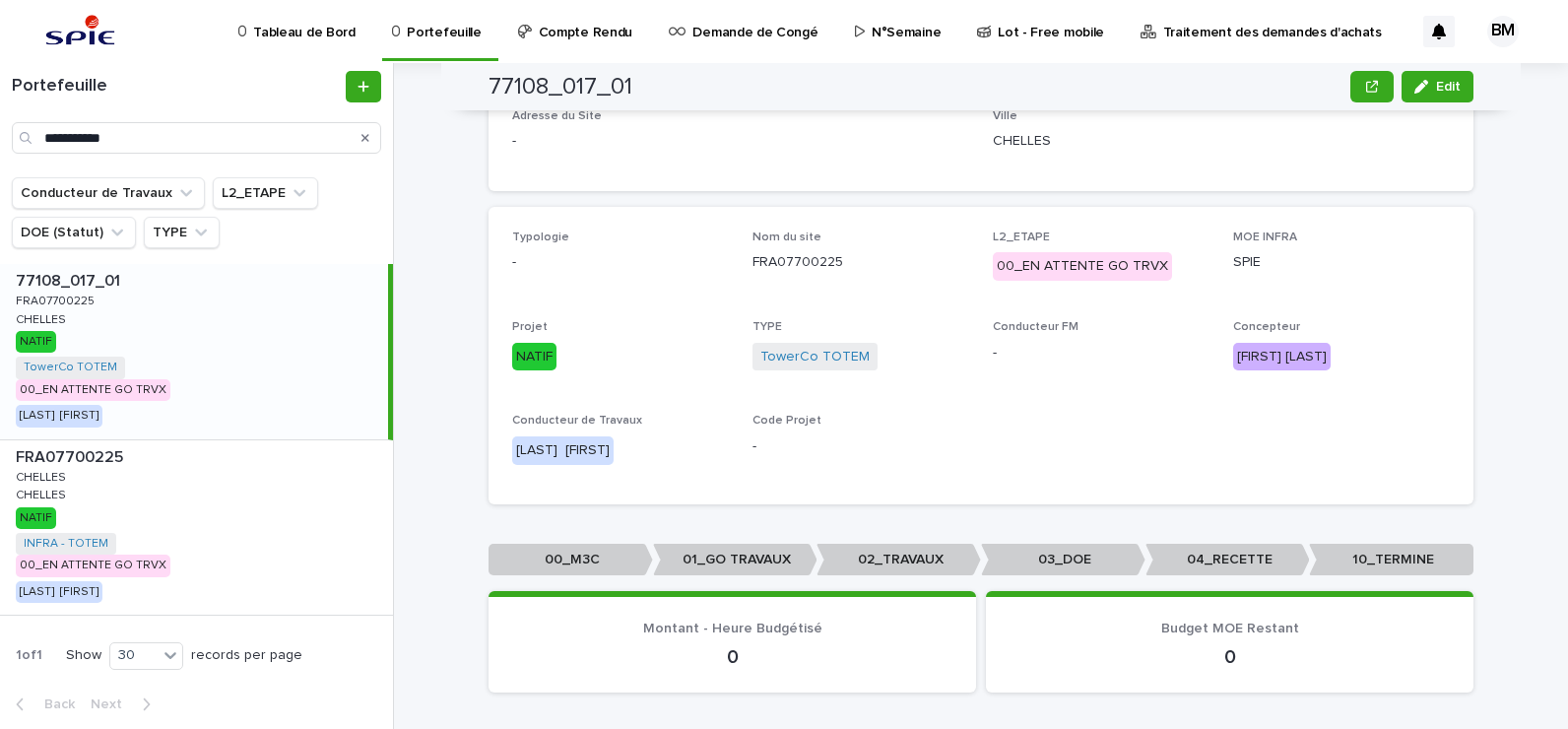 scroll, scrollTop: 0, scrollLeft: 0, axis: both 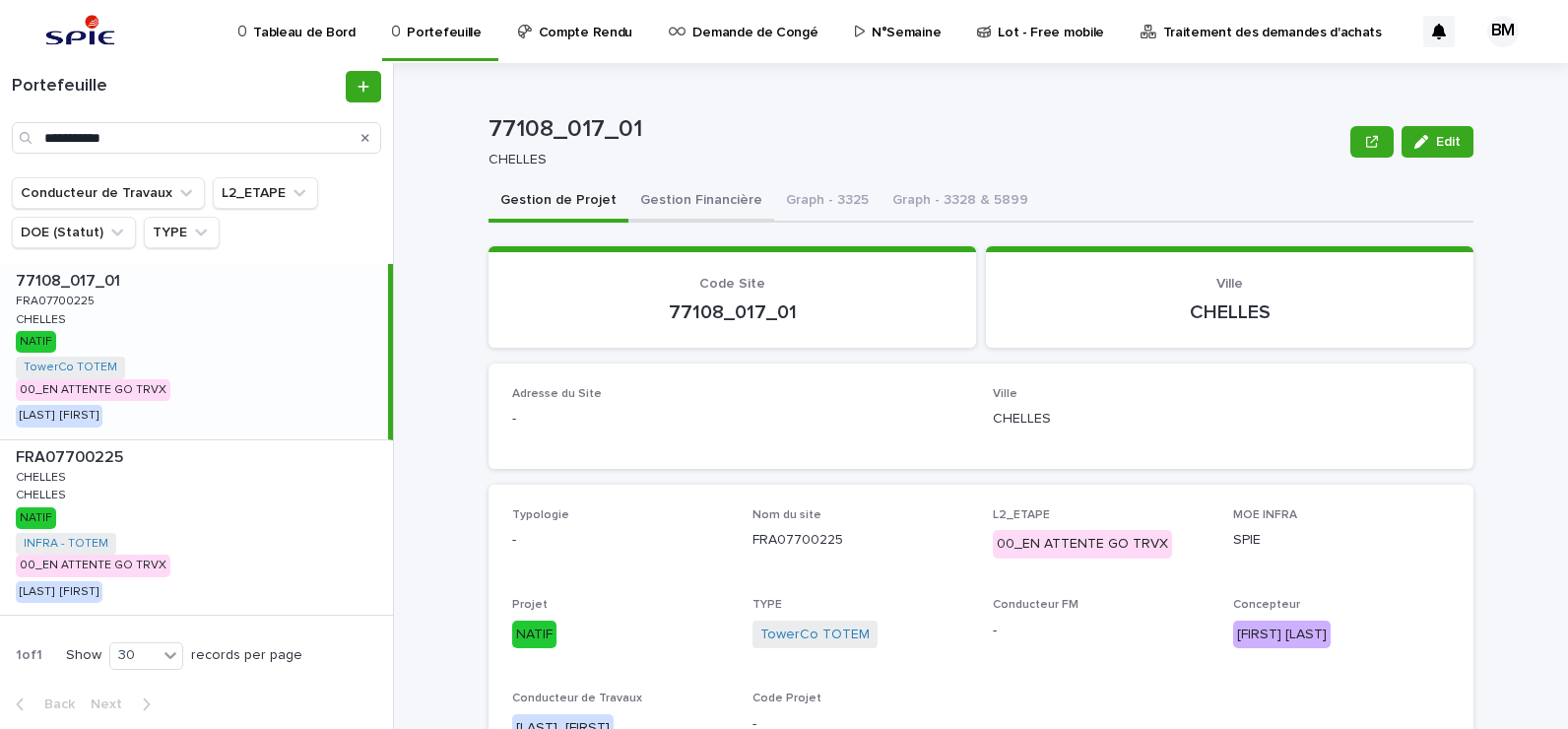 click on "Gestion Financière" at bounding box center (701, 202) 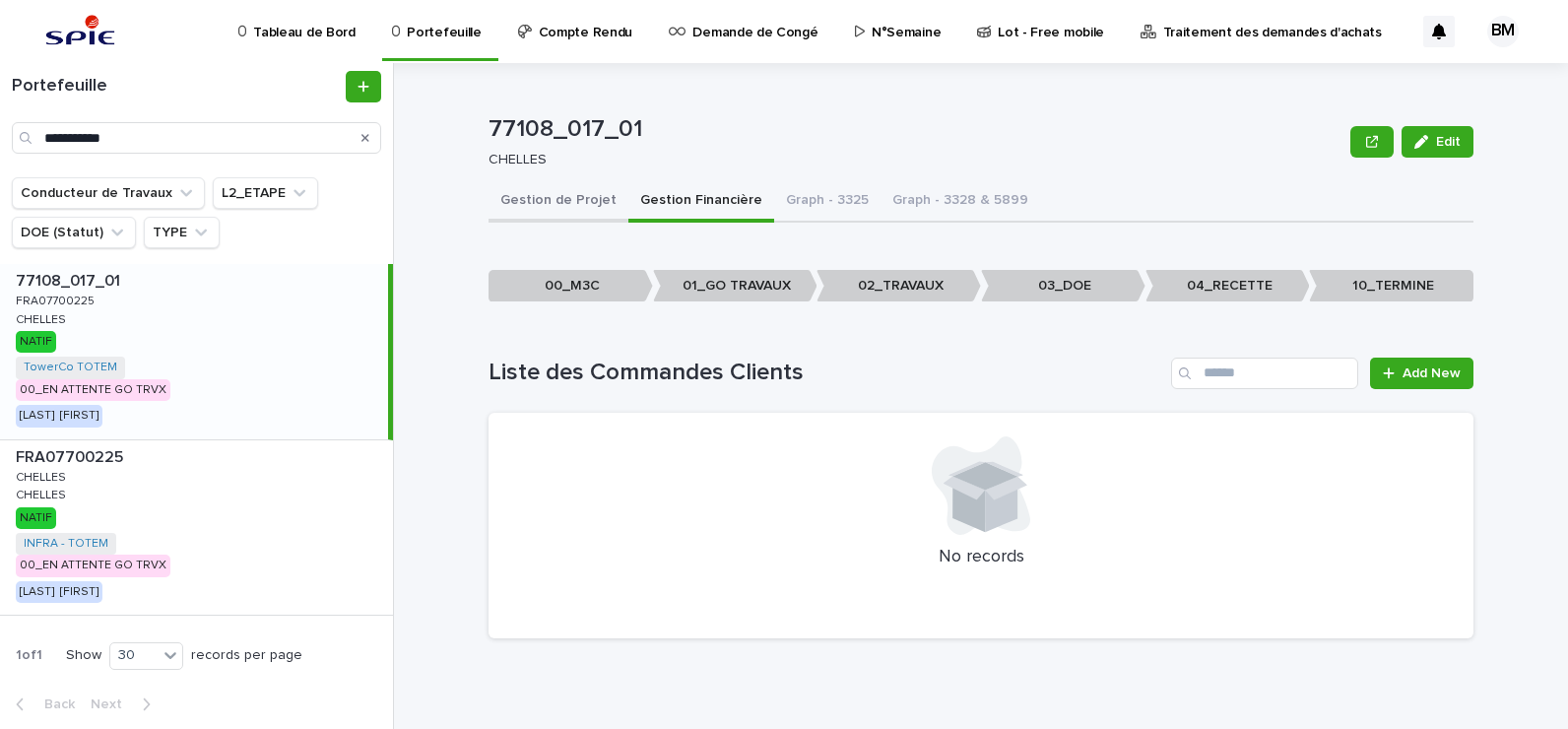 click on "Gestion de Projet" at bounding box center [558, 202] 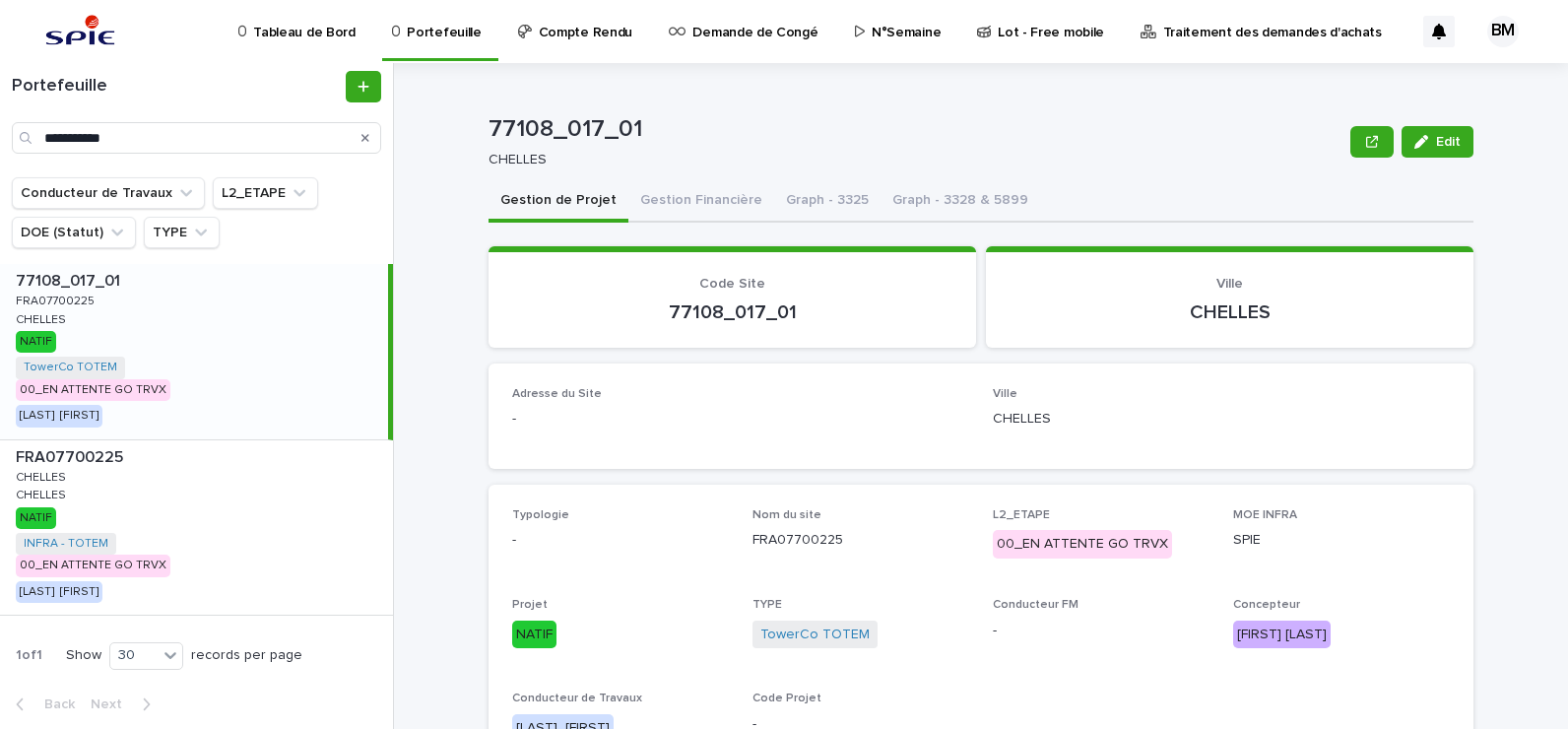 drag, startPoint x: 266, startPoint y: 514, endPoint x: 574, endPoint y: 506, distance: 308.10388 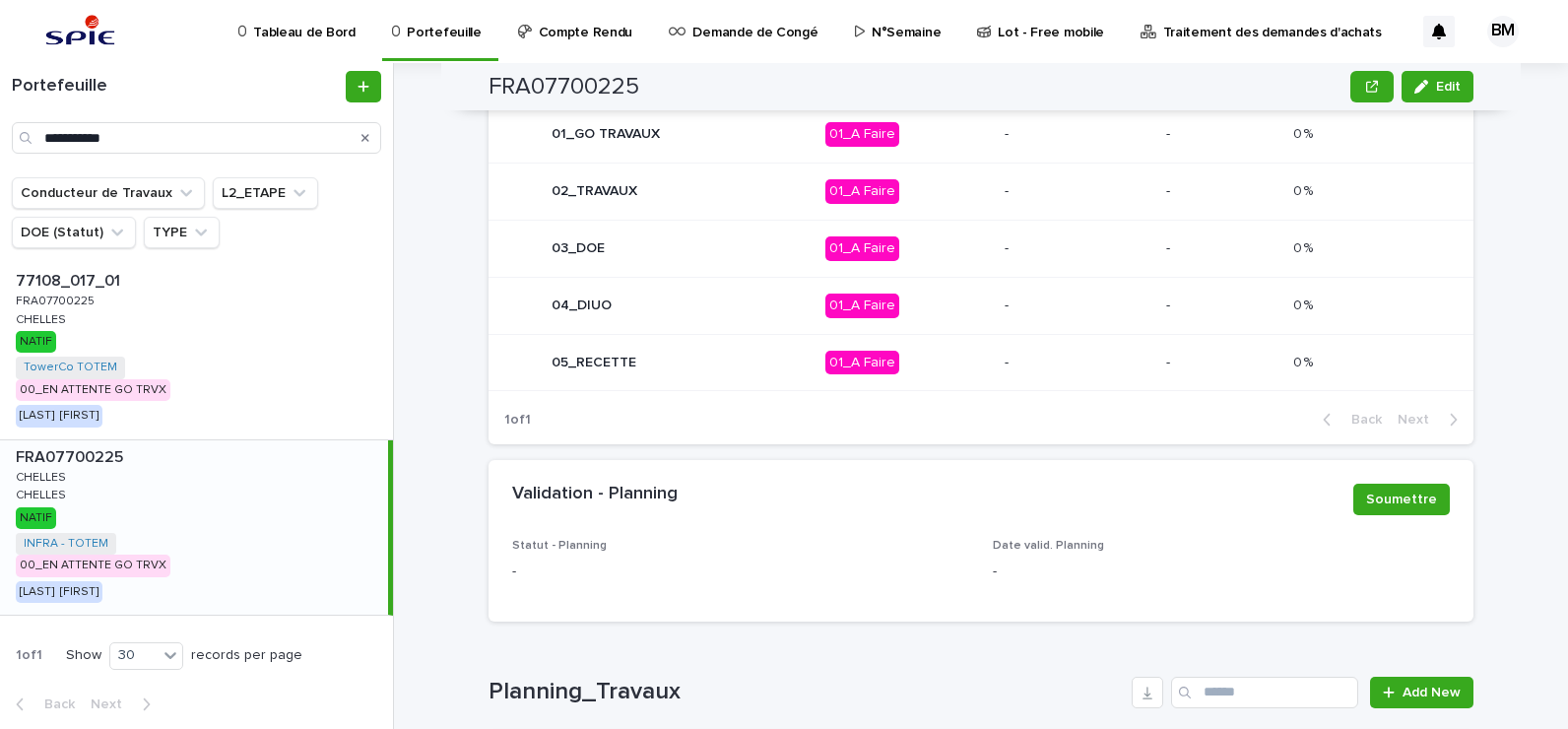 scroll, scrollTop: 1015, scrollLeft: 0, axis: vertical 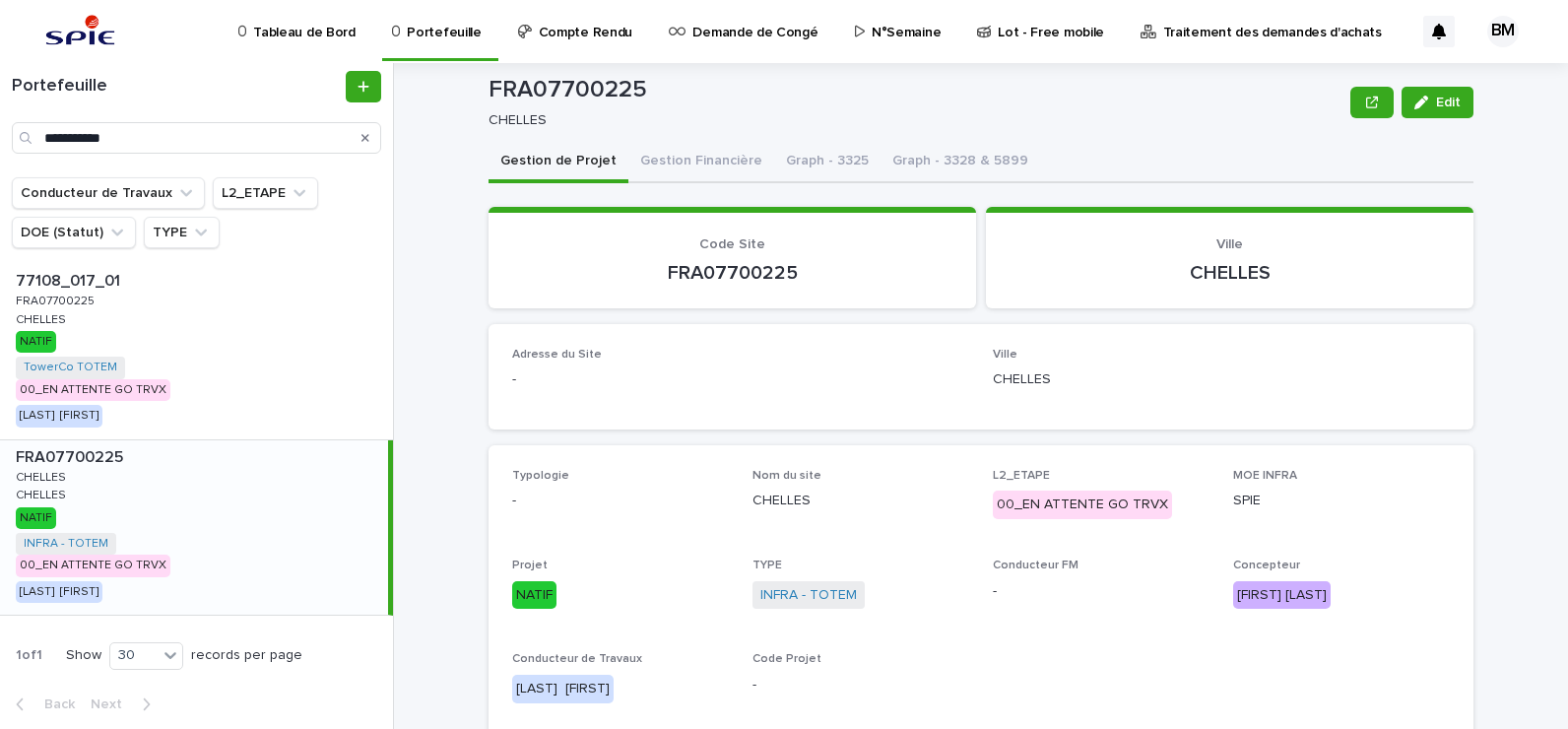 click on "FRA07700225 Edit FRA07700225 [CITY] Edit Sorry, there was an error saving your record. Please try again. Please fill out the required fields below. Gestion de Projet Gestion Financière Graph - 3325 Graph - 3328 & 5899 Loading... Saving… Loading... Saving… Loading... Saving… Code Site FRA07700225 Ville [CITY] Loading... Saving… Adresse du Site - Ville [CITY] Loading... Saving… Typologie - Nom du site [CITY] L2_ETAPE 00_EN ATTENTE GO TRVX MOE INFRA SPIE Projet NATIF TYPE INFRA - TOTEM   Conducteur FM - Concepteur [FIRST] [LAST] Conducteur de Travaux [FIRST] [LAST] Code Projet - Loading... Saving…                                         •••                                                                     00_M3C 01_GO TRAVAUX 02_TRAVAUX 03_DOE 04_RECETTE 10_TERMINE Loading... Saving… Montant - Heure Budgétisé 5615 Budget MOE Restant 5615 Loading... Saving… Jalon Add New Tâches Statut Tâche Date début Date fin % Tâches Documents Tâches Statut Tâche Date début Date fin - -" at bounding box center [981, 1219] 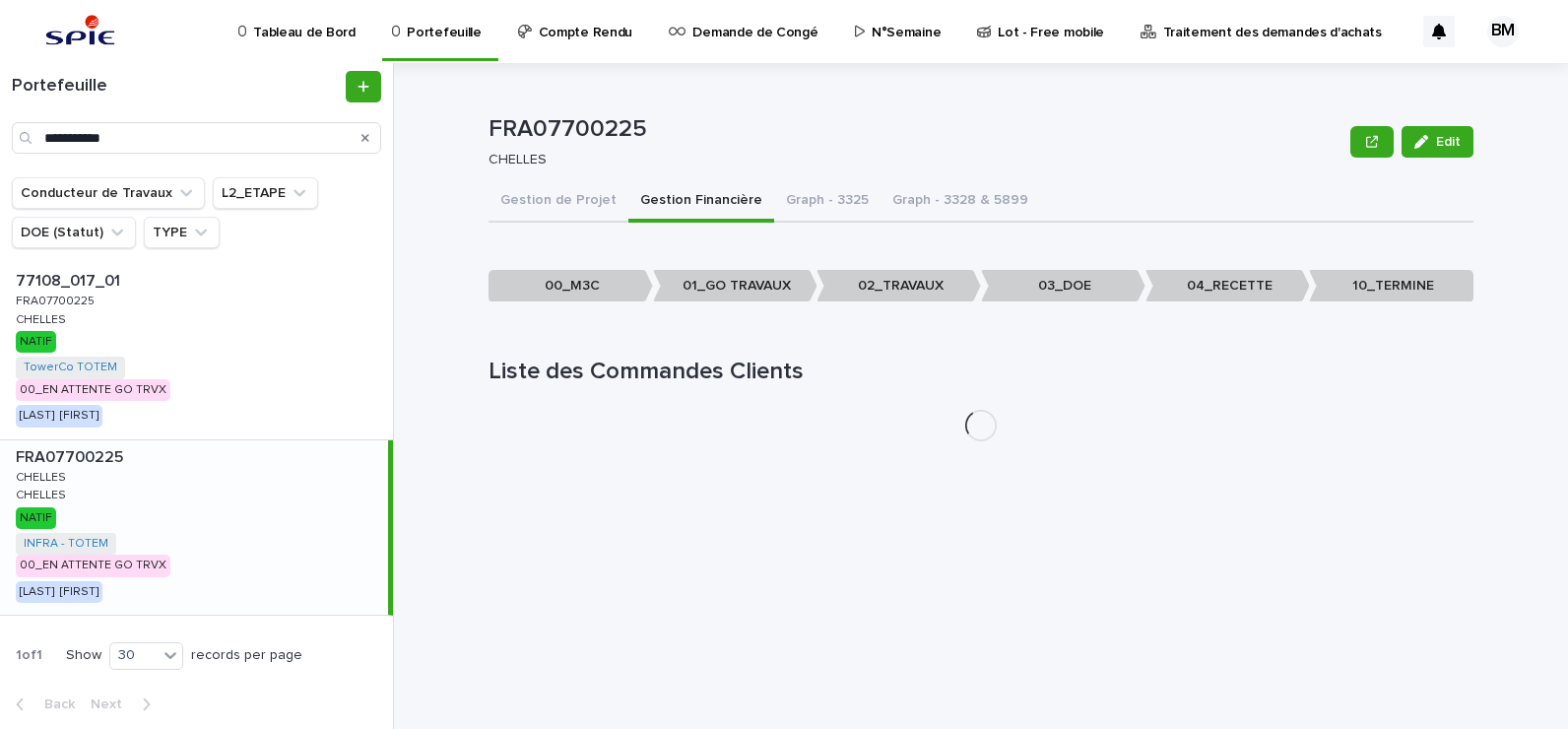 scroll, scrollTop: 0, scrollLeft: 0, axis: both 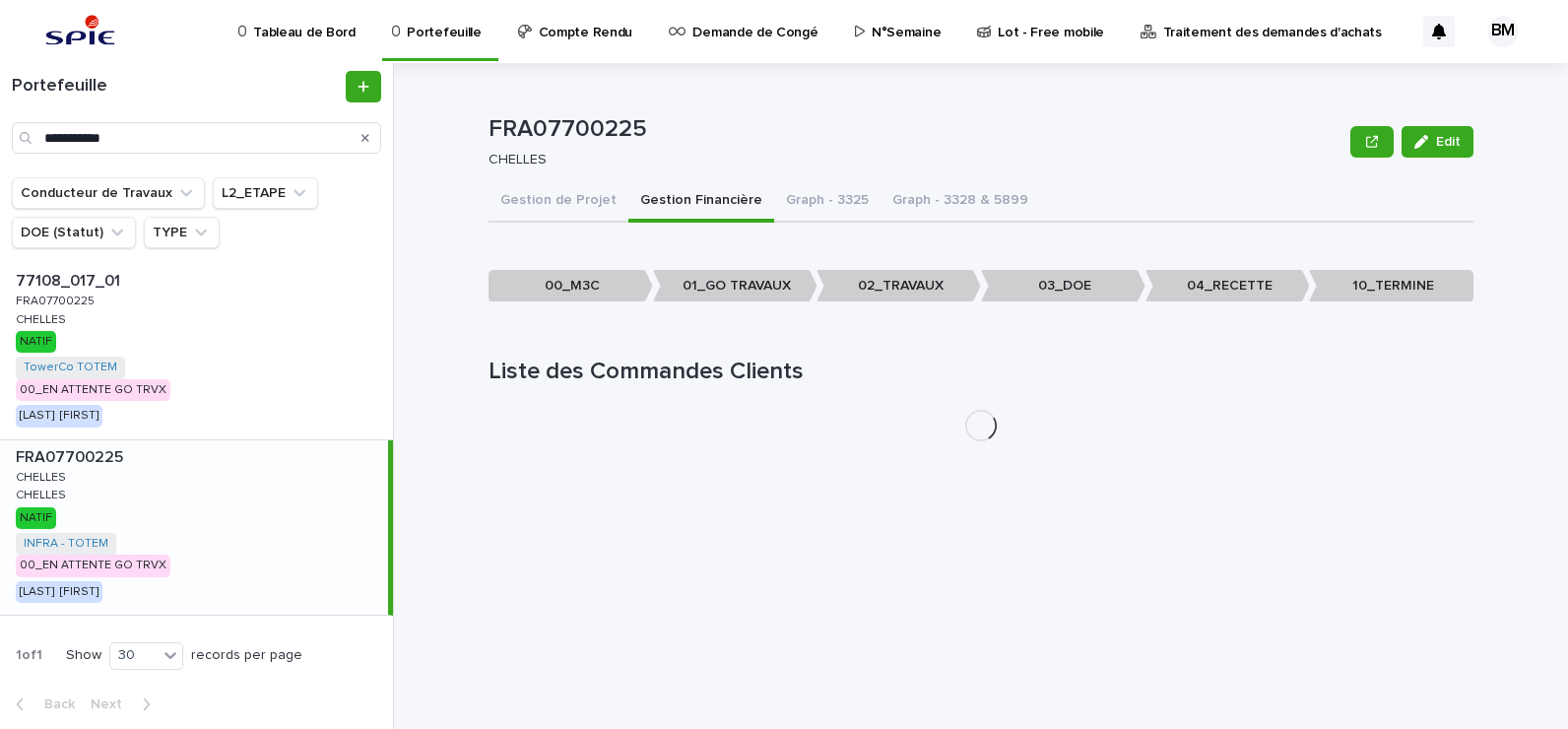 click on "CHELLES" at bounding box center (911, 160) 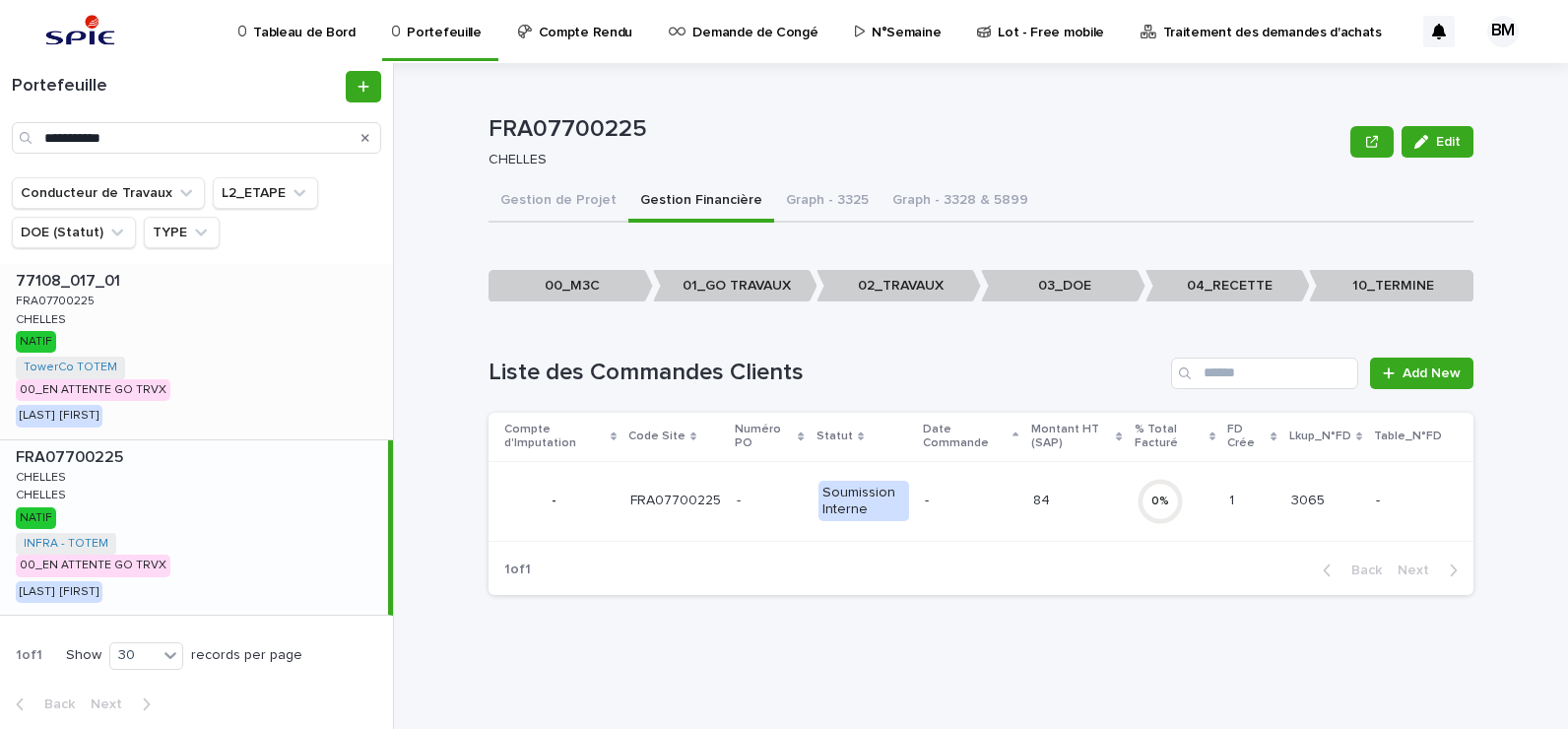 click on "77108_017_01" at bounding box center [70, 279] 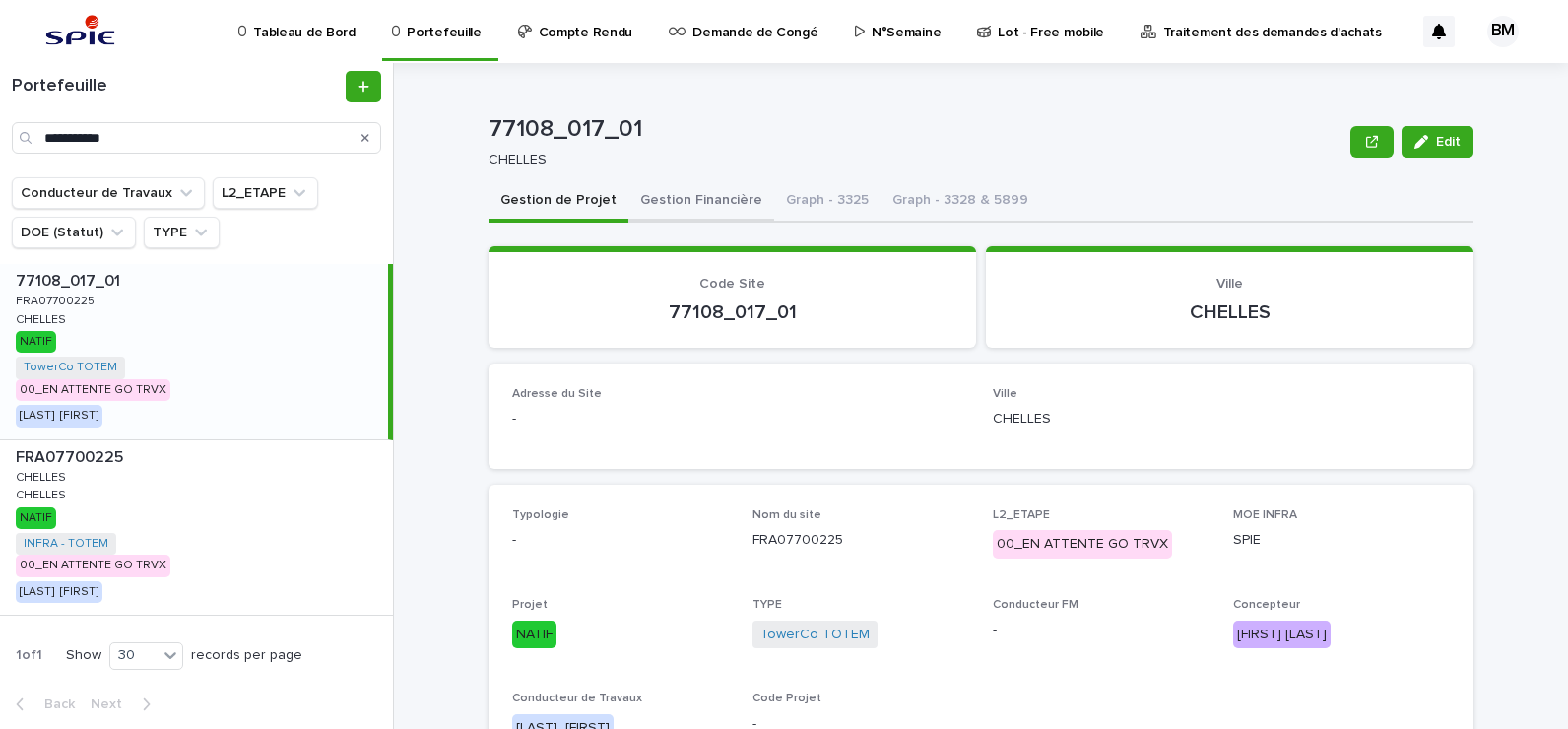 click on "Gestion Financière" at bounding box center (701, 202) 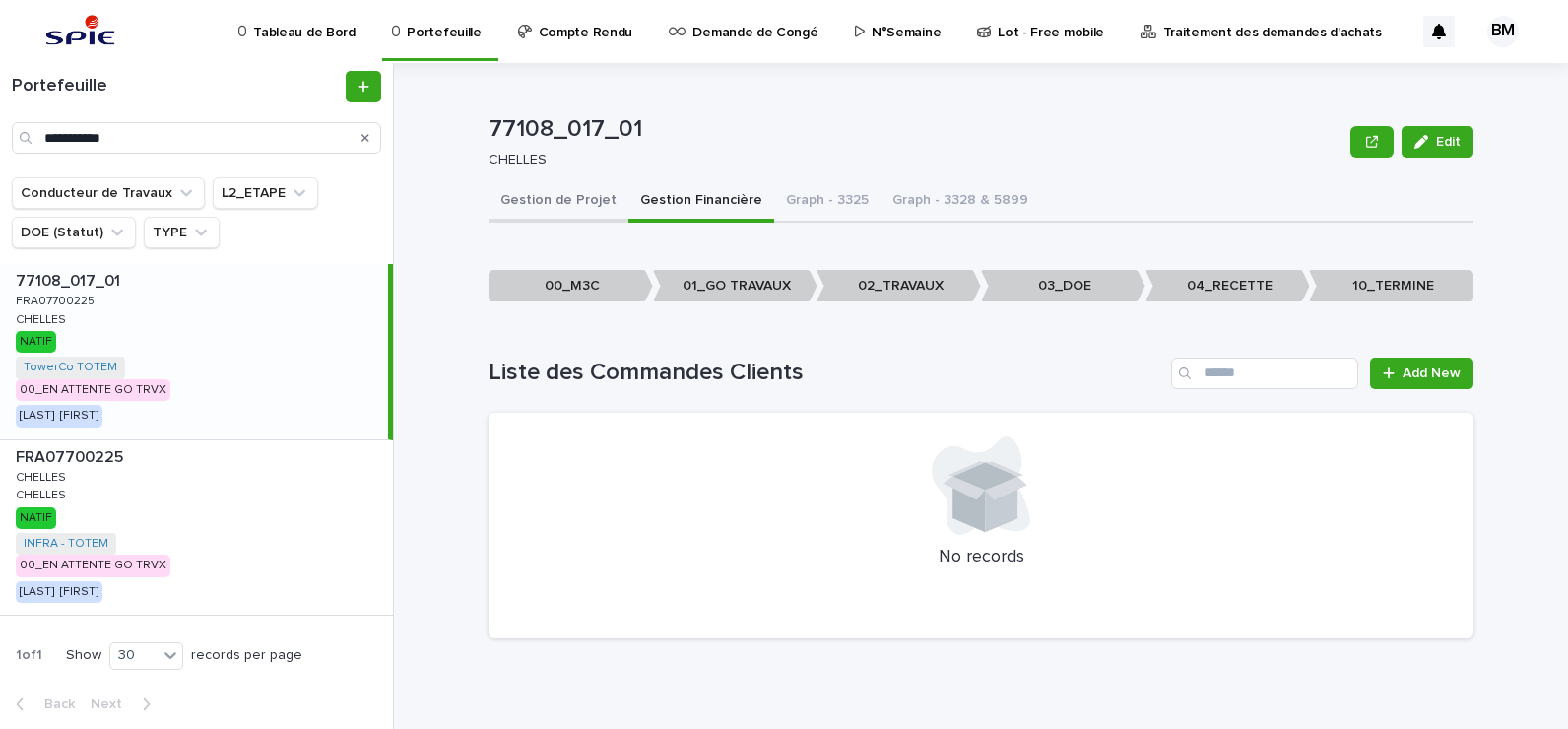 click on "Gestion de Projet" at bounding box center (558, 202) 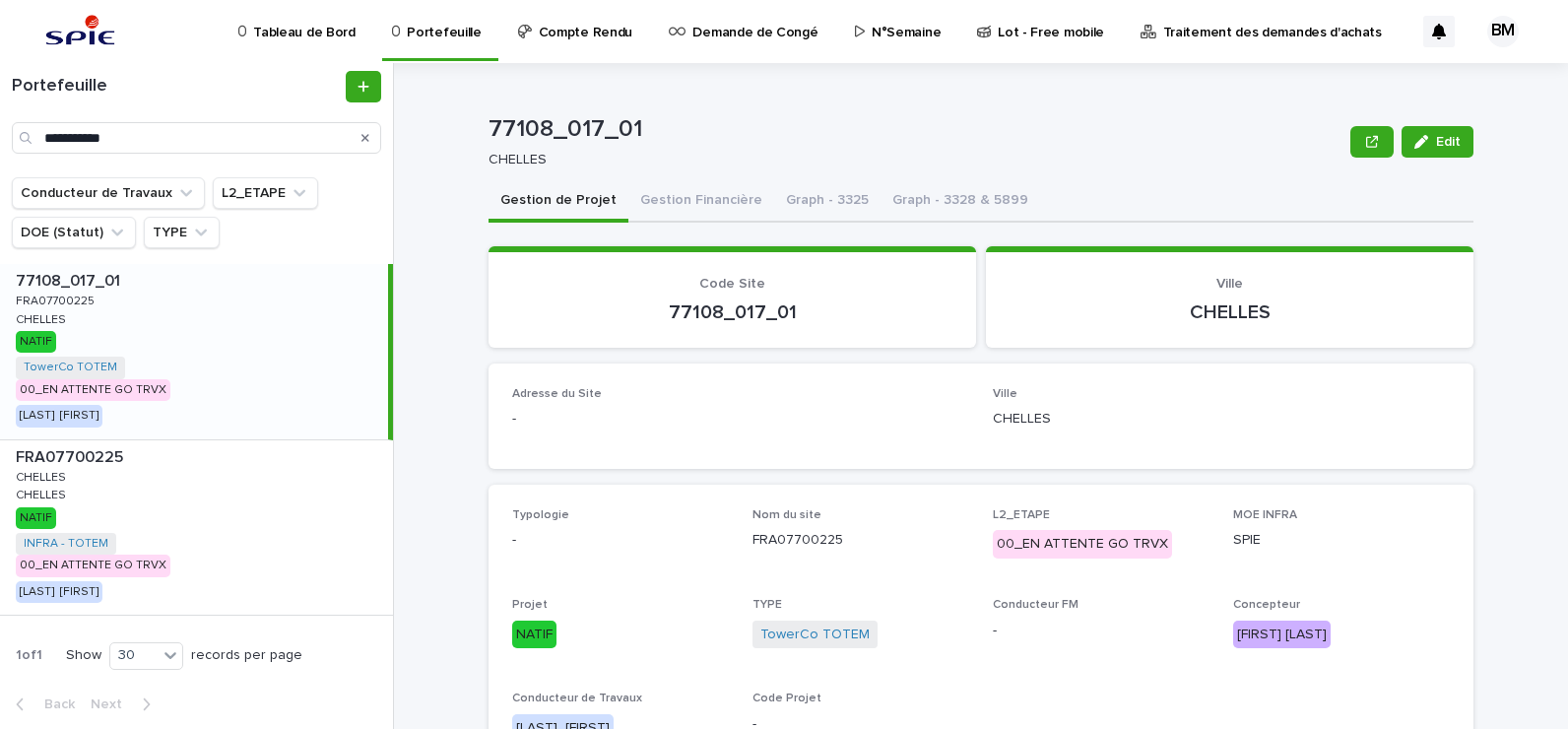 click on "Adresse du Site -" at bounding box center (741, 416) 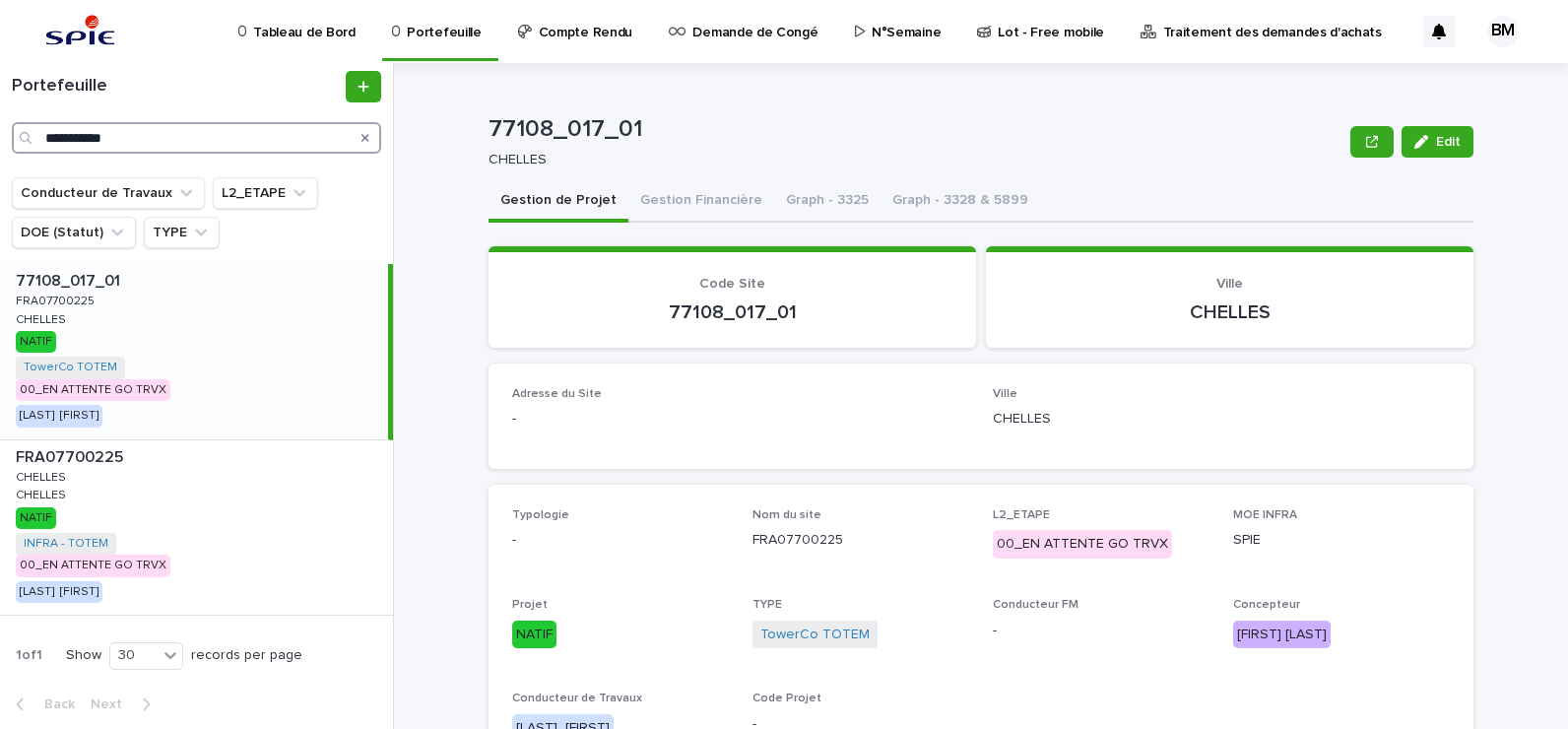 drag, startPoint x: 152, startPoint y: 127, endPoint x: 161, endPoint y: 133, distance: 10.816654 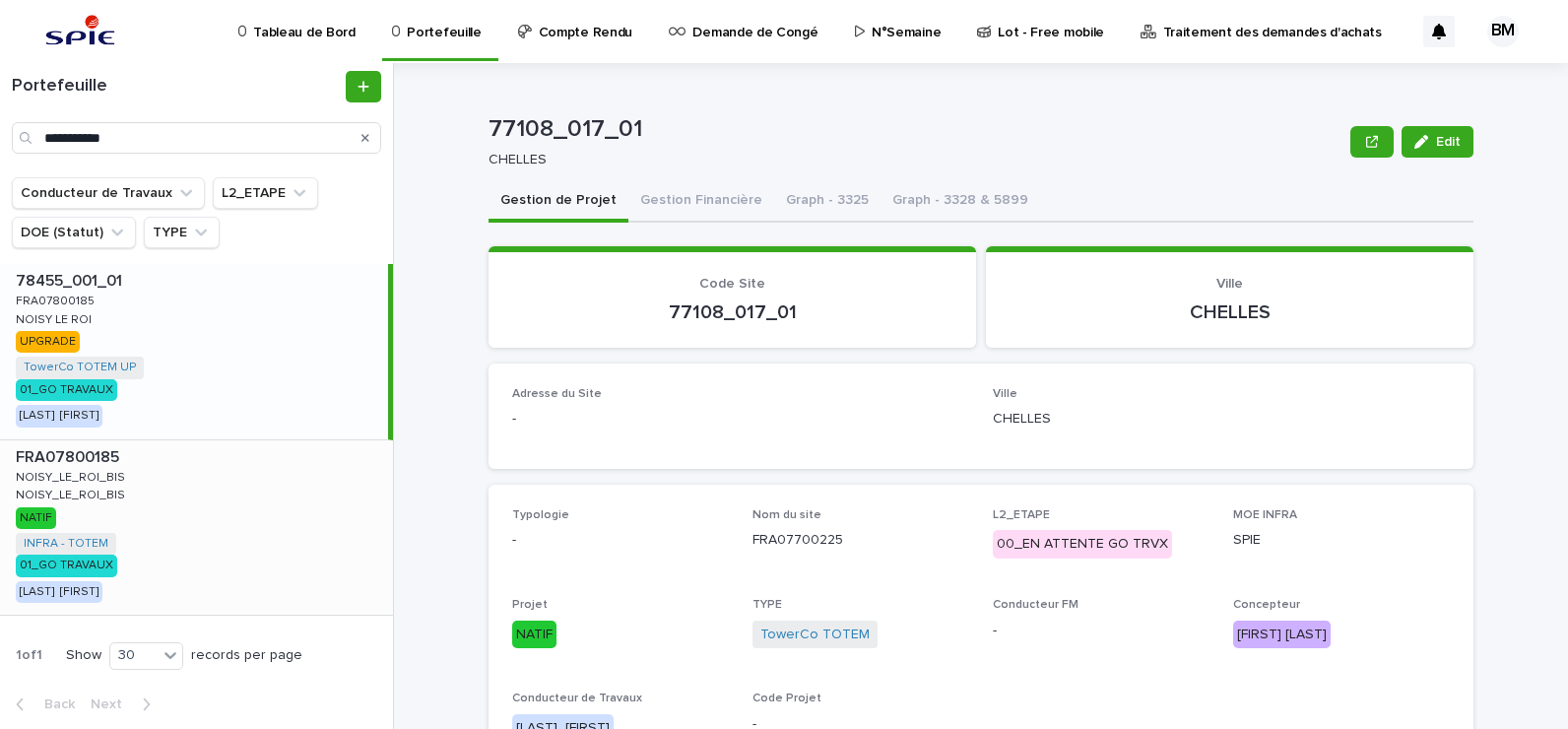 click on "FRA07800185_[CITY]_[CITY]_INFRA - TOTEM_03_DOE [FIRST] [LAST]" at bounding box center (196, 528) 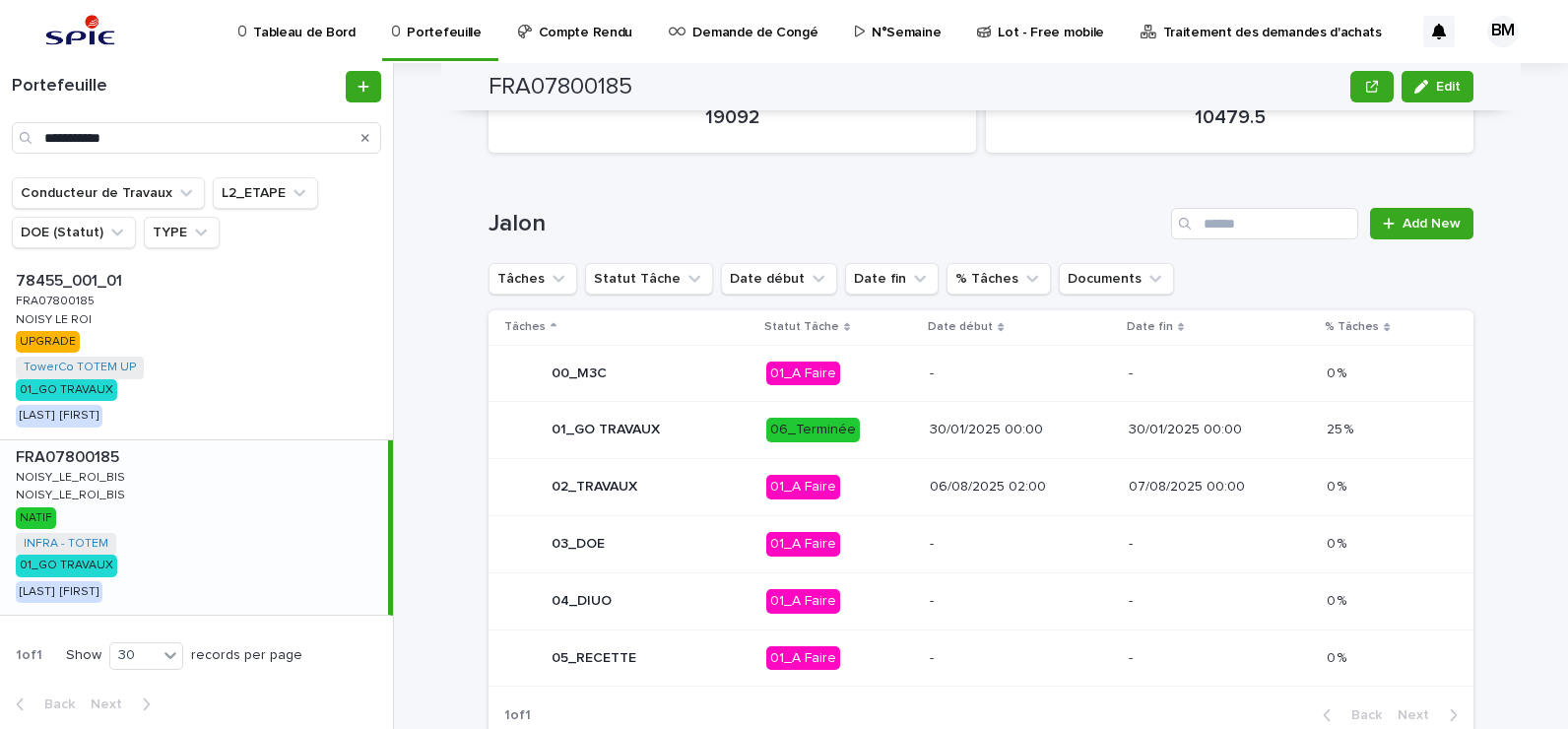 scroll, scrollTop: 916, scrollLeft: 0, axis: vertical 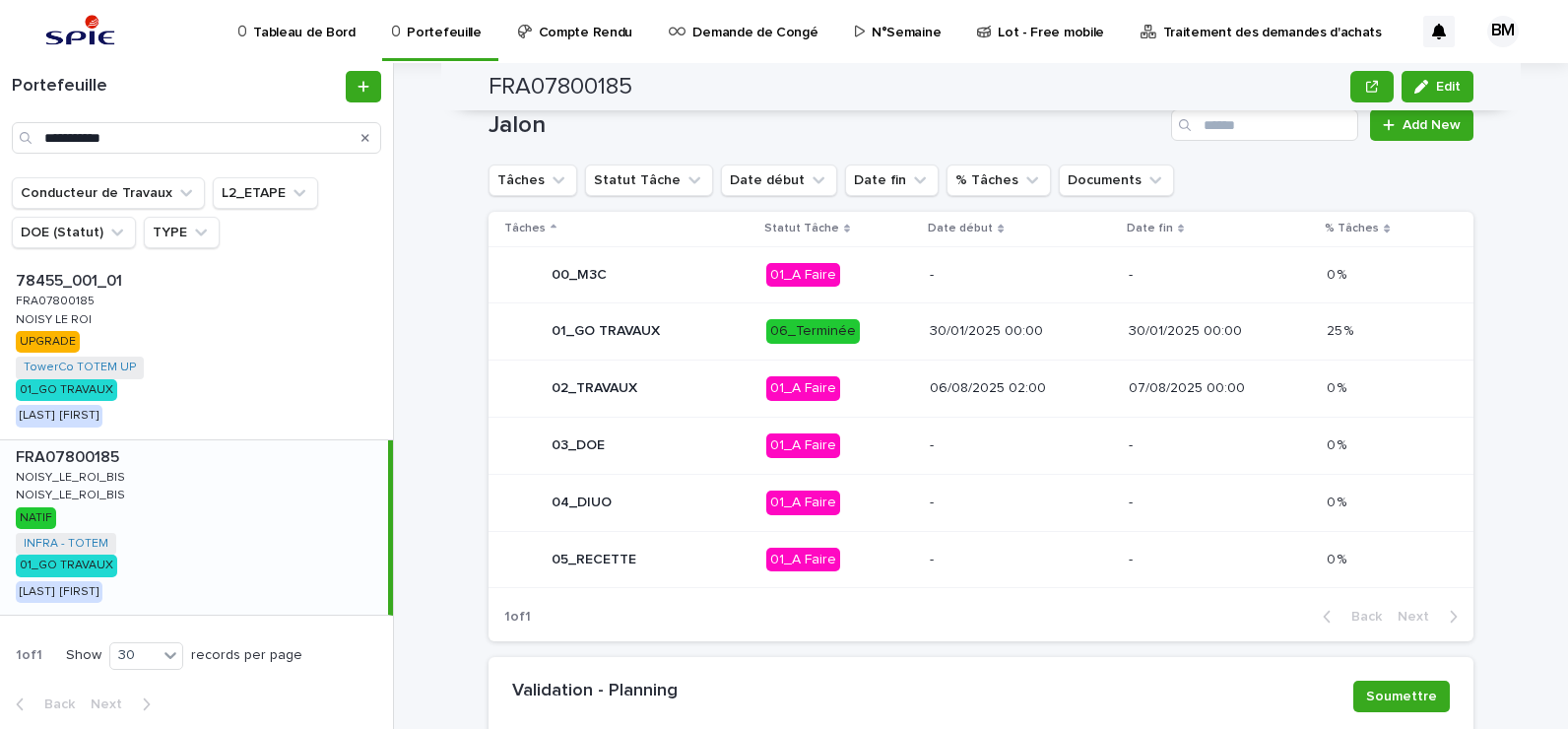 click on "30/01/2025 00:00" at bounding box center (1020, 331) 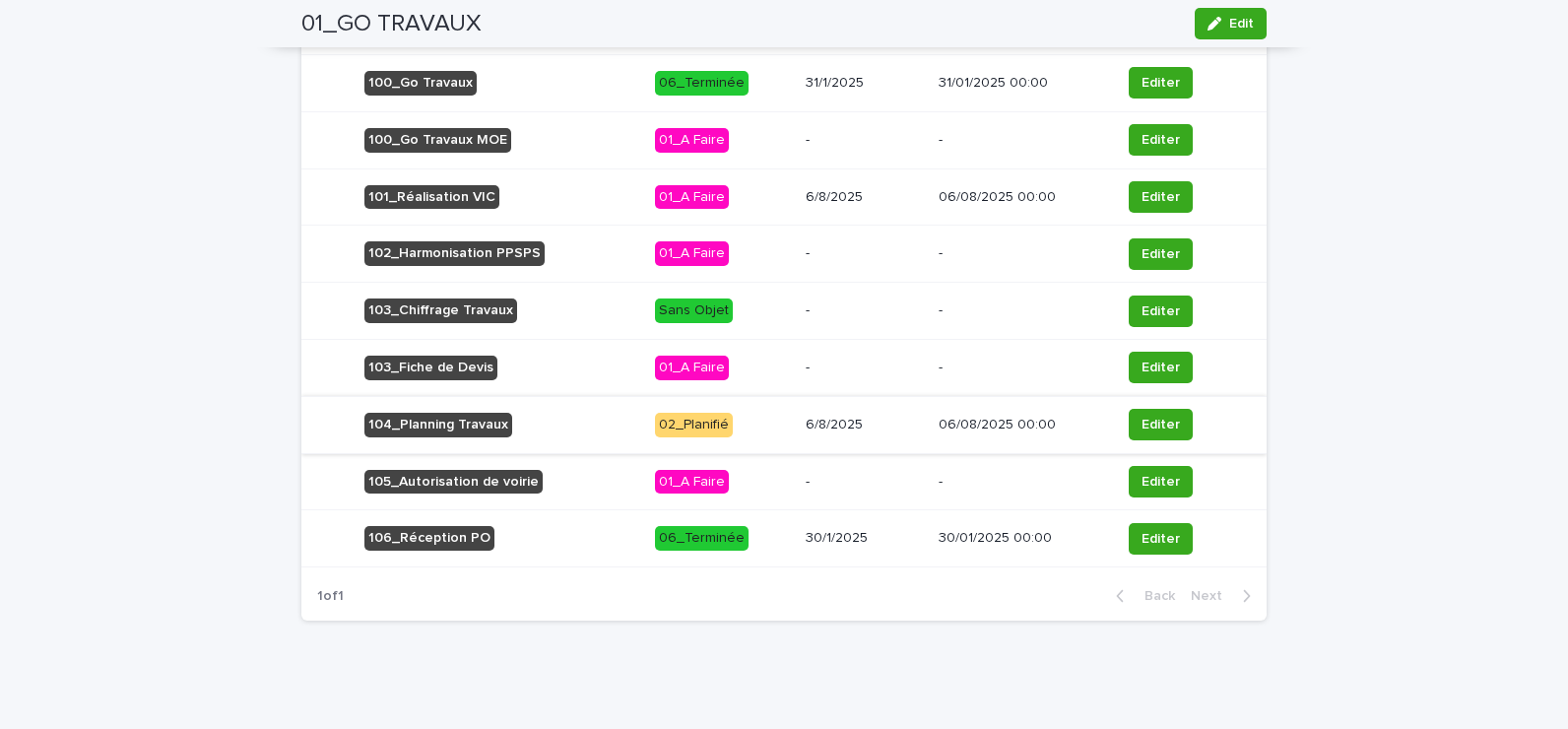 scroll, scrollTop: 887, scrollLeft: 0, axis: vertical 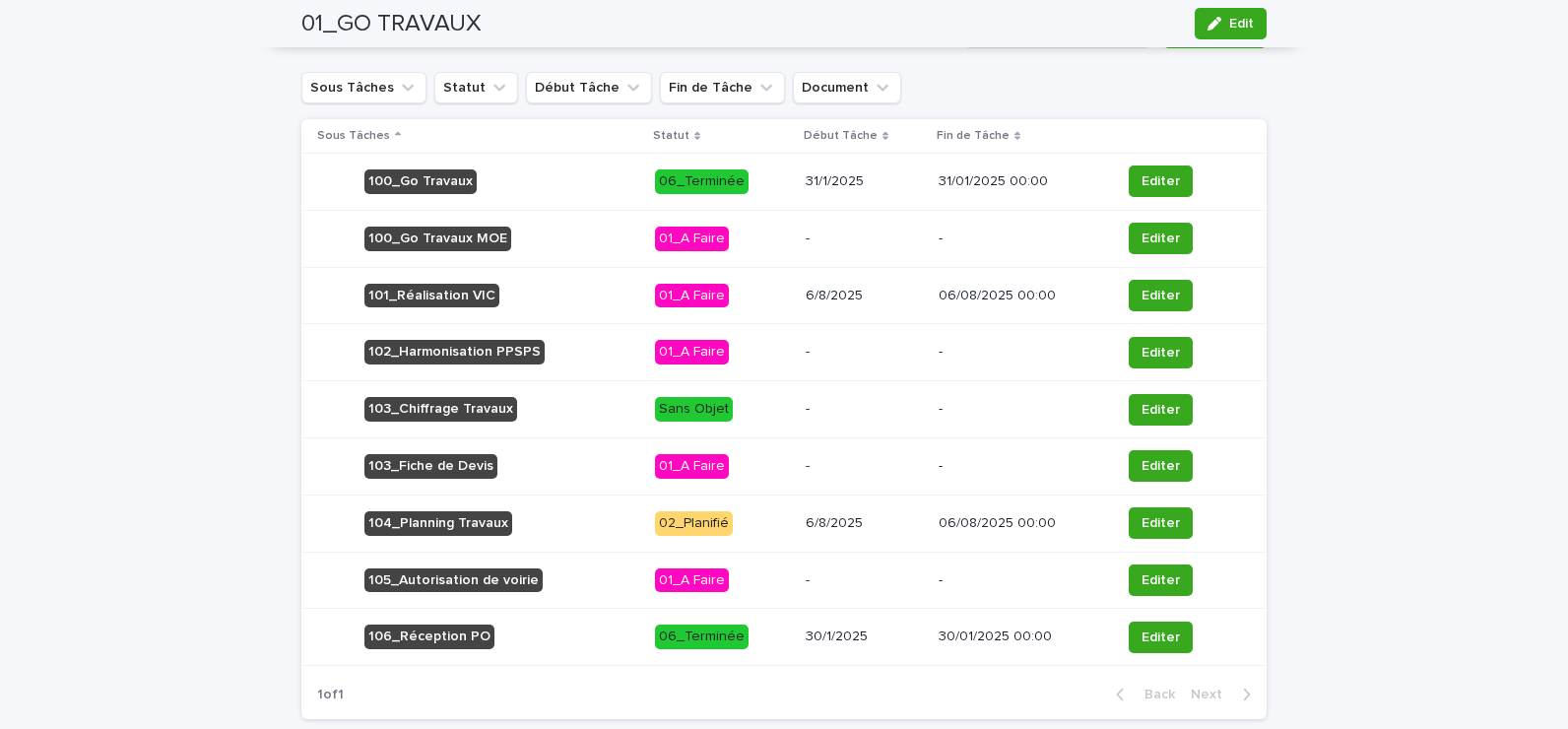 click on "6/8/2025" at bounding box center [864, 296] 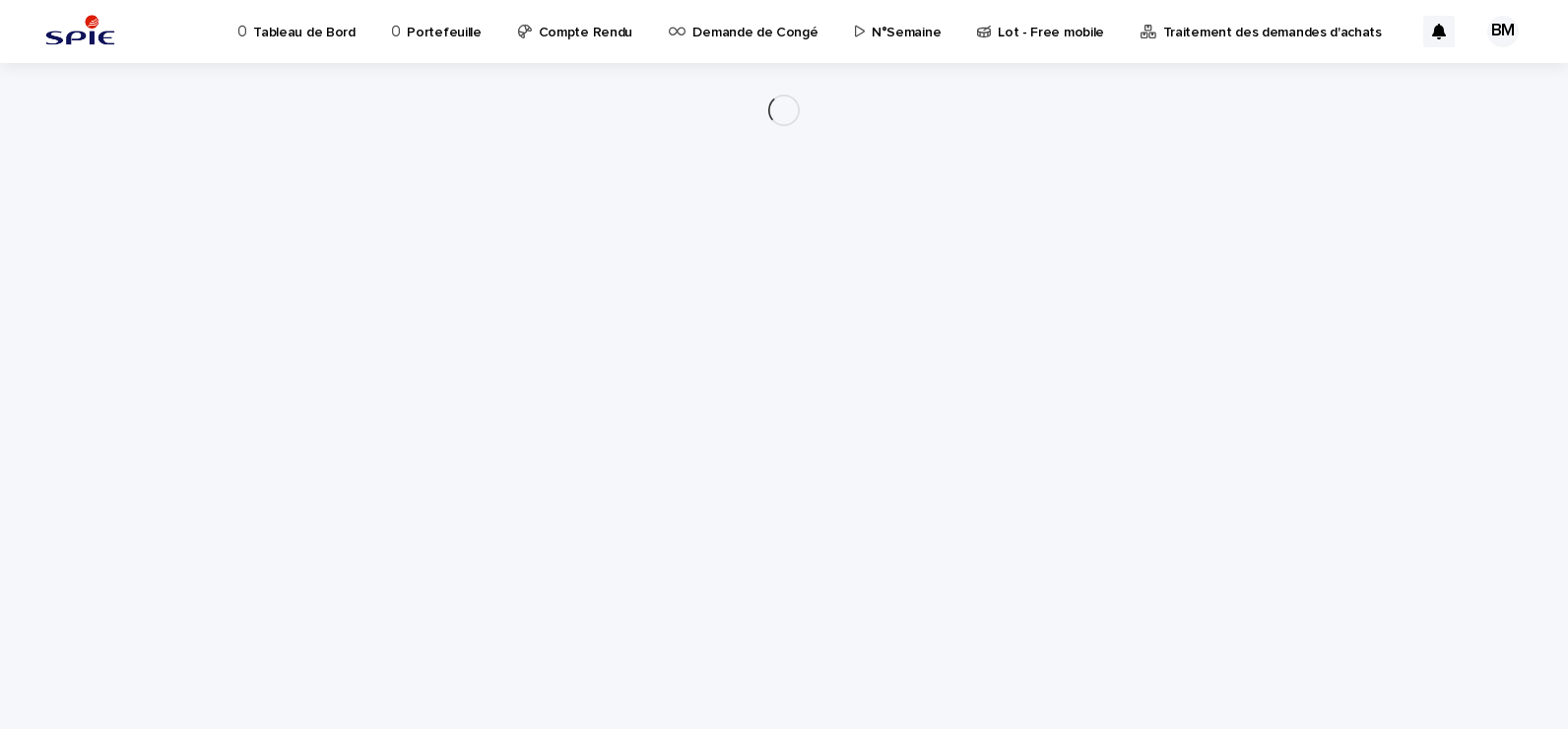 scroll, scrollTop: 0, scrollLeft: 0, axis: both 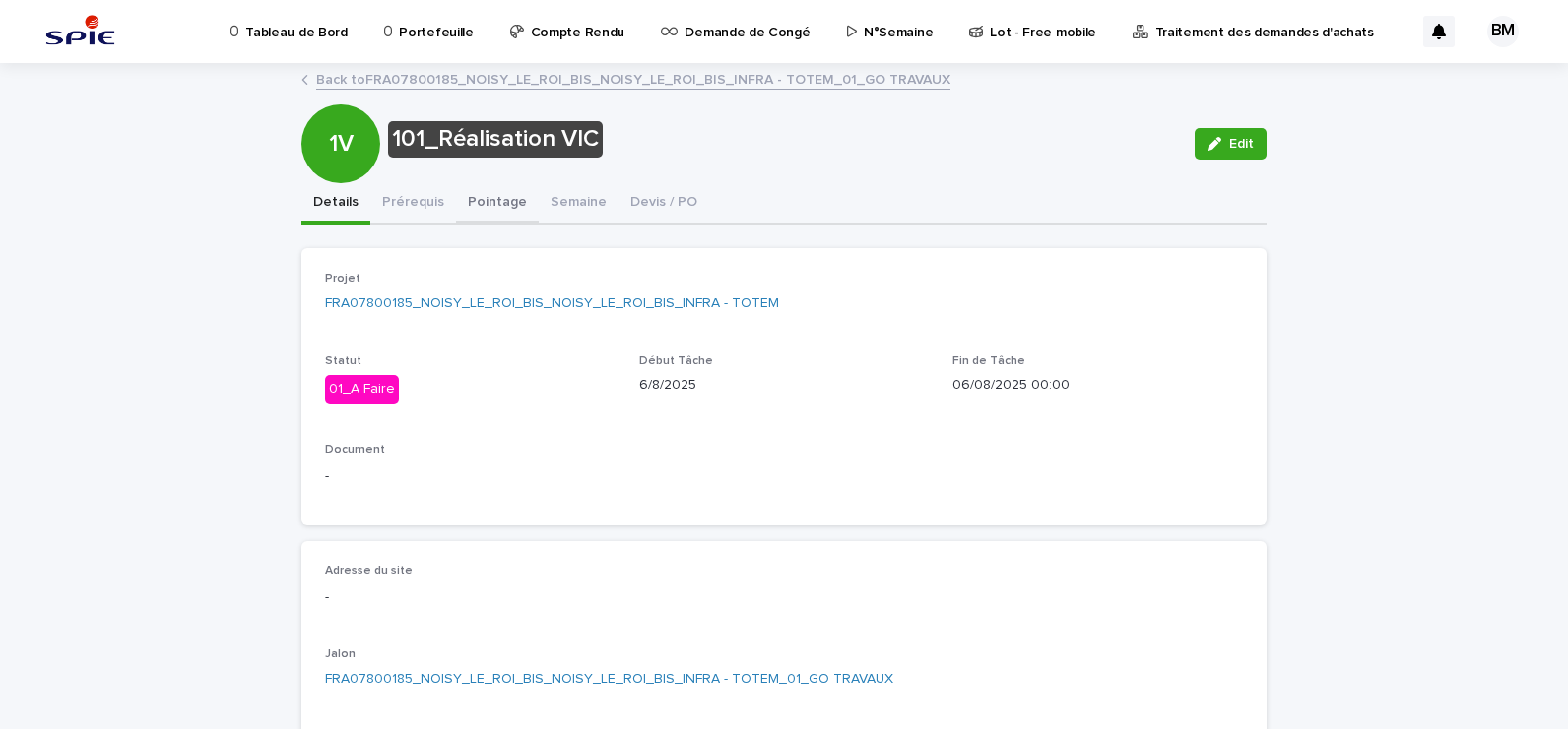 click on "Pointage" at bounding box center [497, 204] 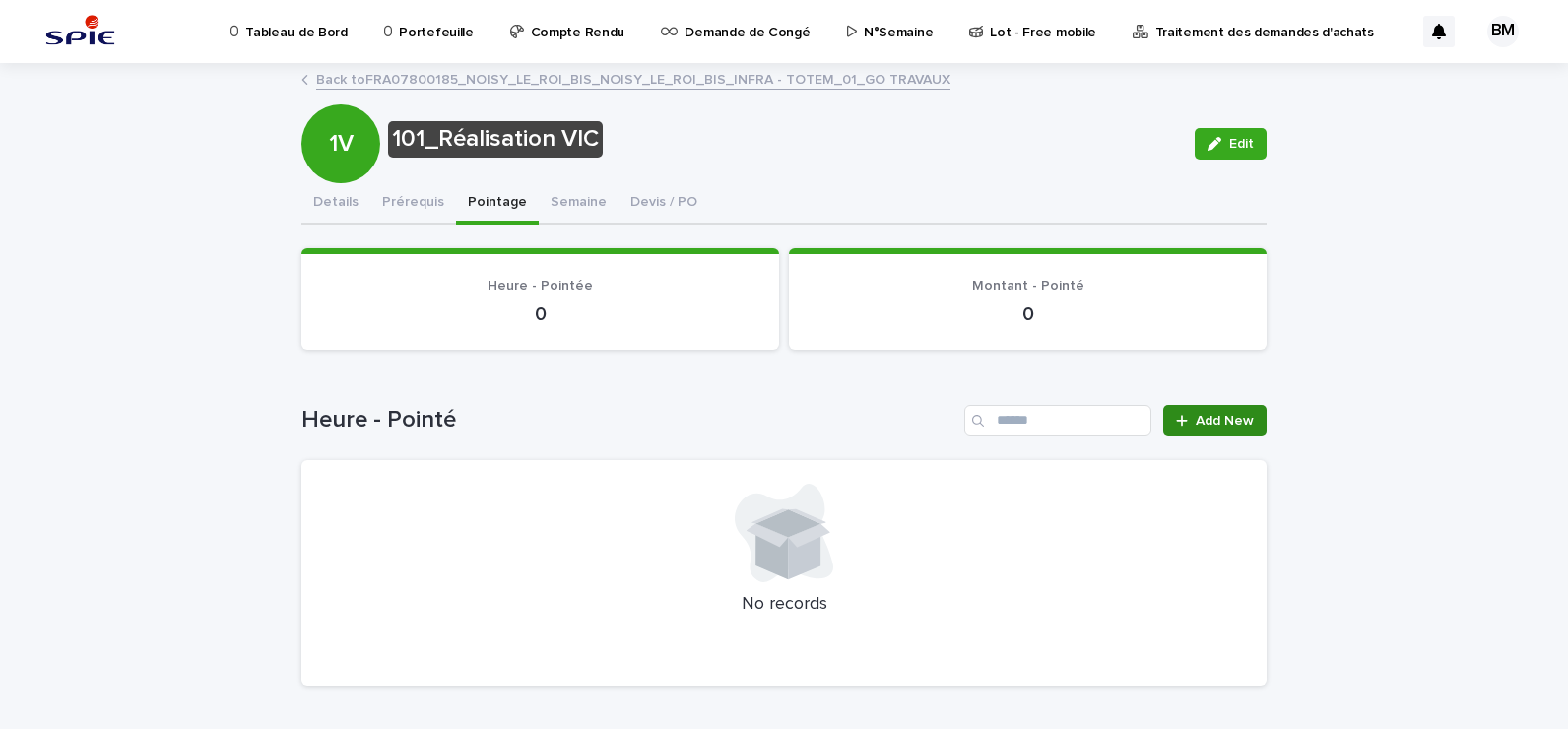 click on "Add New" at bounding box center (1214, 421) 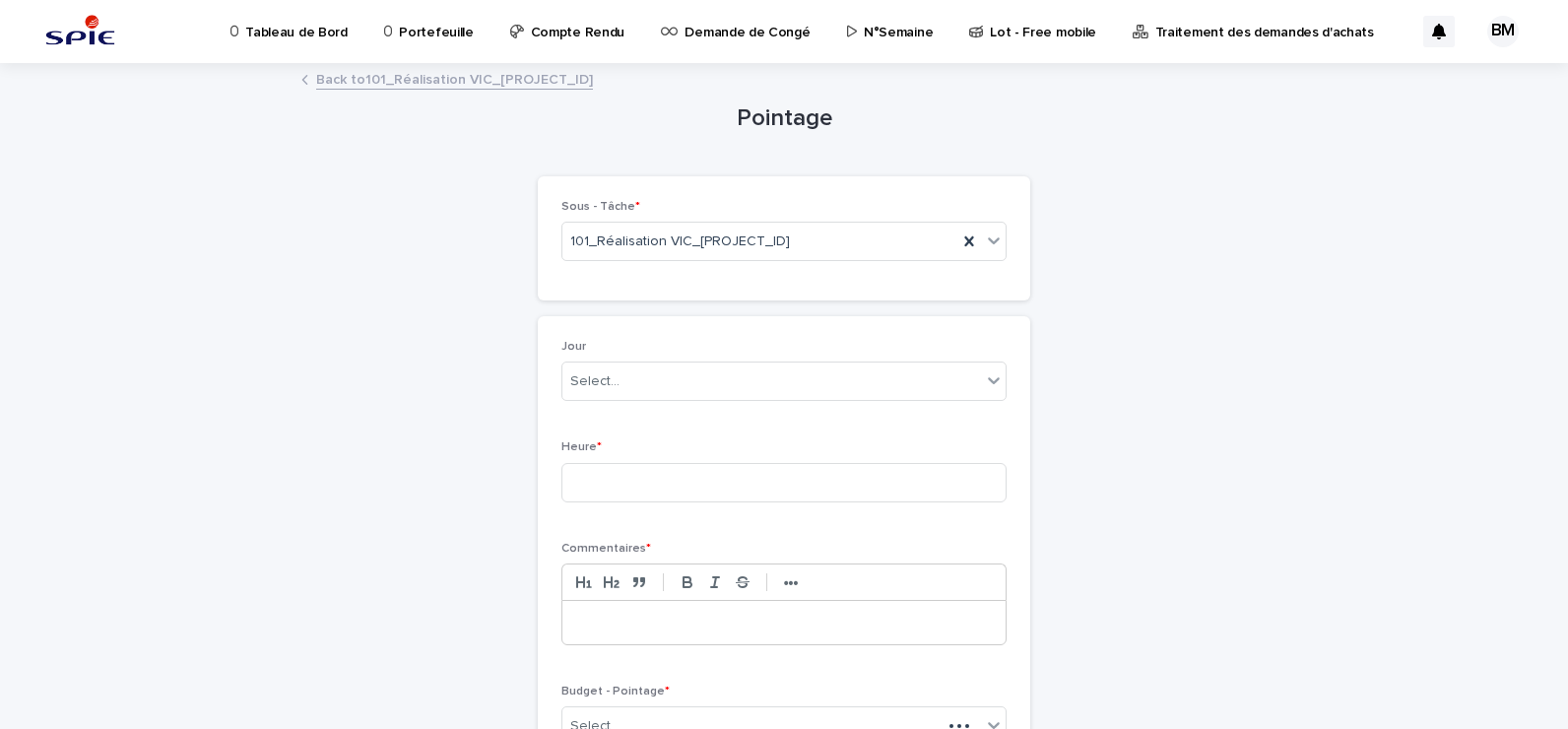 scroll, scrollTop: 202, scrollLeft: 0, axis: vertical 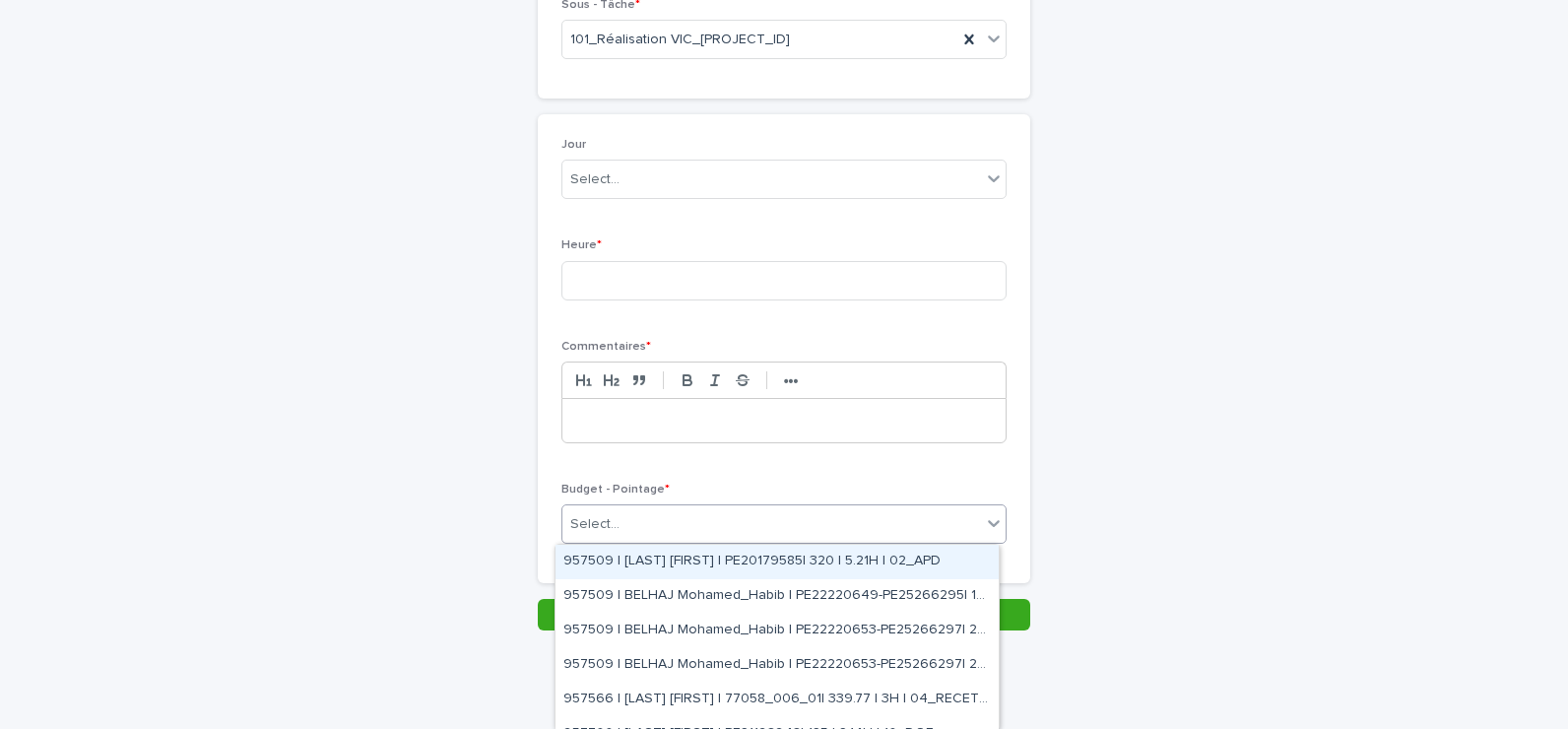 click on "Select..." at bounding box center [771, 524] 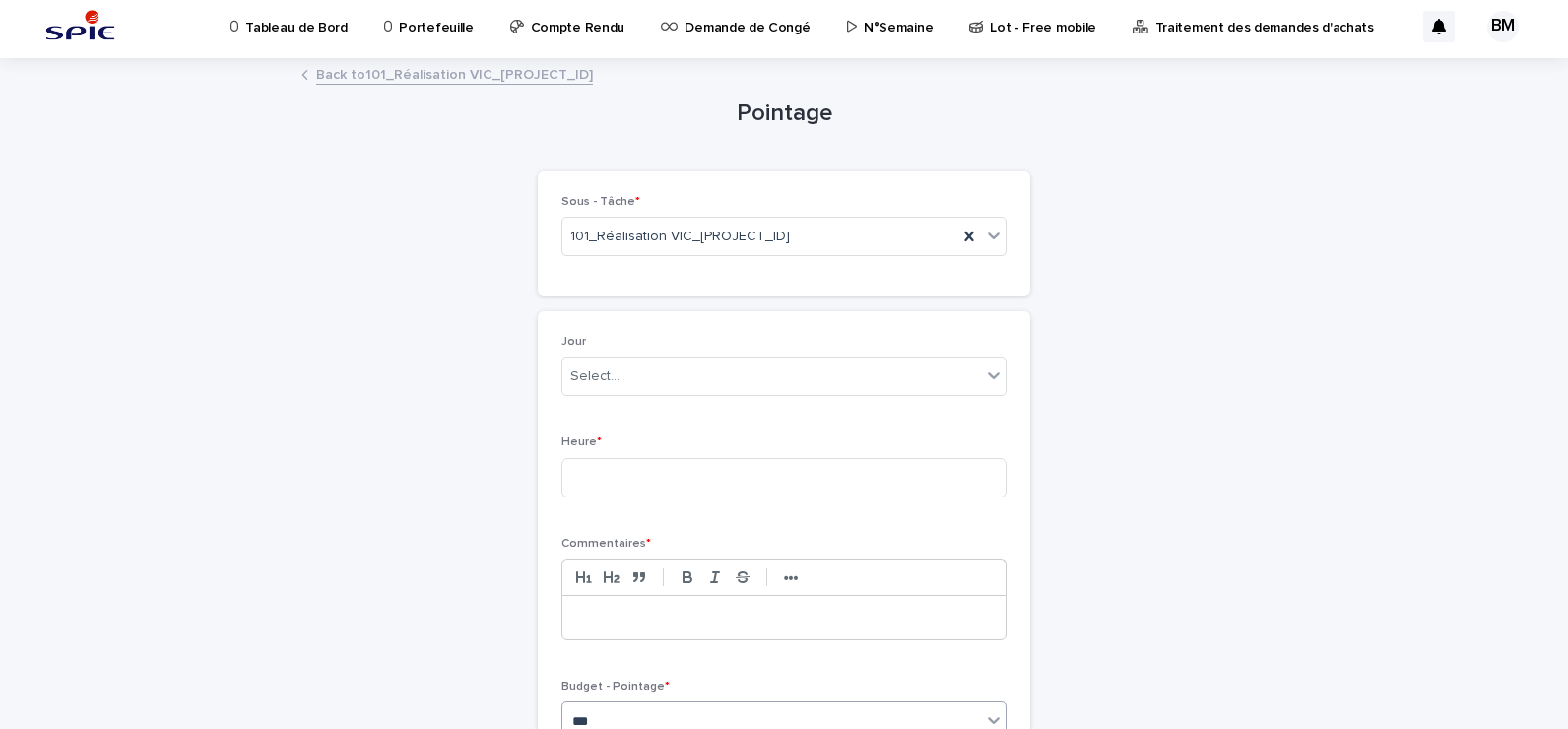 scroll, scrollTop: 202, scrollLeft: 0, axis: vertical 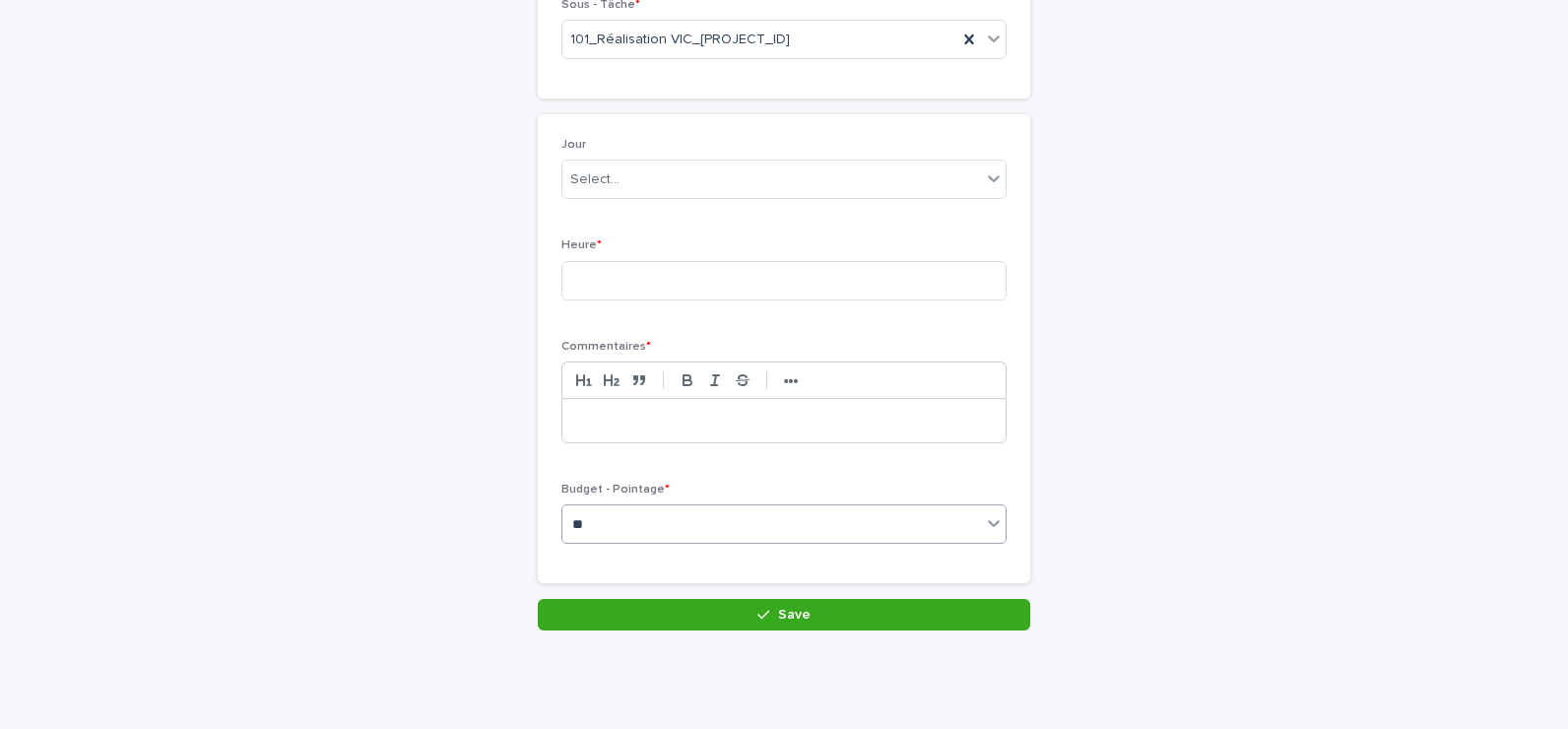 type on "*" 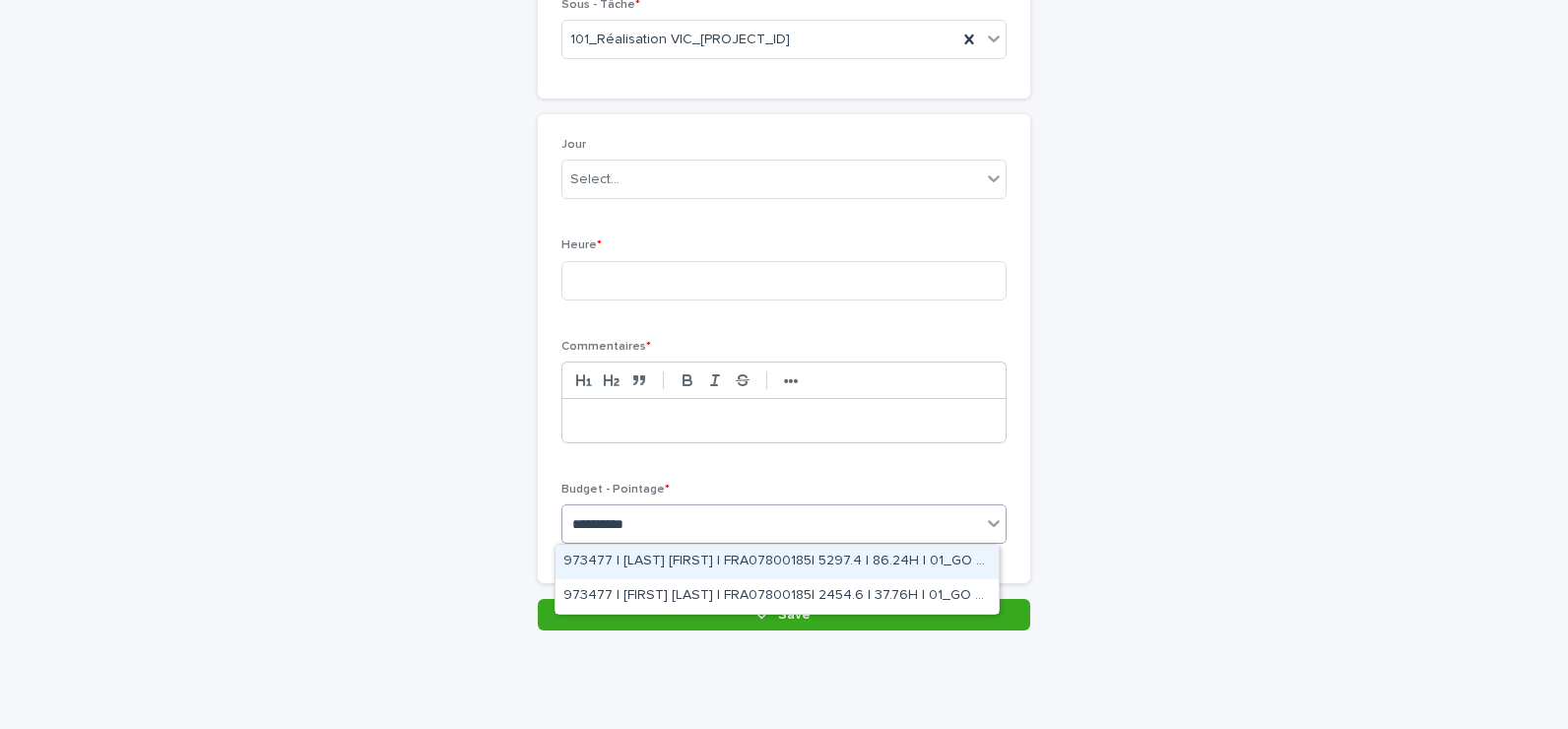 type on "**********" 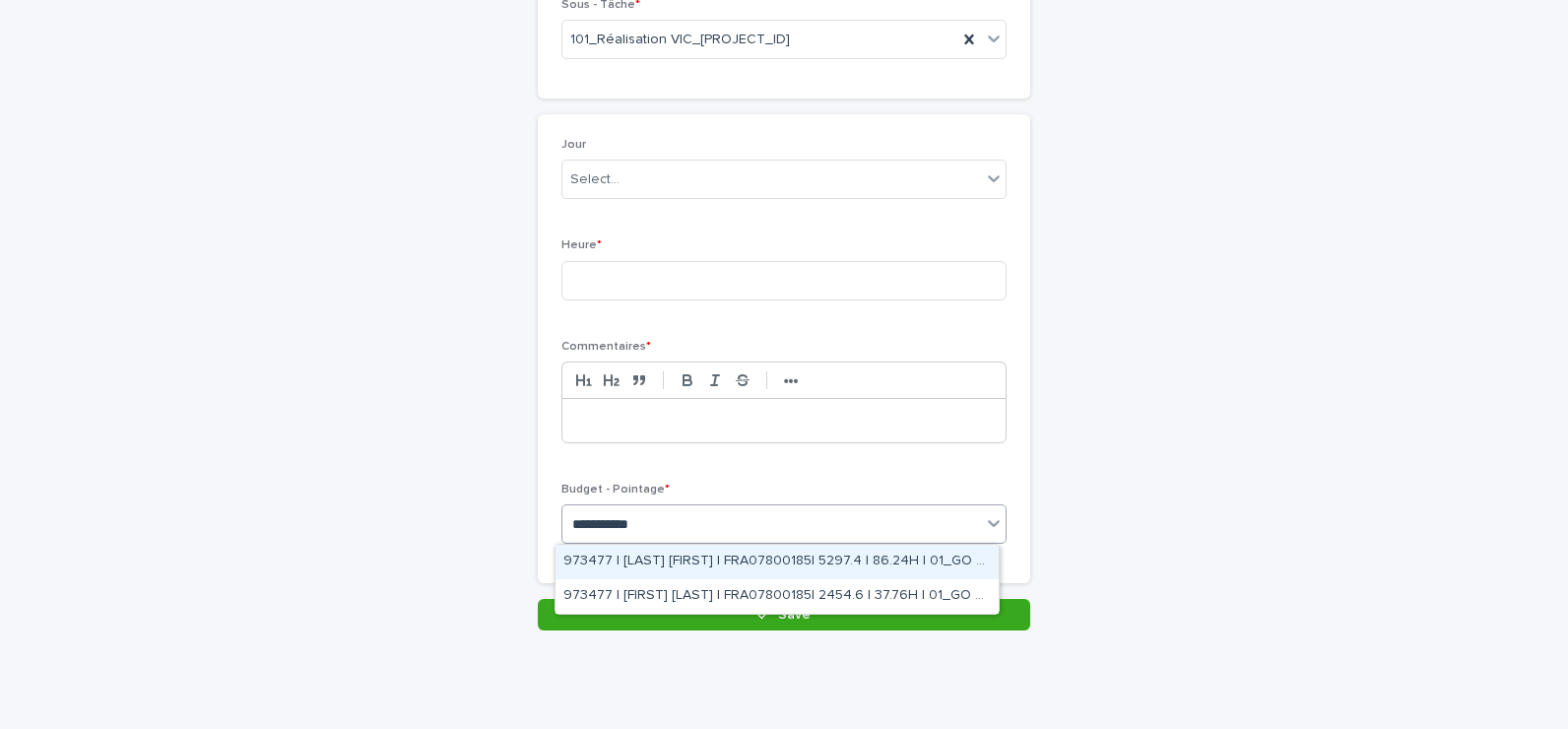 click on "973477 | [LAST] [FIRST] | FRA07800185| 5297.4 | 86.24H  | 01_GO TRAVAUX" at bounding box center [777, 562] 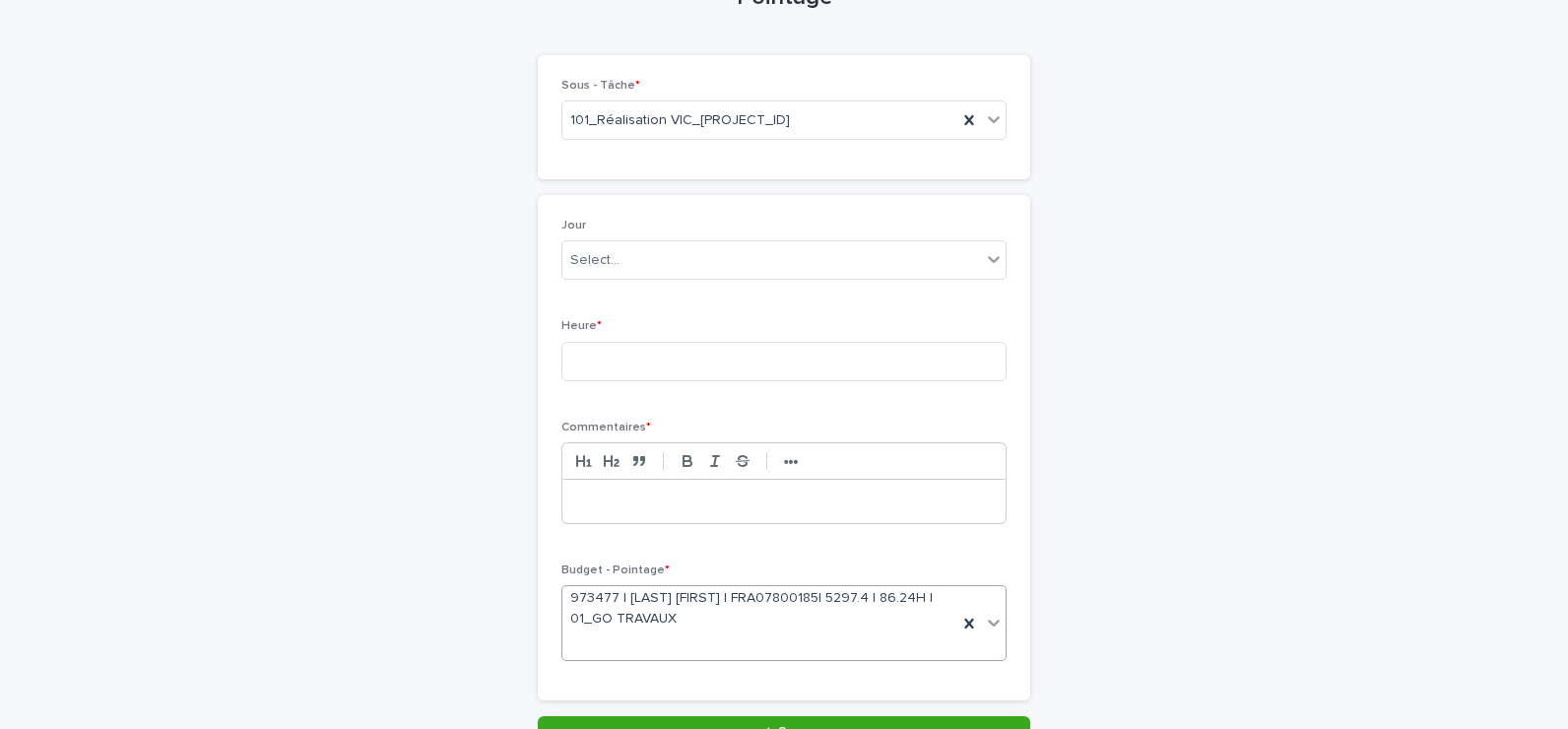 scroll, scrollTop: 23, scrollLeft: 0, axis: vertical 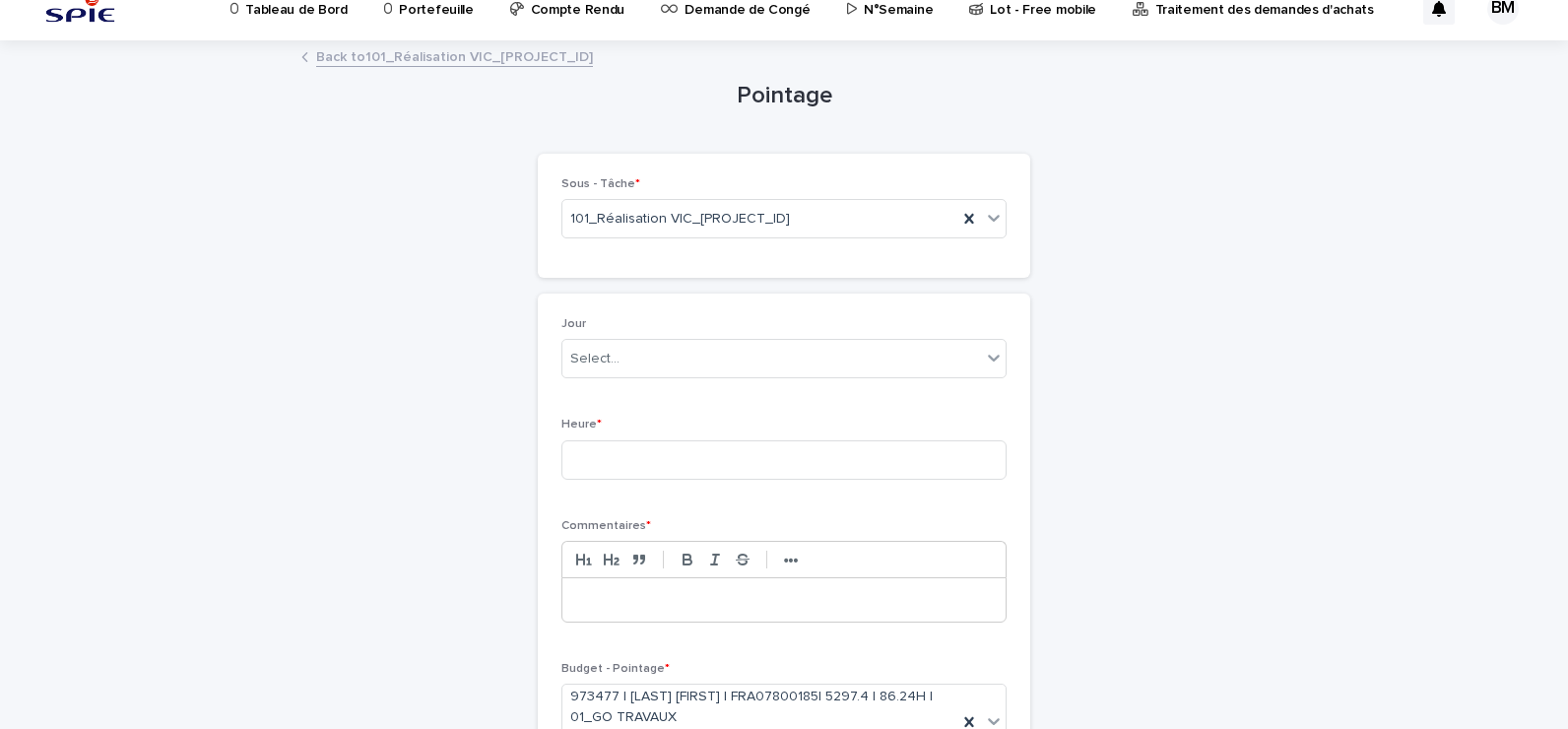 click at bounding box center (784, 600) 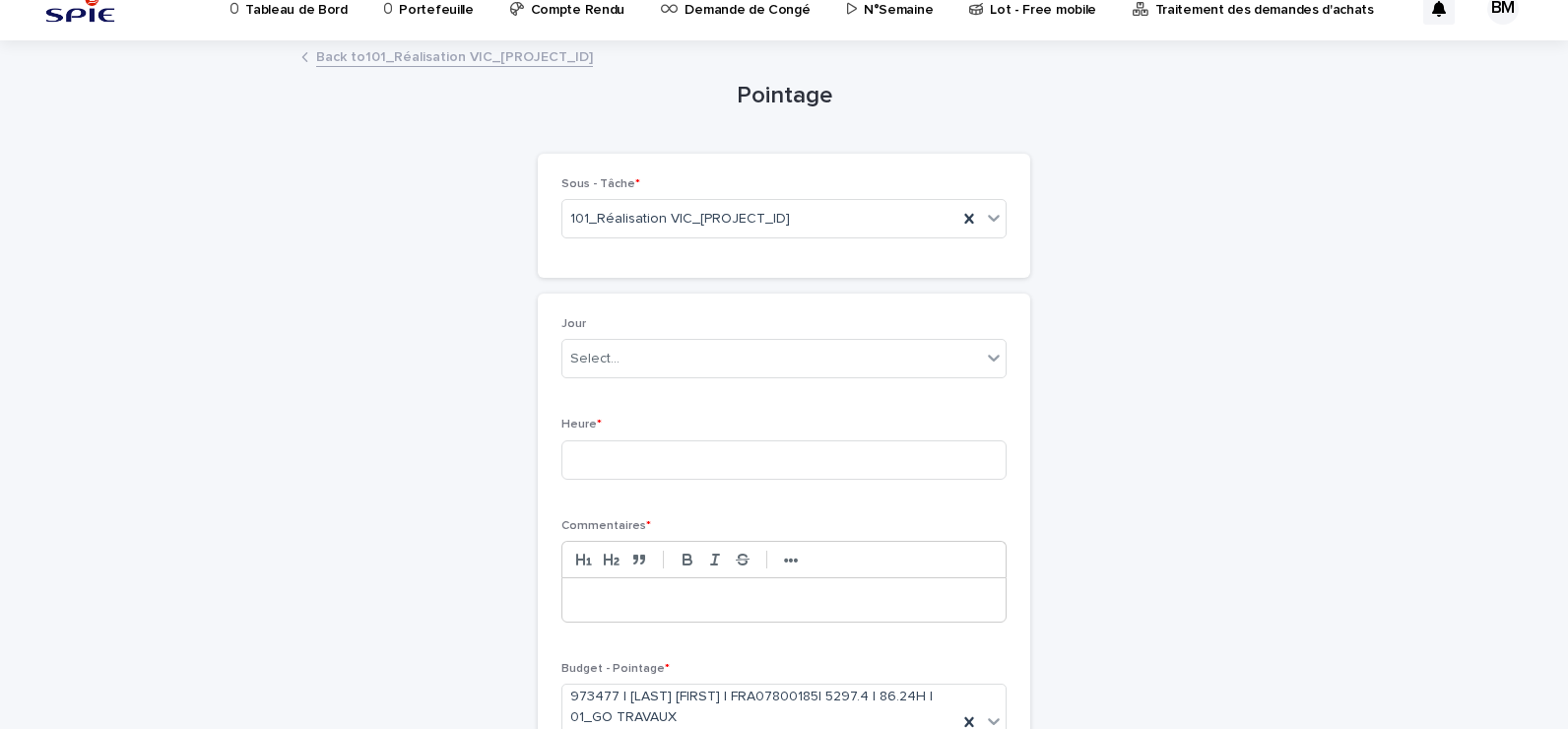 click on "Back to  101_Réalisation VIC_FRA07800185" at bounding box center [454, 55] 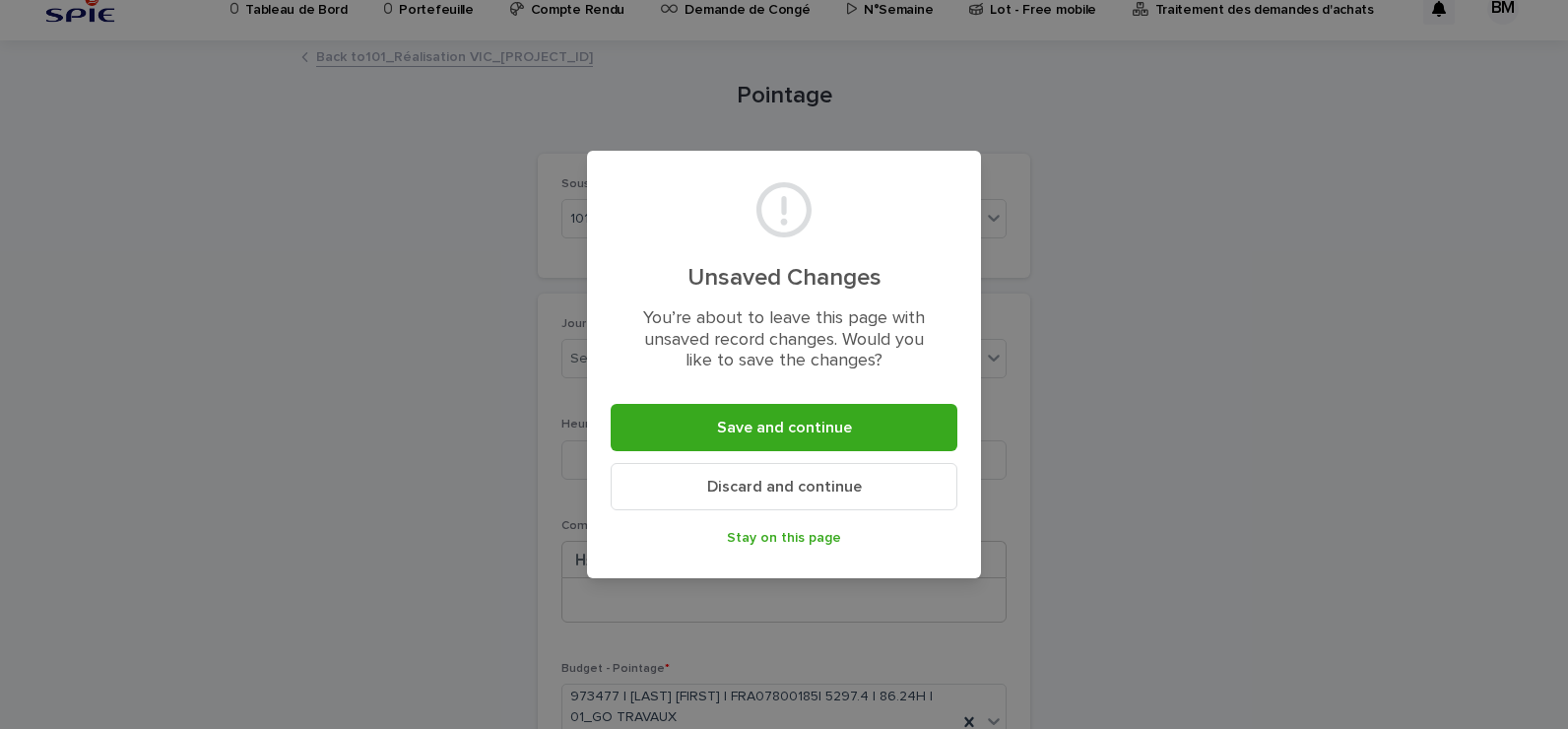 click on "Unsaved Changes You’re about to leave this page with unsaved record changes. Would you like to save the changes? Save and continue Discard and continue Stay on this page" at bounding box center [784, 364] 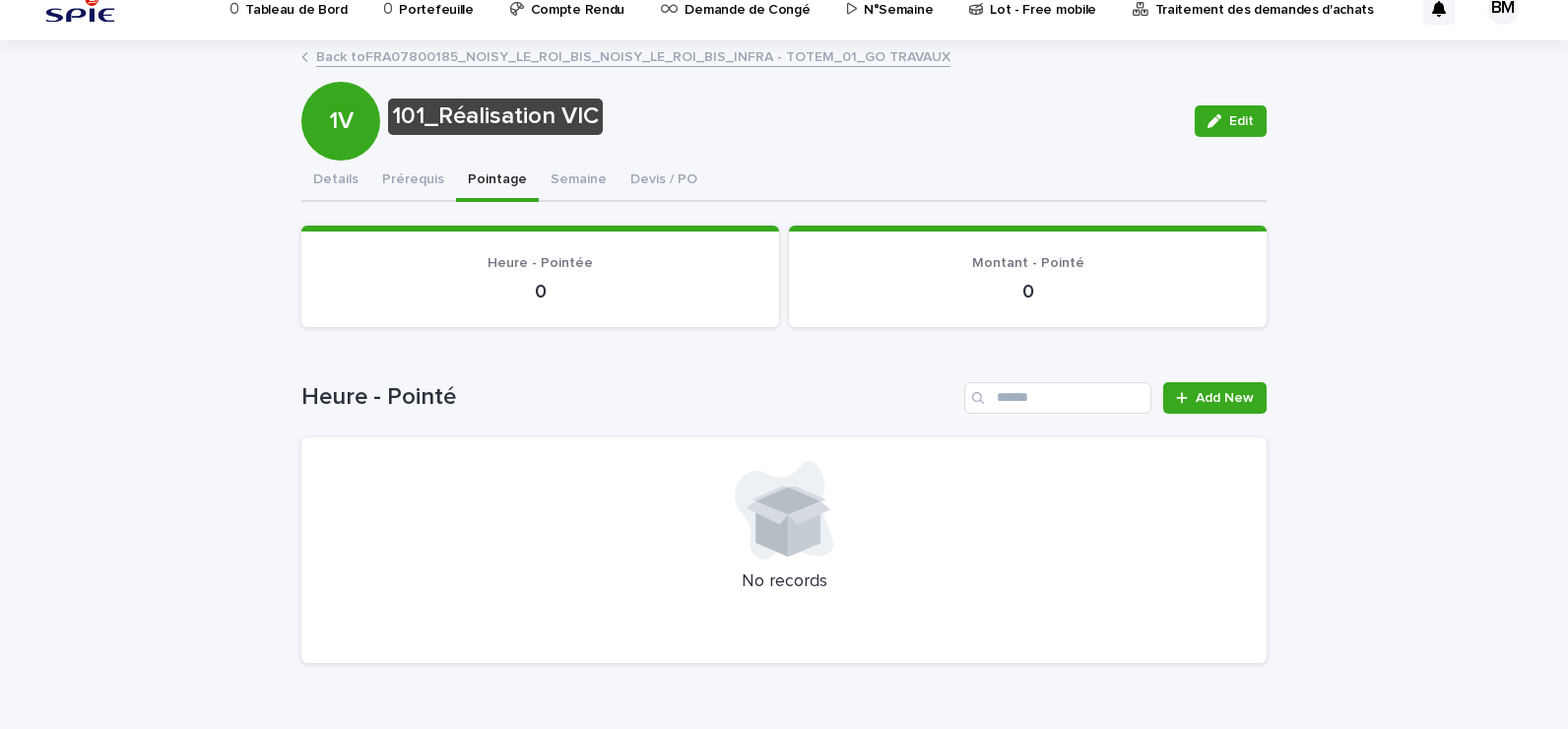 scroll, scrollTop: 0, scrollLeft: 0, axis: both 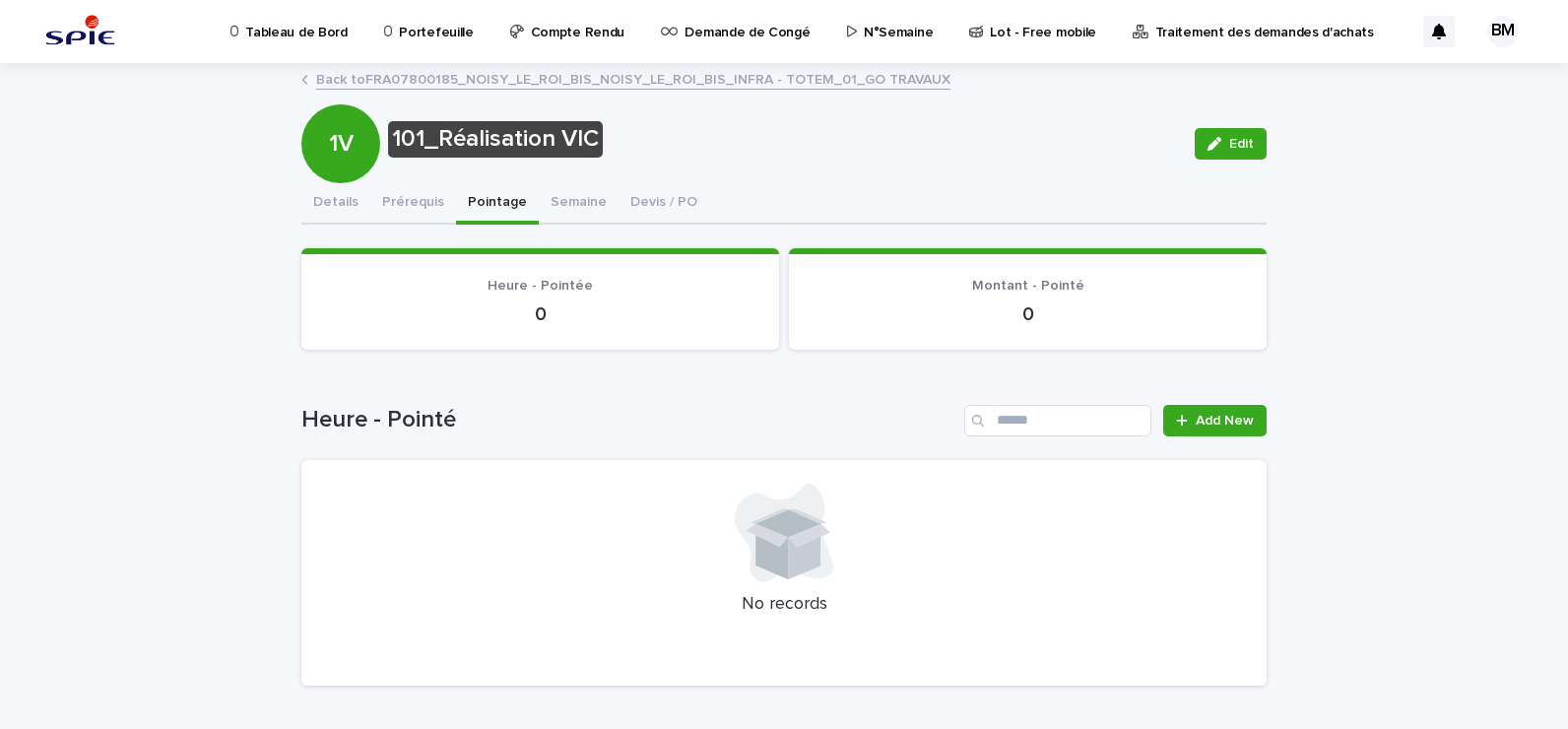 click on "Back to  FRA07800185_NOISY_LE_ROI_BIS_NOISY_LE_ROI_BIS_INFRA - TOTEM_01_GO TRAVAUX" at bounding box center [633, 78] 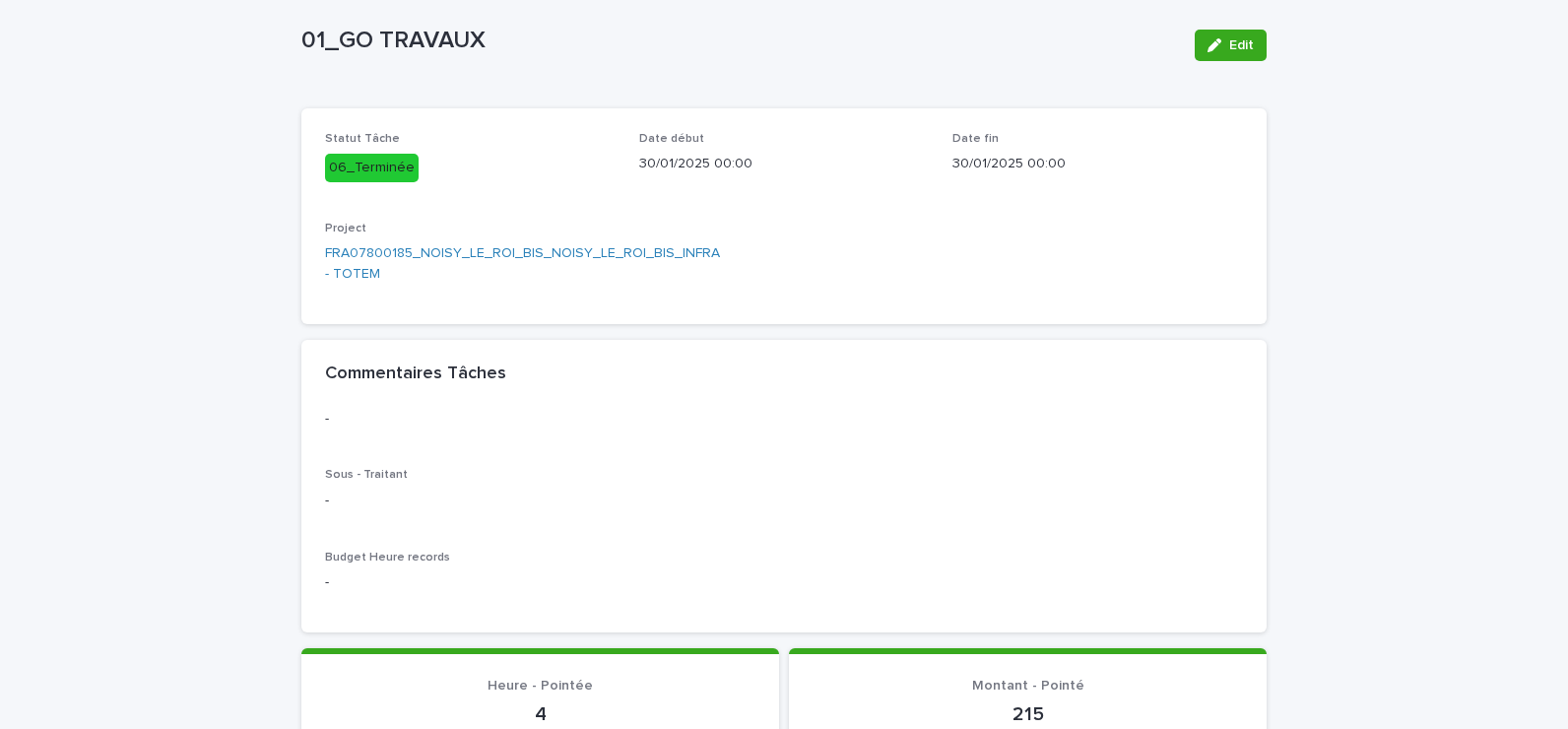 scroll, scrollTop: 0, scrollLeft: 0, axis: both 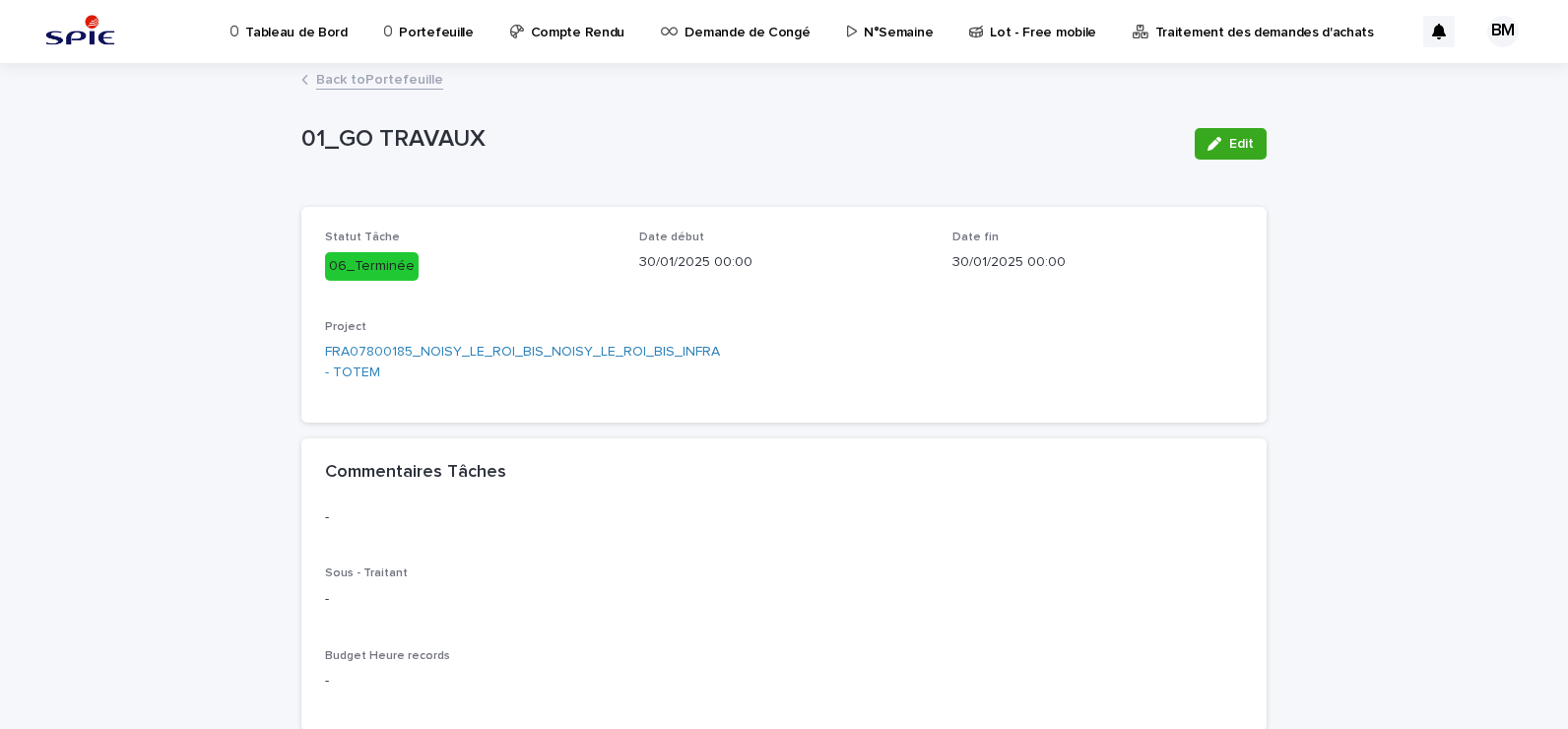 click on "06_Terminée" at bounding box center (470, 266) 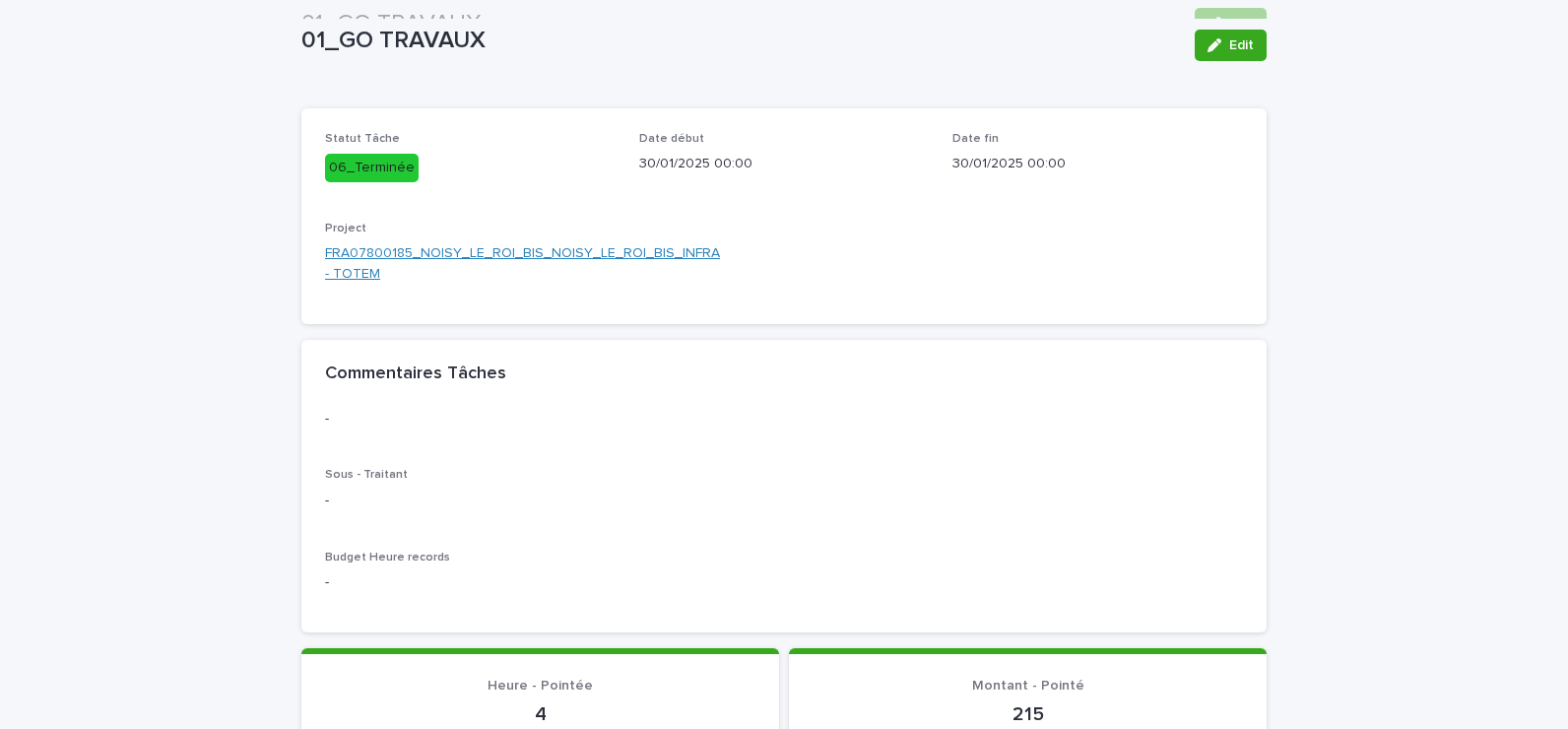 scroll, scrollTop: 0, scrollLeft: 0, axis: both 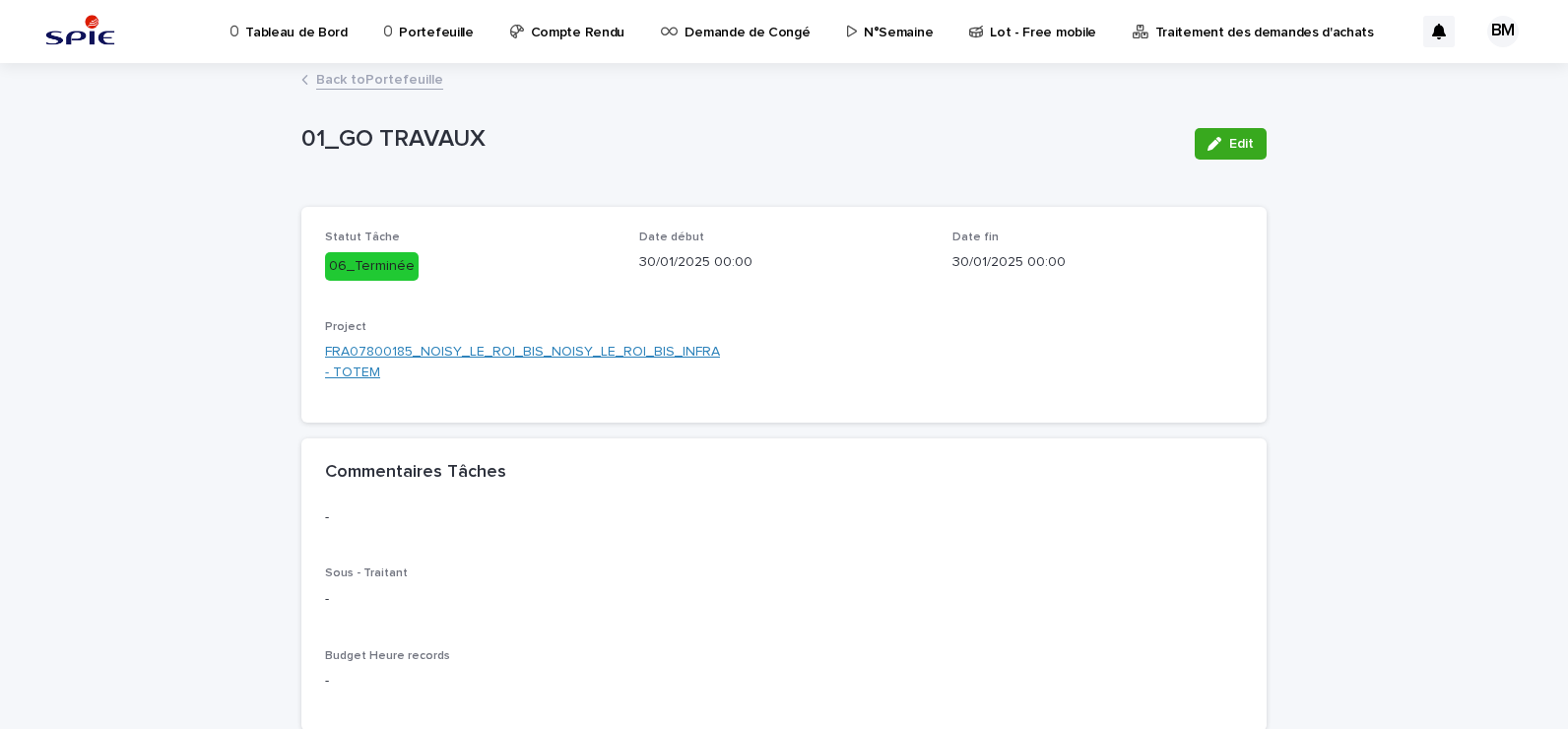 click on "FRA07800185_NOISY_LE_ROI_BIS_NOISY_LE_ROI_BIS_INFRA - TOTEM" at bounding box center (522, 363) 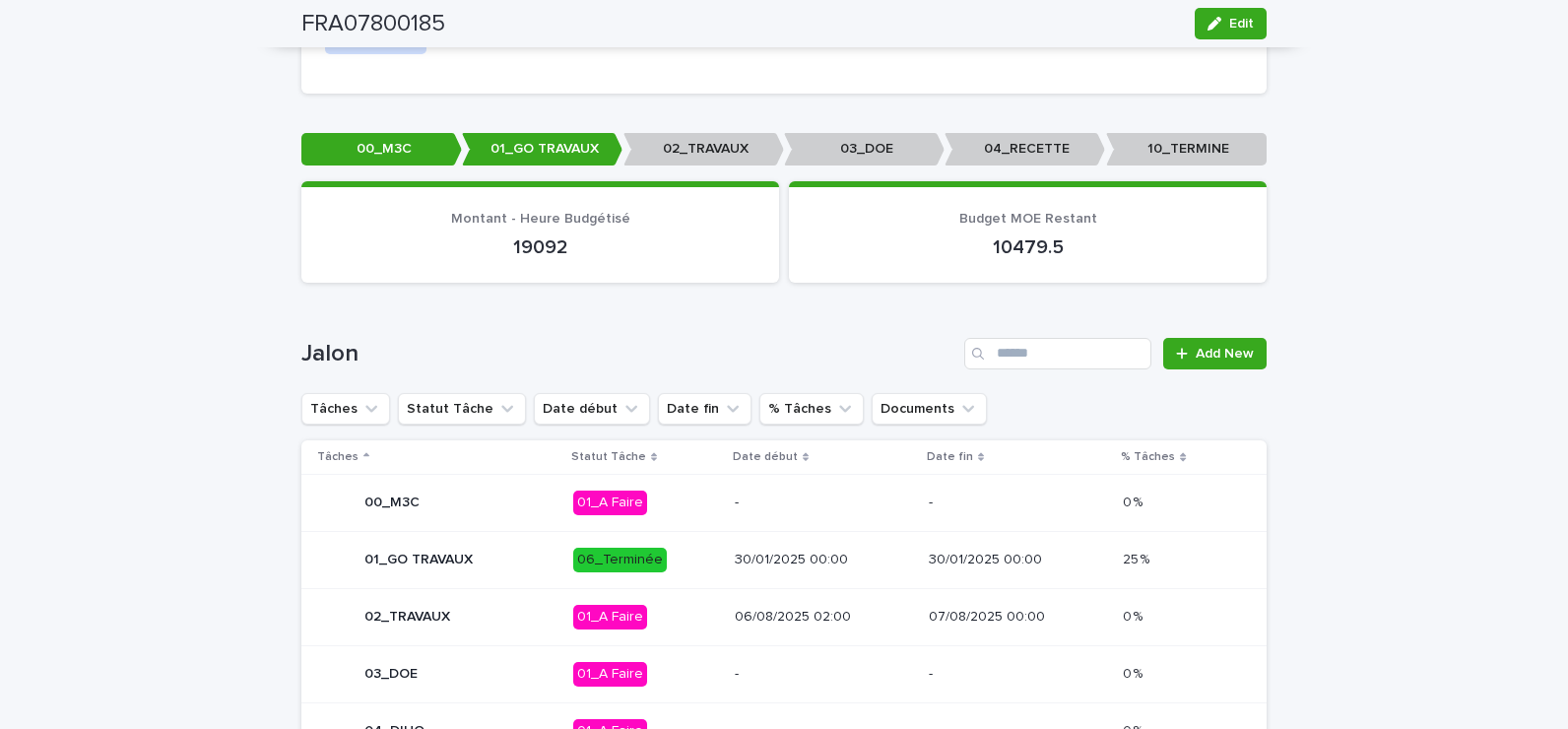scroll, scrollTop: 788, scrollLeft: 0, axis: vertical 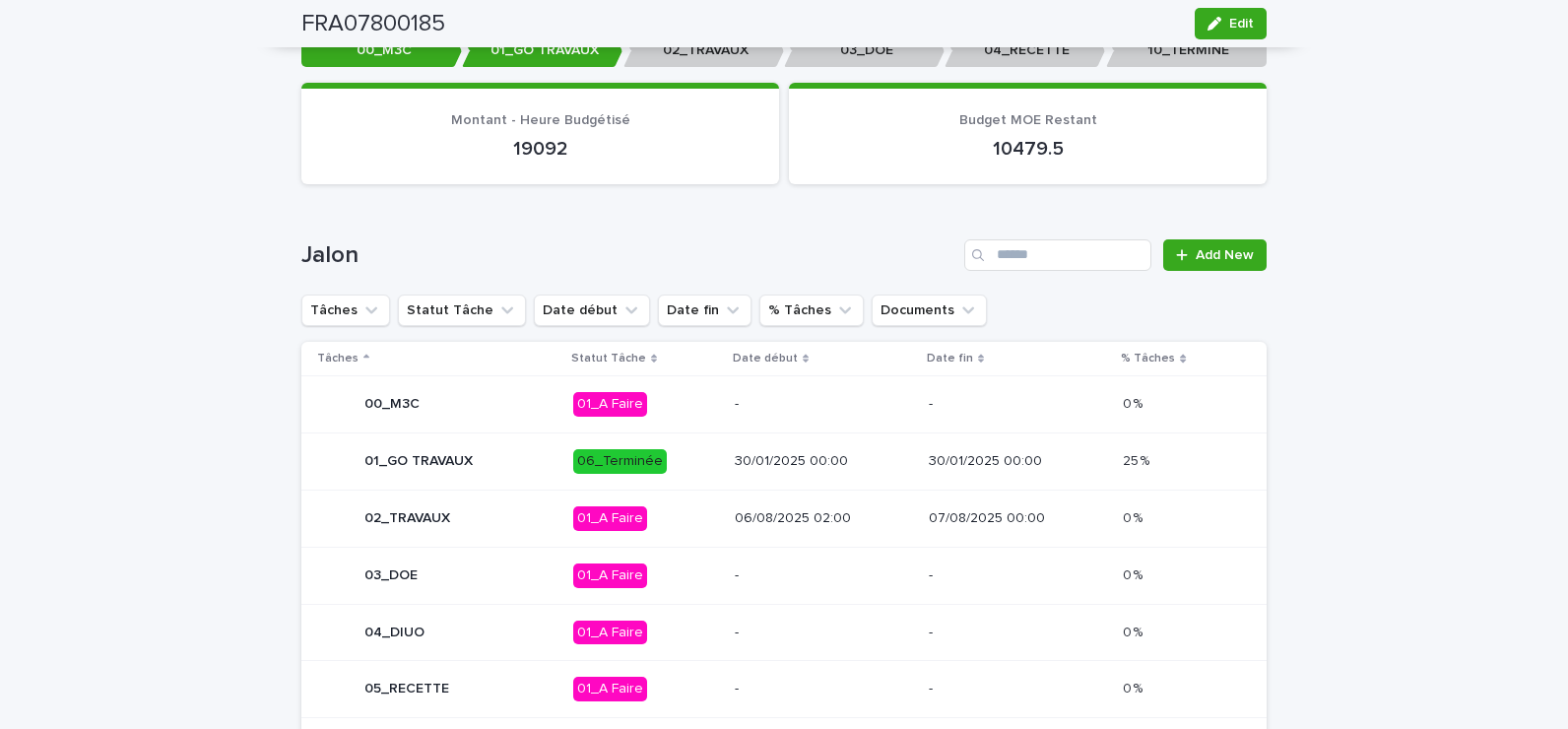 click on "06/08/2025 02:00" at bounding box center [823, 518] 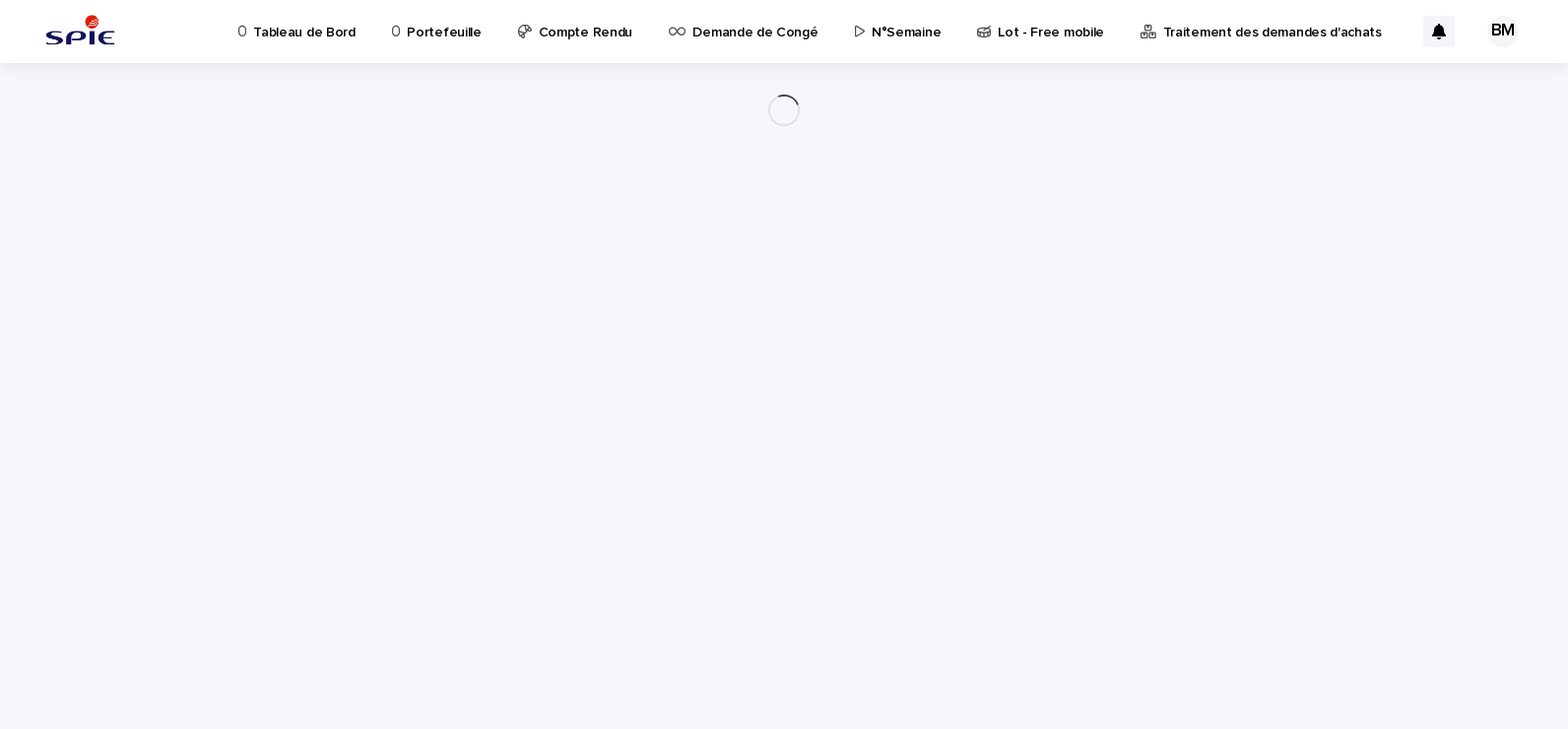 scroll, scrollTop: 0, scrollLeft: 0, axis: both 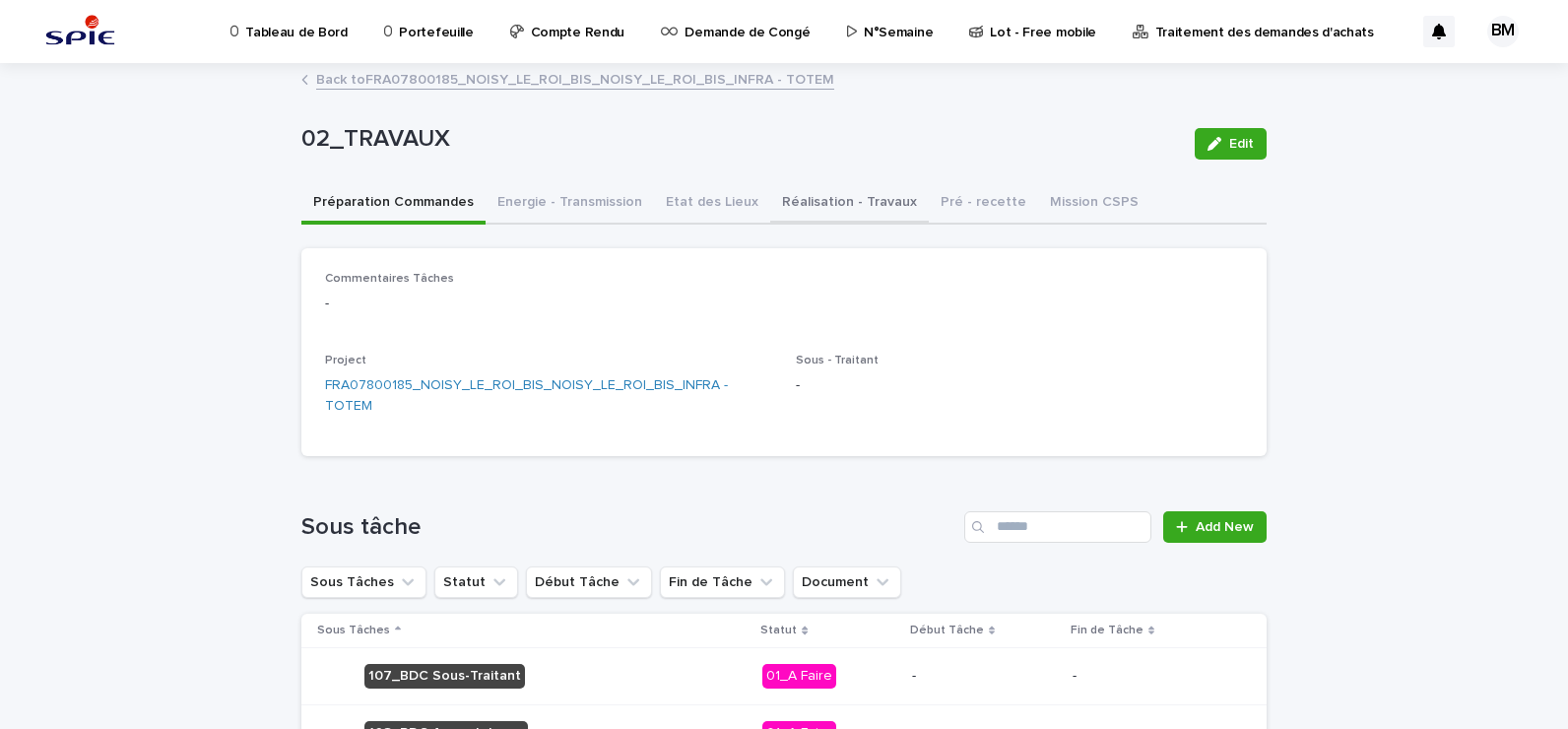 click on "Réalisation - Travaux" at bounding box center [849, 204] 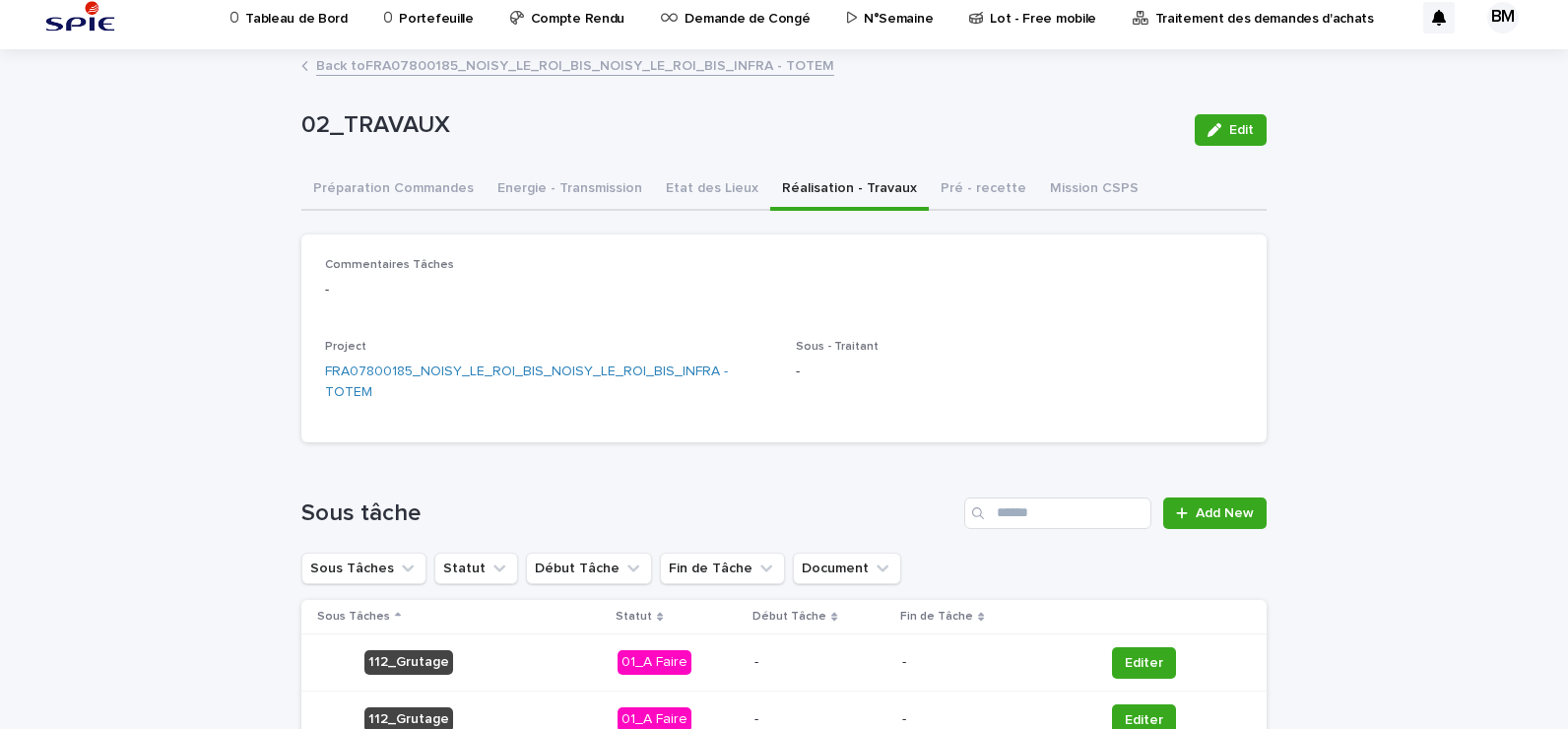 scroll, scrollTop: 0, scrollLeft: 0, axis: both 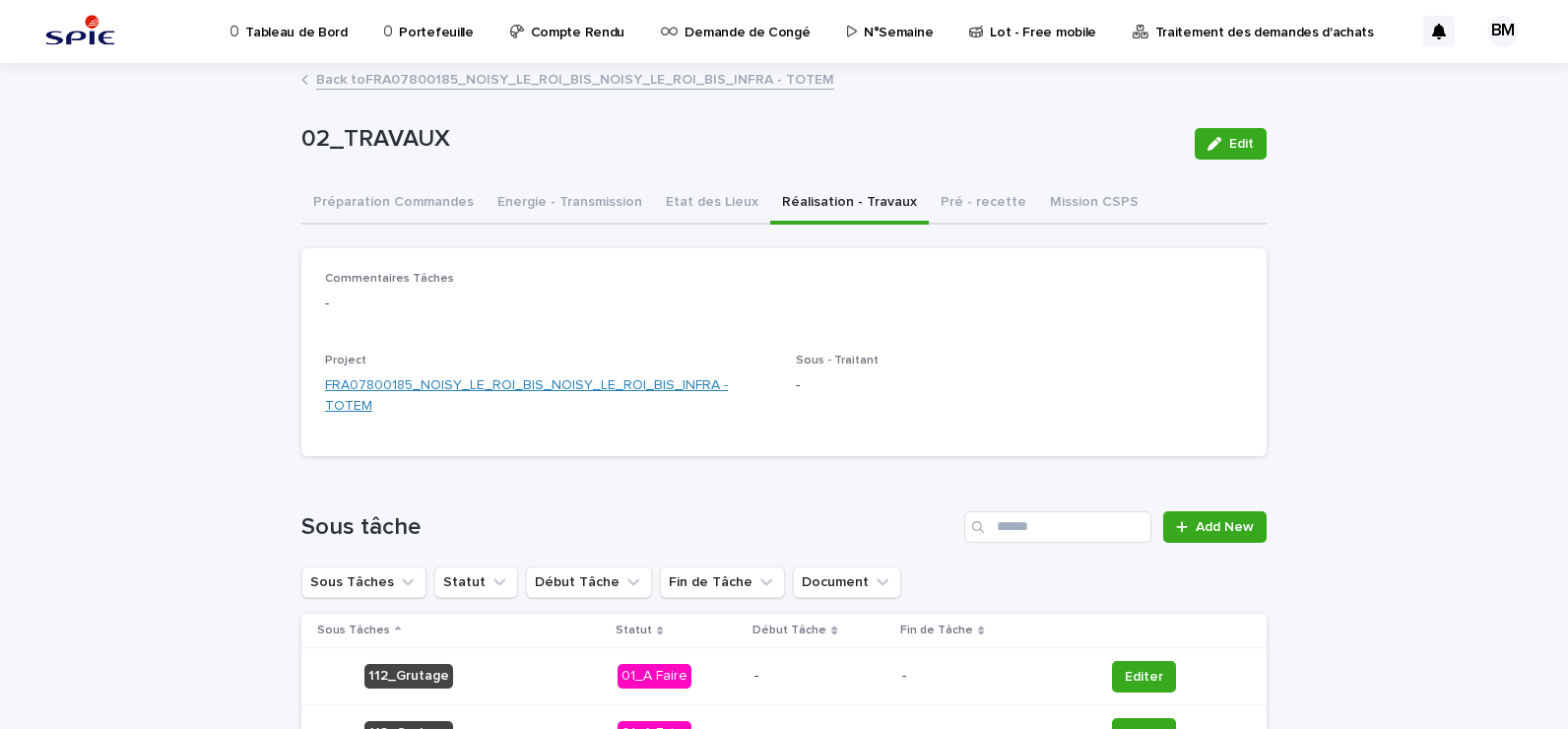 click on "FRA07800185_NOISY_LE_ROI_BIS_NOISY_LE_ROI_BIS_INFRA - TOTEM" at bounding box center (549, 396) 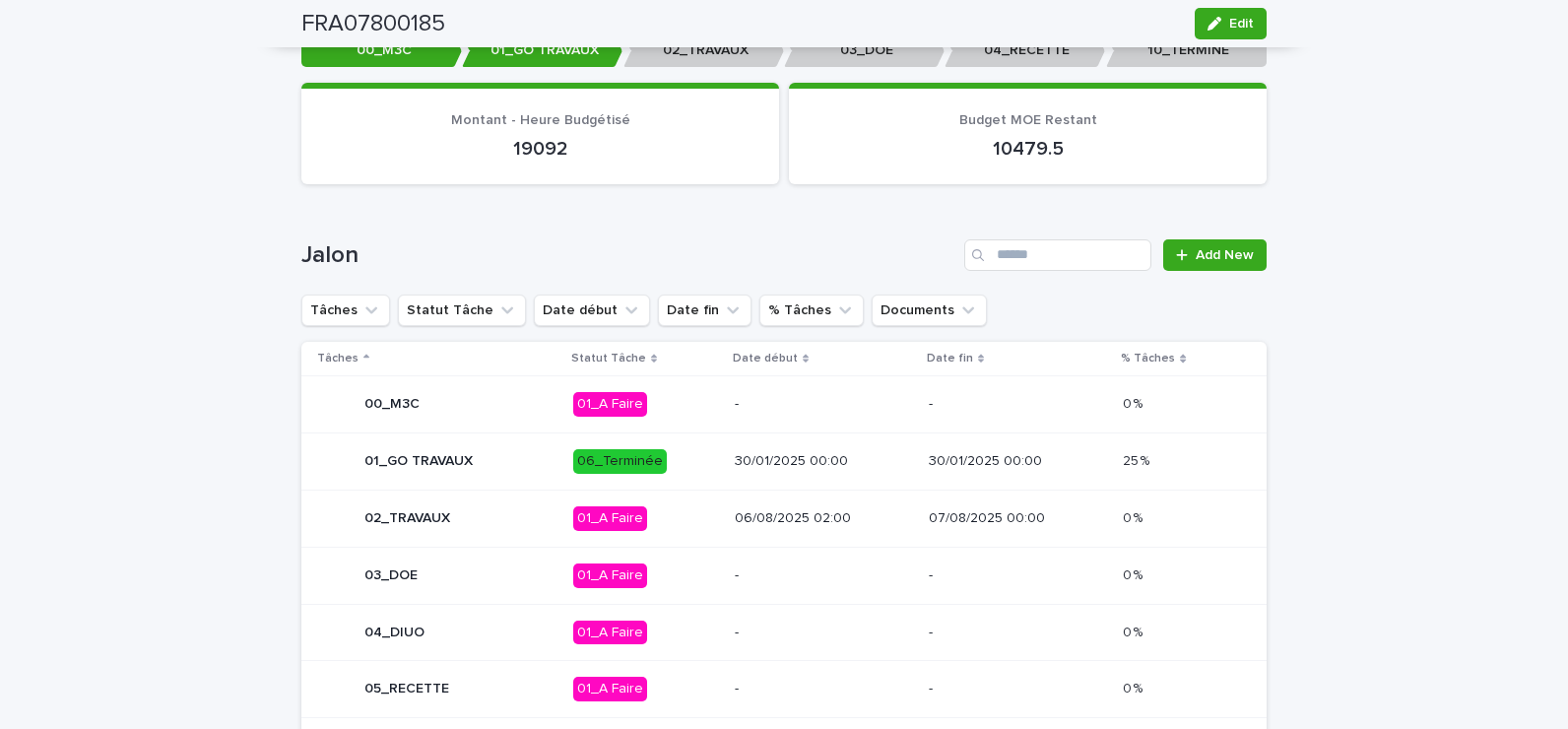 scroll, scrollTop: 887, scrollLeft: 0, axis: vertical 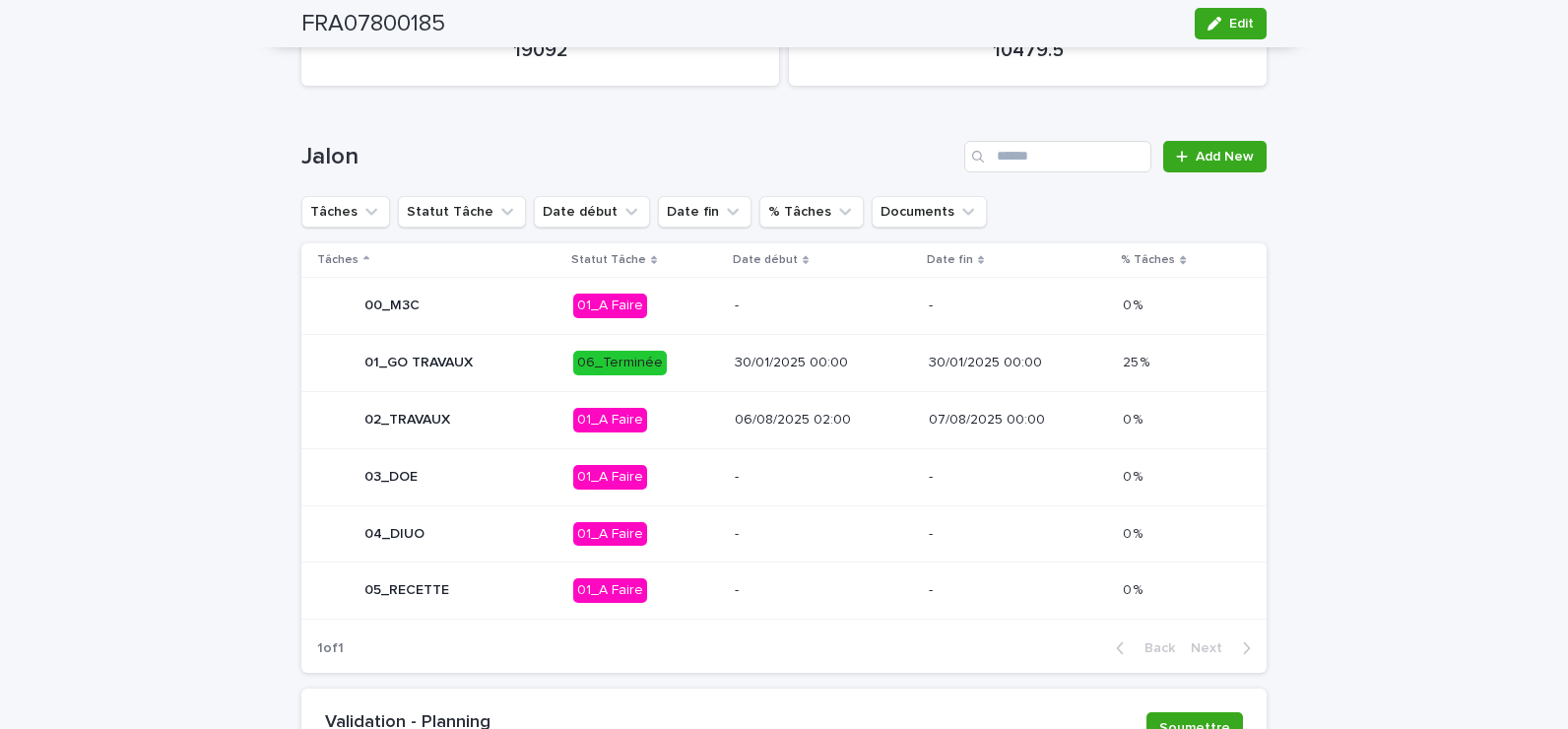 click on "01_GO TRAVAUX" at bounding box center [437, 364] 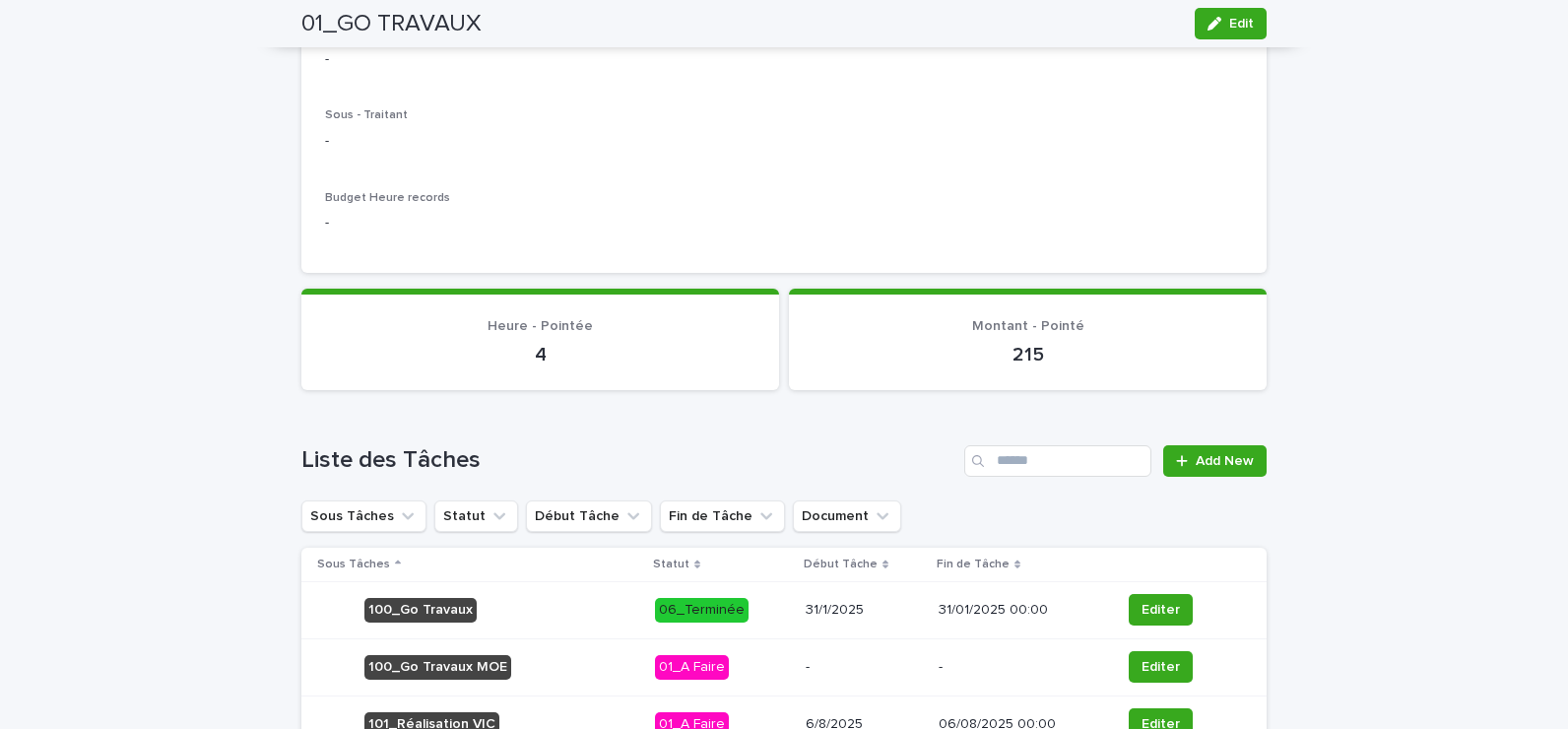 scroll, scrollTop: 261, scrollLeft: 0, axis: vertical 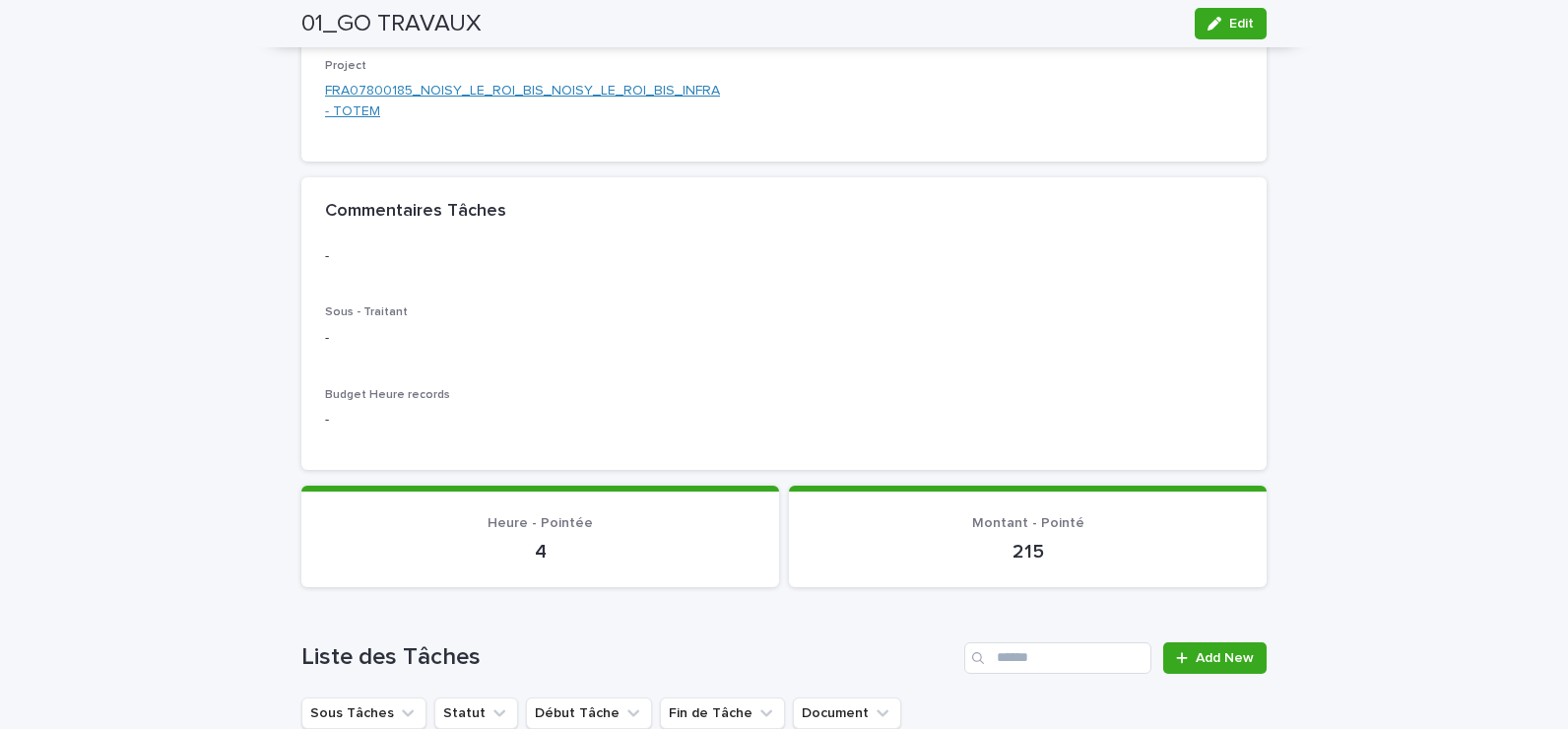 click on "FRA07800185_NOISY_LE_ROI_BIS_NOISY_LE_ROI_BIS_INFRA - TOTEM" at bounding box center (522, 101) 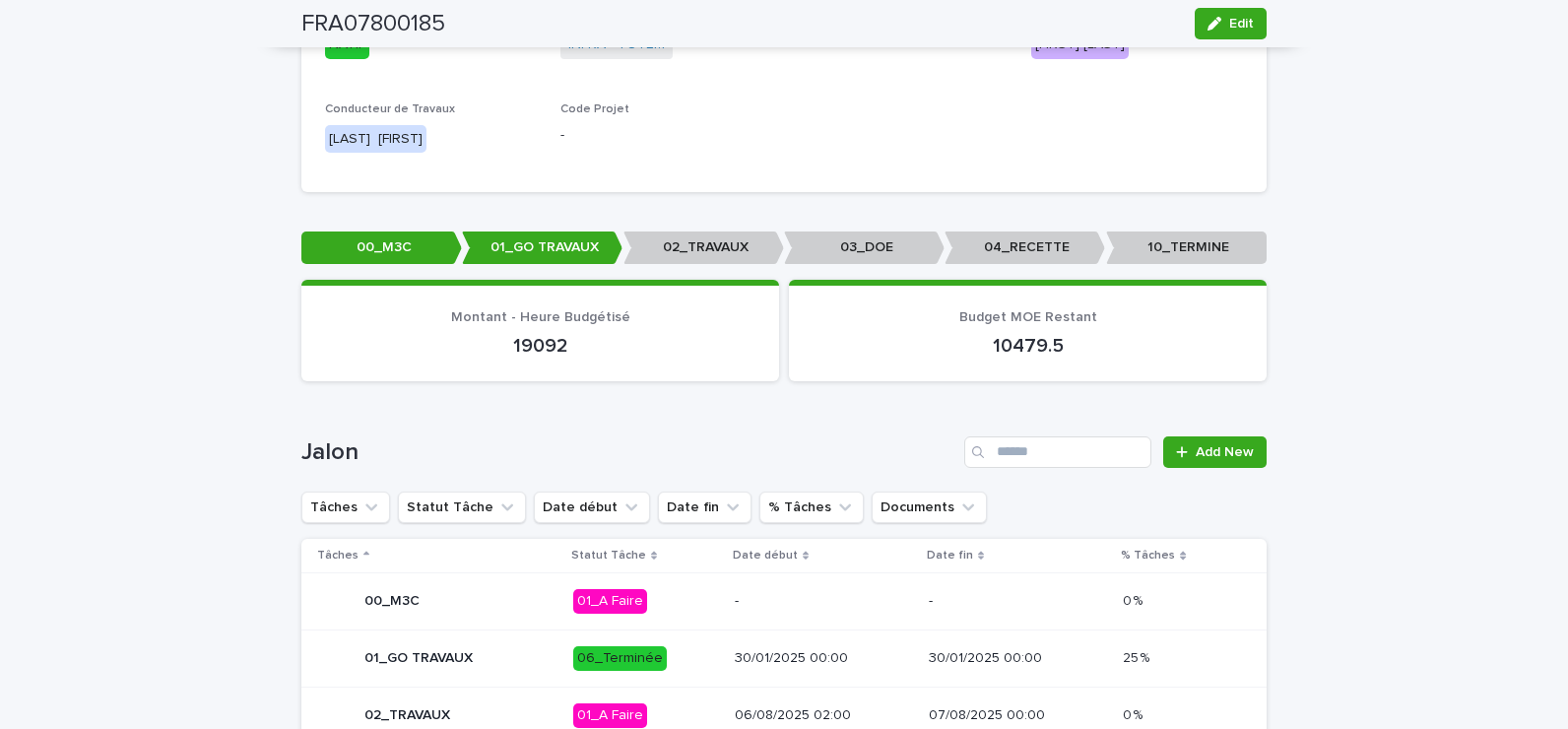 scroll, scrollTop: 788, scrollLeft: 0, axis: vertical 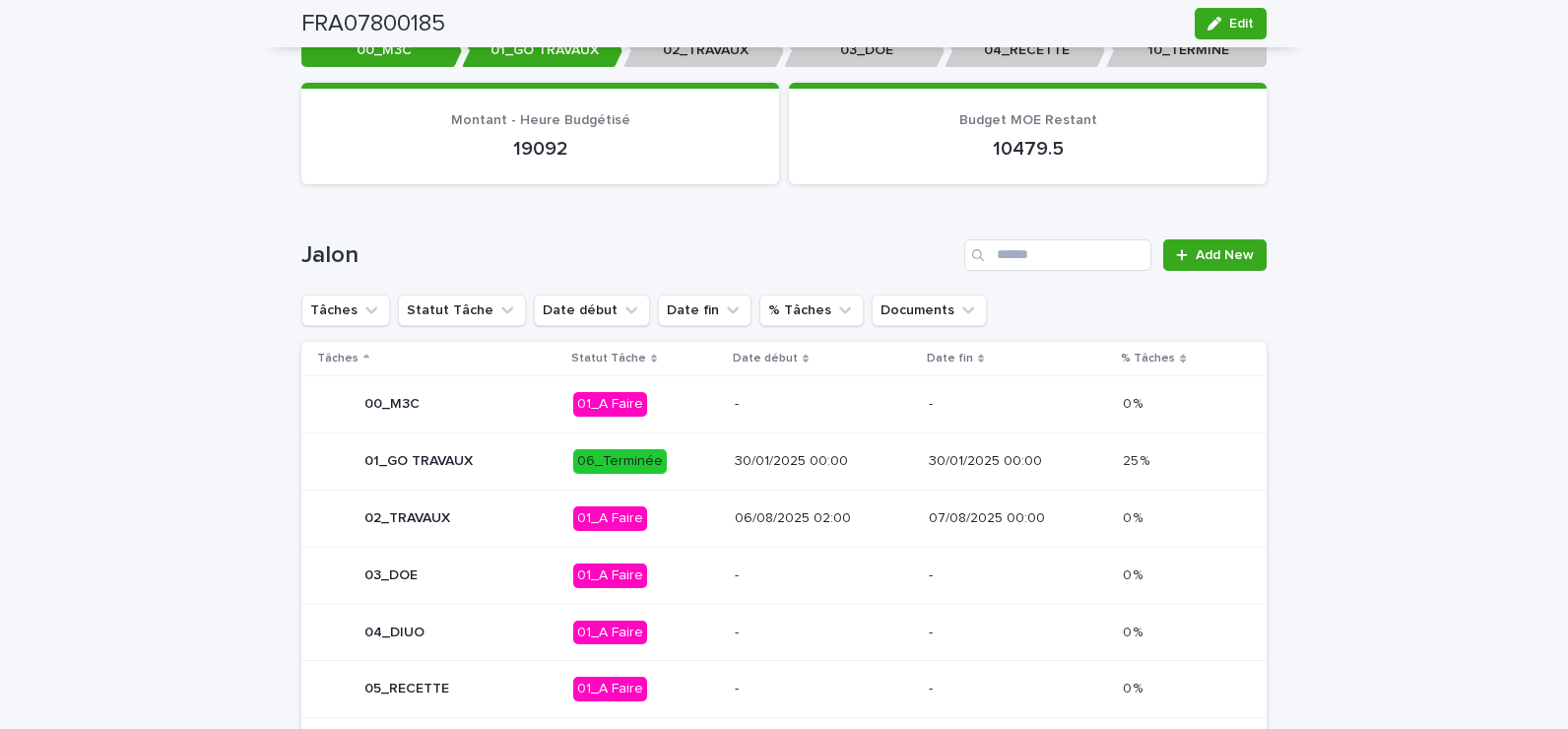 click on "01_A Faire" at bounding box center [646, 518] 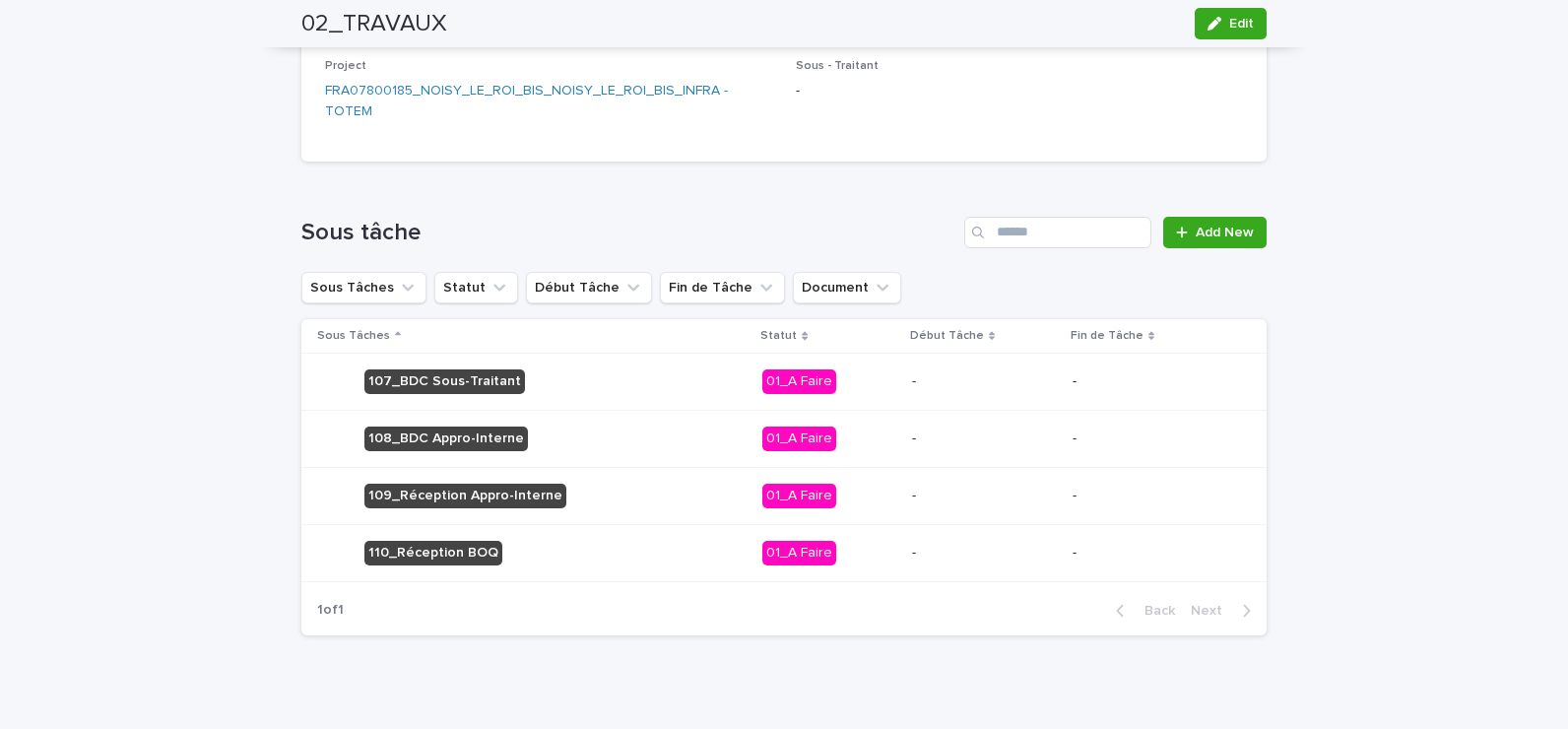 scroll, scrollTop: 0, scrollLeft: 0, axis: both 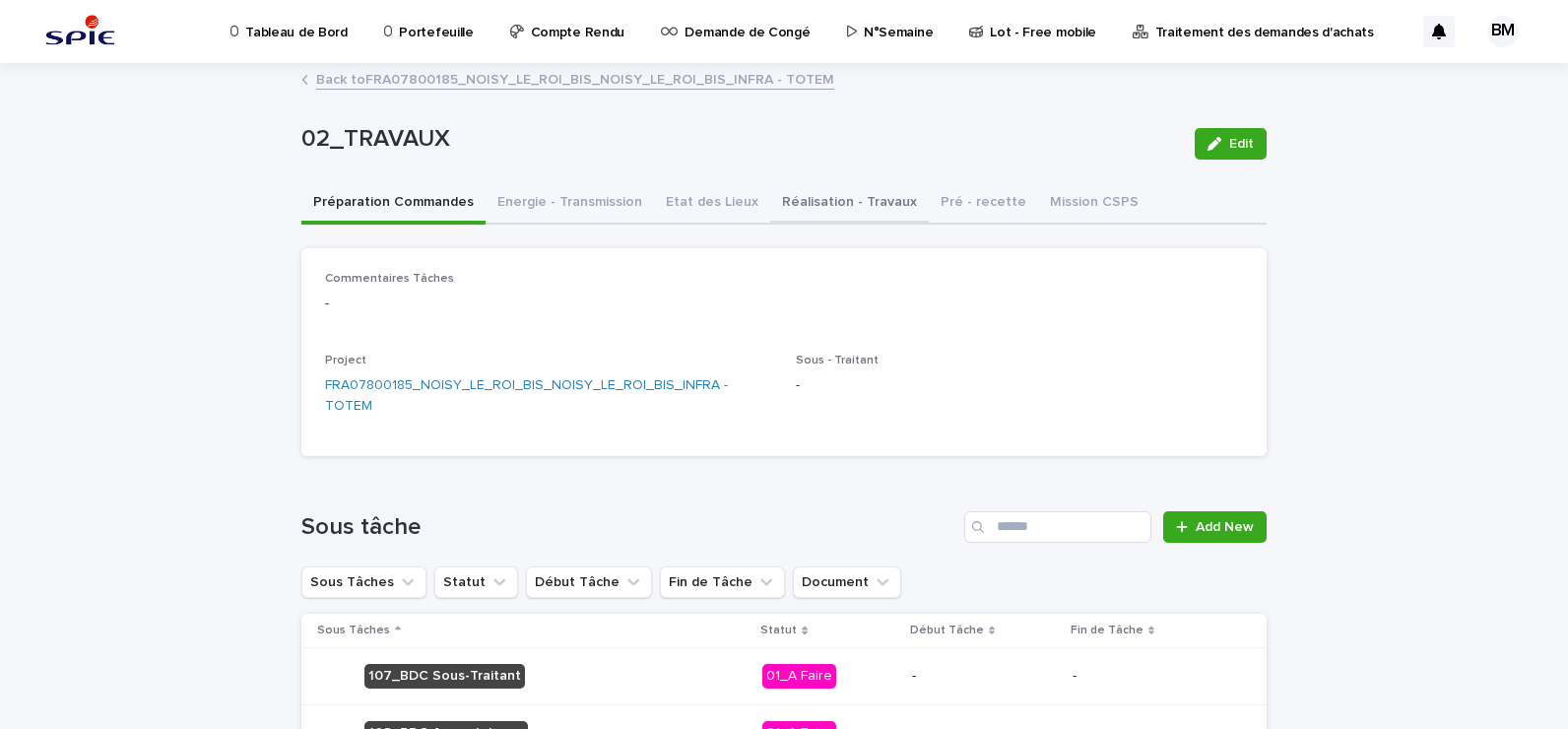 click on "Réalisation - Travaux" at bounding box center (849, 204) 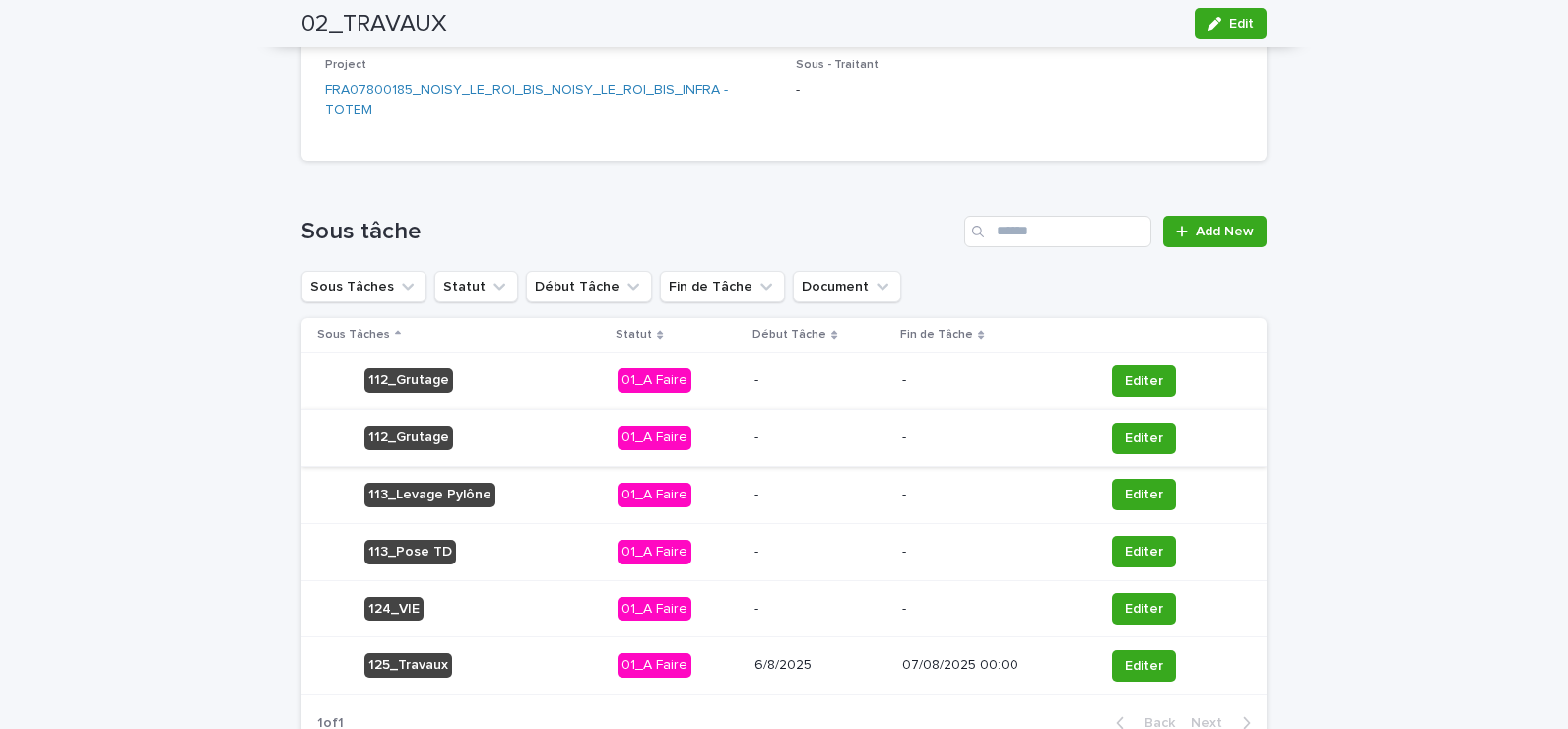 scroll, scrollTop: 0, scrollLeft: 0, axis: both 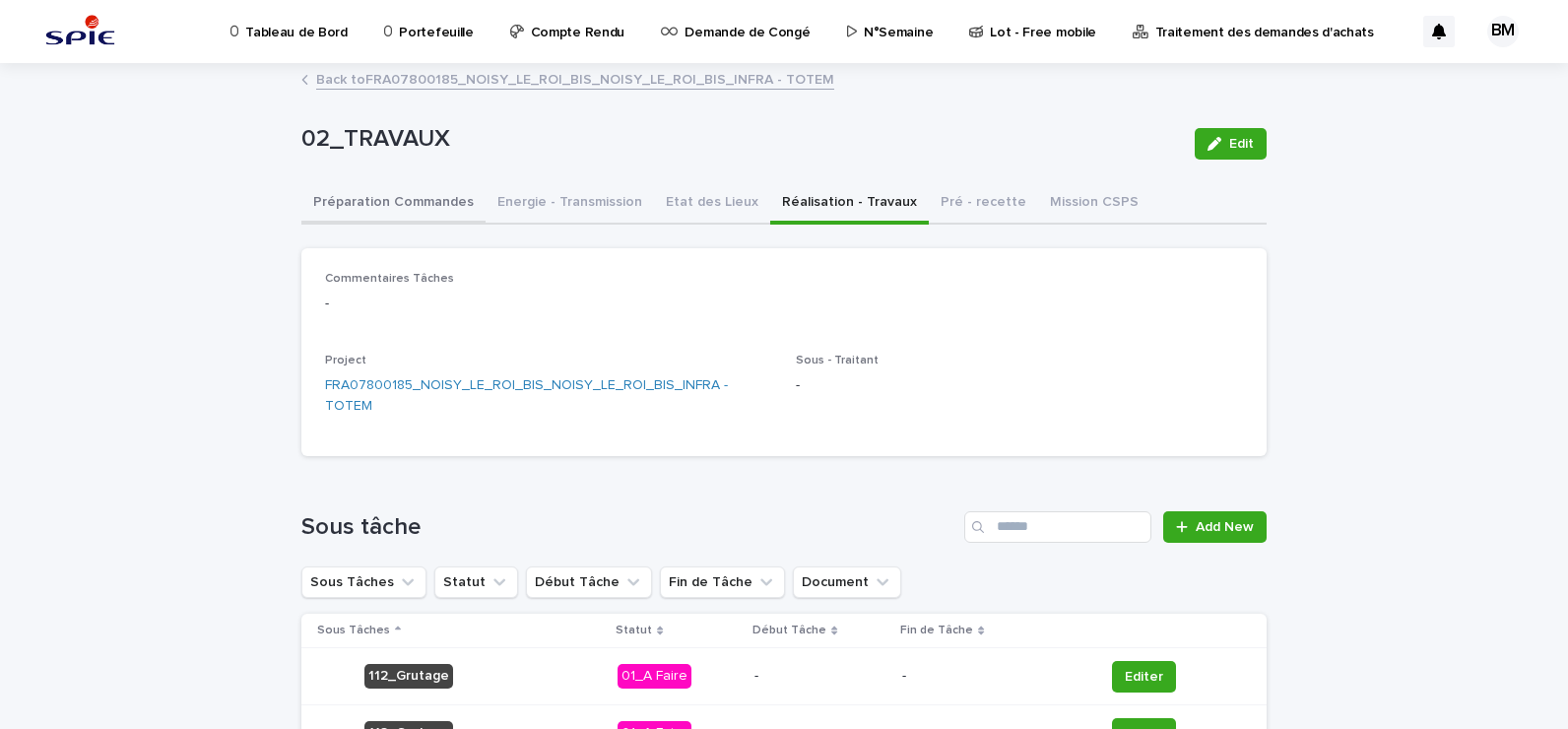 click on "Préparation Commandes" at bounding box center (393, 204) 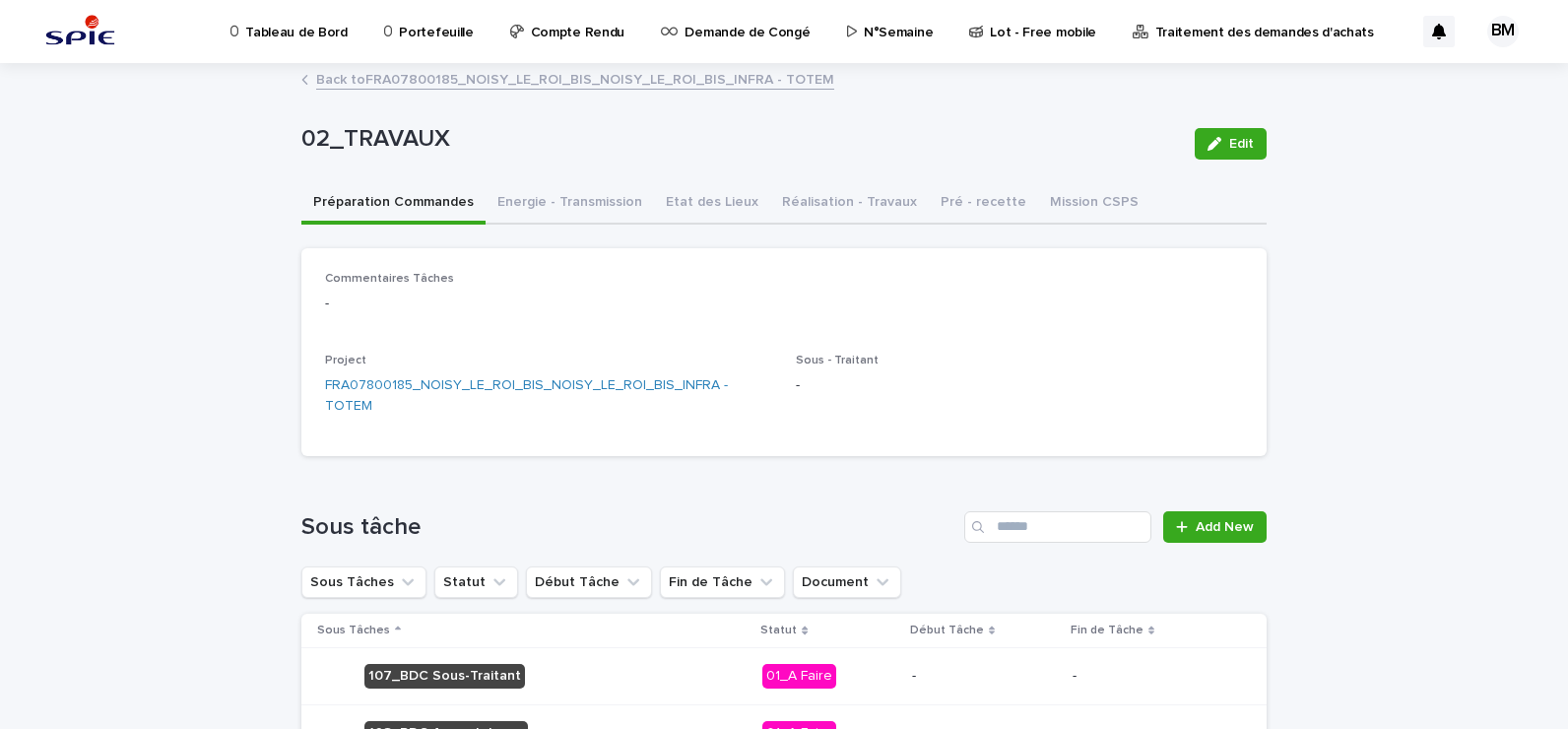 scroll, scrollTop: 197, scrollLeft: 0, axis: vertical 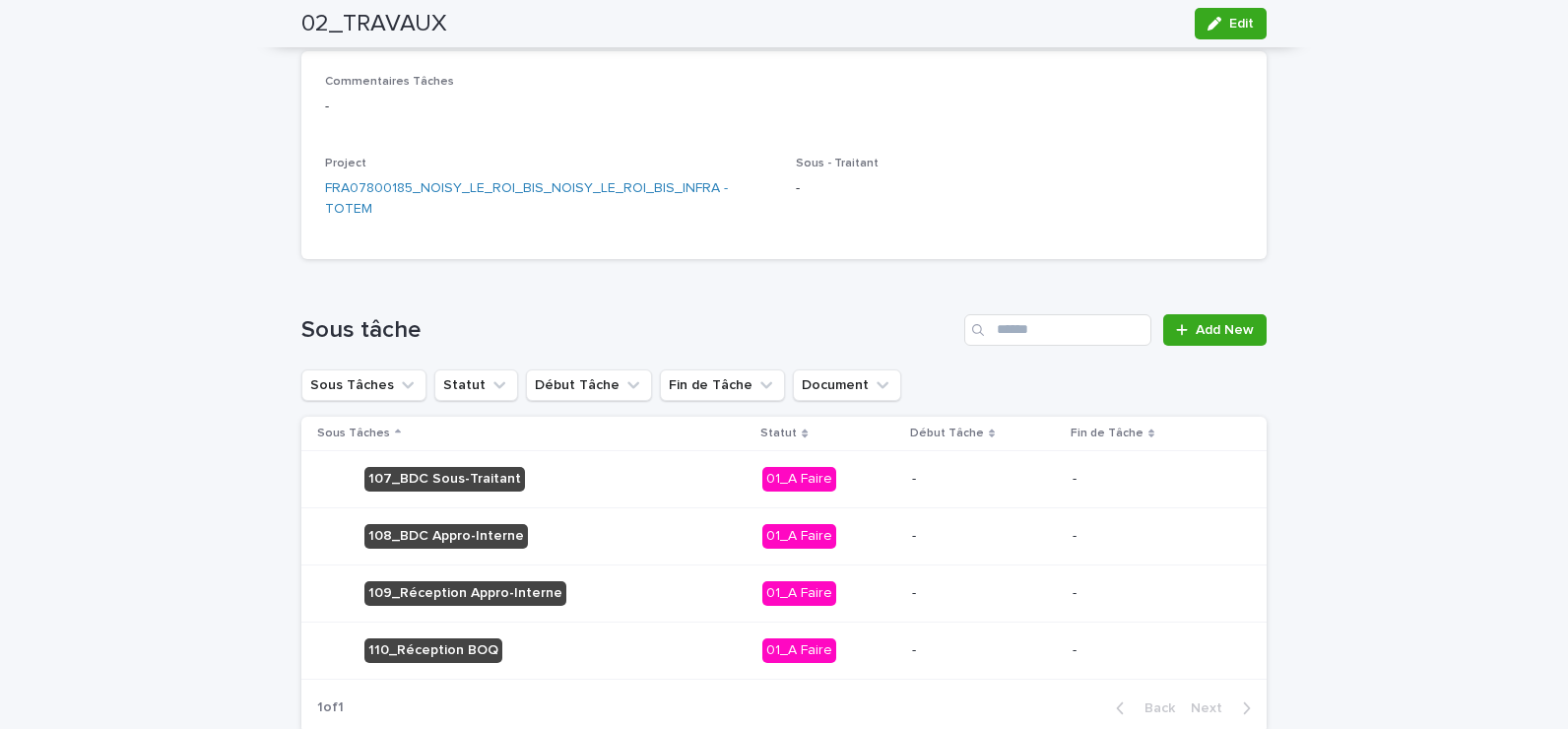 click on "Loading... Saving… Loading... Saving… Loading... Saving… Facturation Loading... Saving… Facturation Potentielle 444 183 P3M - Facturation 274 895 Facturation Réalisée 1 006 762 Loading... Saving… M 54 699 Loading... Saving… P3M - Facturation 0 18 000 36 000 54 000 79 565 May 2025 Jun 2025 Jul 2025 Aug 2025 Sep 2025 Oct 2025 Nov 2025 Dec 2025 Jan 2026 Loading... Saving… P3M -F €  158 300 Facturée dans le Mois €  235 925 Avancement (%) 149,04 Loading... Saving… Facturation 0 40 000 80 000 120 000 163 062 Jan 2025 Feb 2025 Mar 2025 Apr 2025 May 2025 Jun 2025 Jul 2025 Aug 2025 Sep 2025 Oct 2025 Nov 2025 Dec 2025 Loading... Saving… Facturation DOE Anticipé 0 1 2 Jan 2025 Jul 2025 Dec 2025 Loading... Saving… Facturation DOE Anticipé 0 11 000 22 000 33 000 48 145 Jan 2025 Jun 2025 Jul 2025 Aug 2025 Dec 2025 Jan 2026 Loading... Saving… Loading... Saving… Répartition des sites par état d'avancement 0 3 6 9 12 15 18 21 24 27 30 33 36 39 42 0 1,6 7" at bounding box center [784, 358] 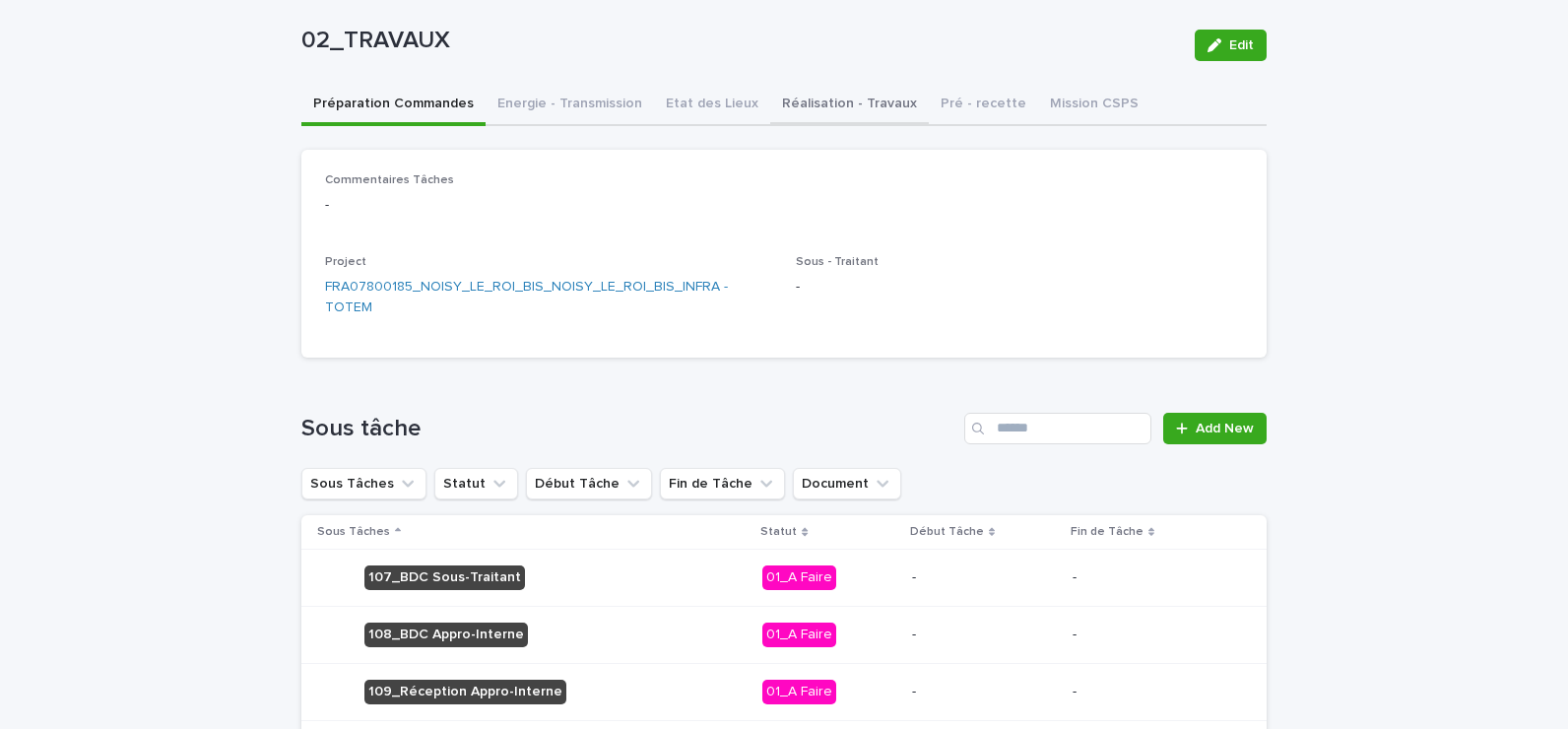 click on "02_TRAVAUX Edit 02_TRAVAUX Edit Sorry, there was an error saving your record. Please try again. Please fill out the required fields below. Préparation Commandes Energie - Transmission Etat des Lieux Réalisation - Travaux Pré - recette Mission CSPS Loading... Saving… Loading... Saving… Loading... Saving… Commentaires Tâches - Project FRA07800185_NOISY_LE_ROI_BIS_NOISY_LE_ROI_BIS_INFRA - TOTEM   Sous - Traitant - Loading... Saving… Sous tâche Add New Sous Tâches Statut Début Tâche Fin de Tâche Document Sous Tâches Statut Début Tâche Fin de Tâche 107_BDC Sous-Traitant 01_A Faire - - 108_BDC Appro-Interne 01_A Faire - - 109_Réception Appro-Interne 01_A Faire - - 110_Réception BOQ 01_A Faire - - 1  of  1 Back Next Can't display tree at index  1 Can't display tree at index  4 Can't display tree at index  2 Can't display tree at index  3 Can't display tree at index  5" at bounding box center (784, 407) 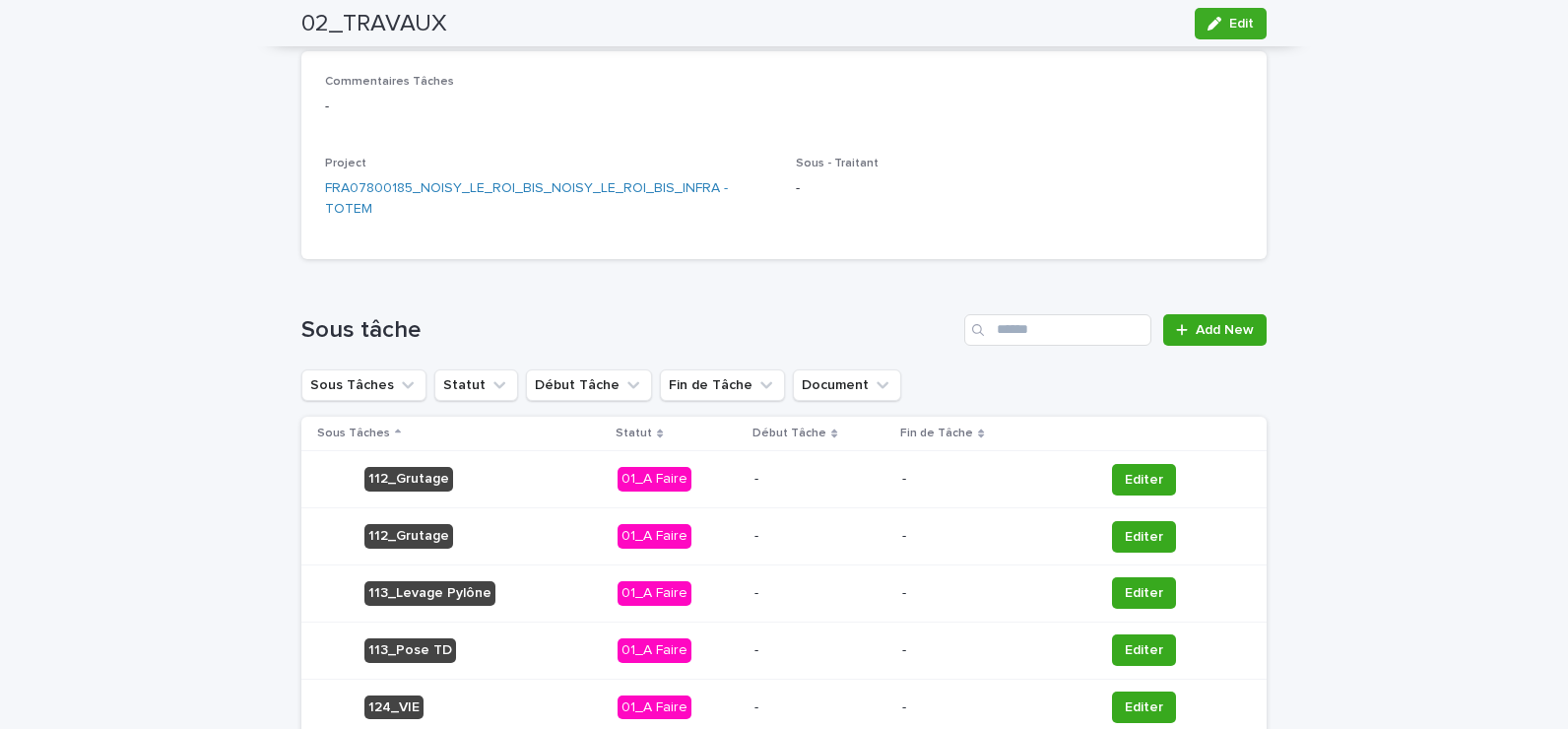 scroll, scrollTop: 0, scrollLeft: 0, axis: both 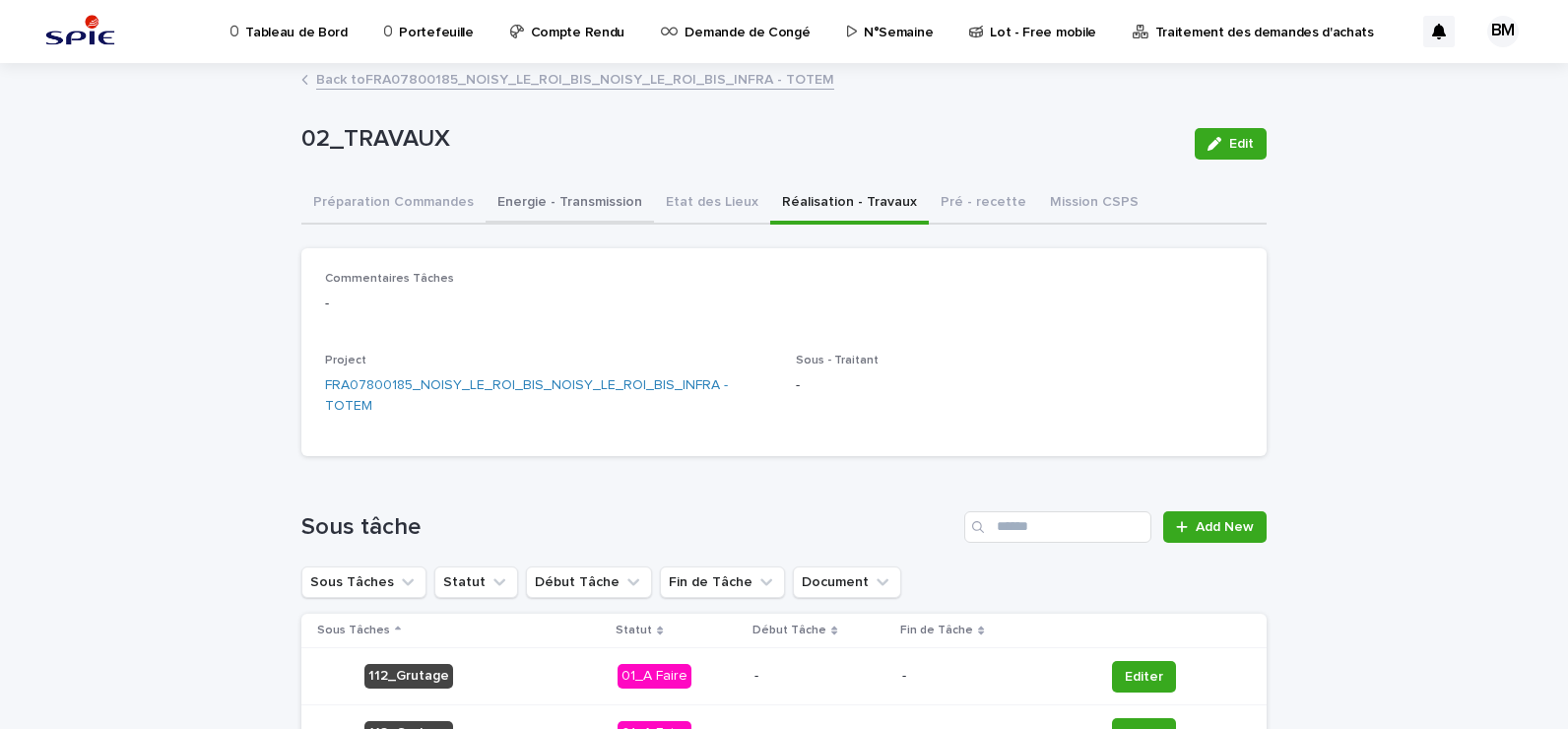 click on "Energie - Transmission" at bounding box center (569, 204) 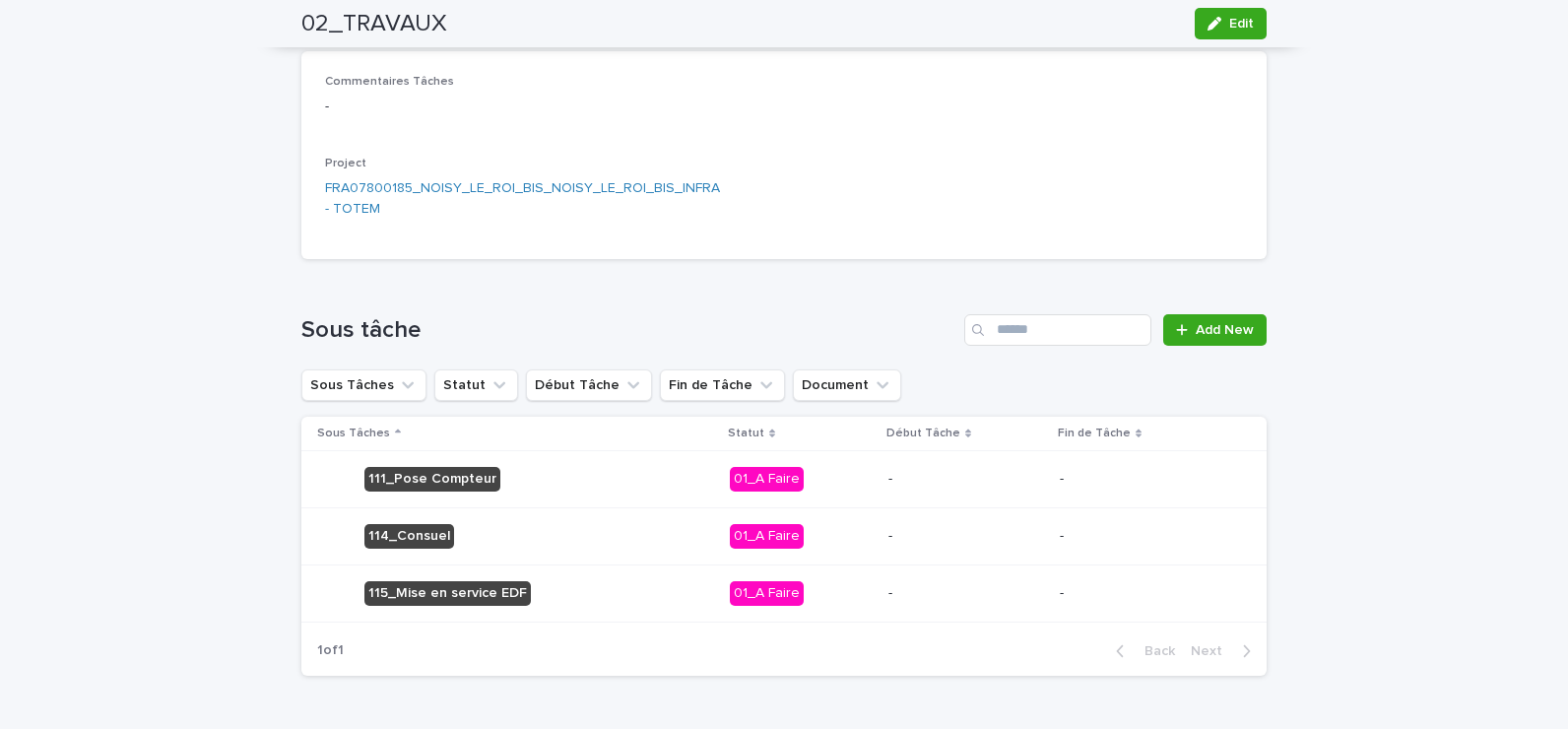 scroll, scrollTop: 0, scrollLeft: 0, axis: both 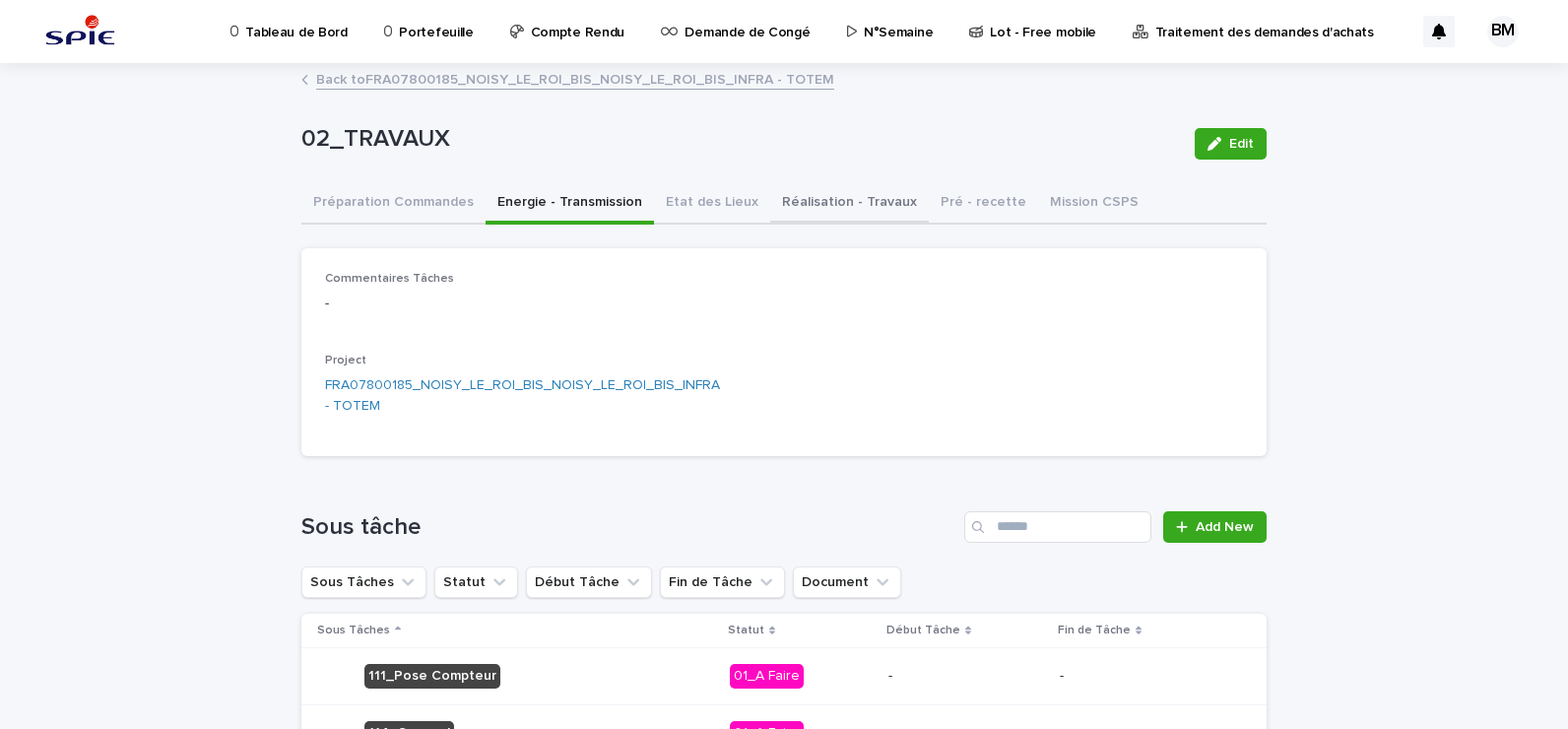 click on "Réalisation - Travaux" at bounding box center [849, 204] 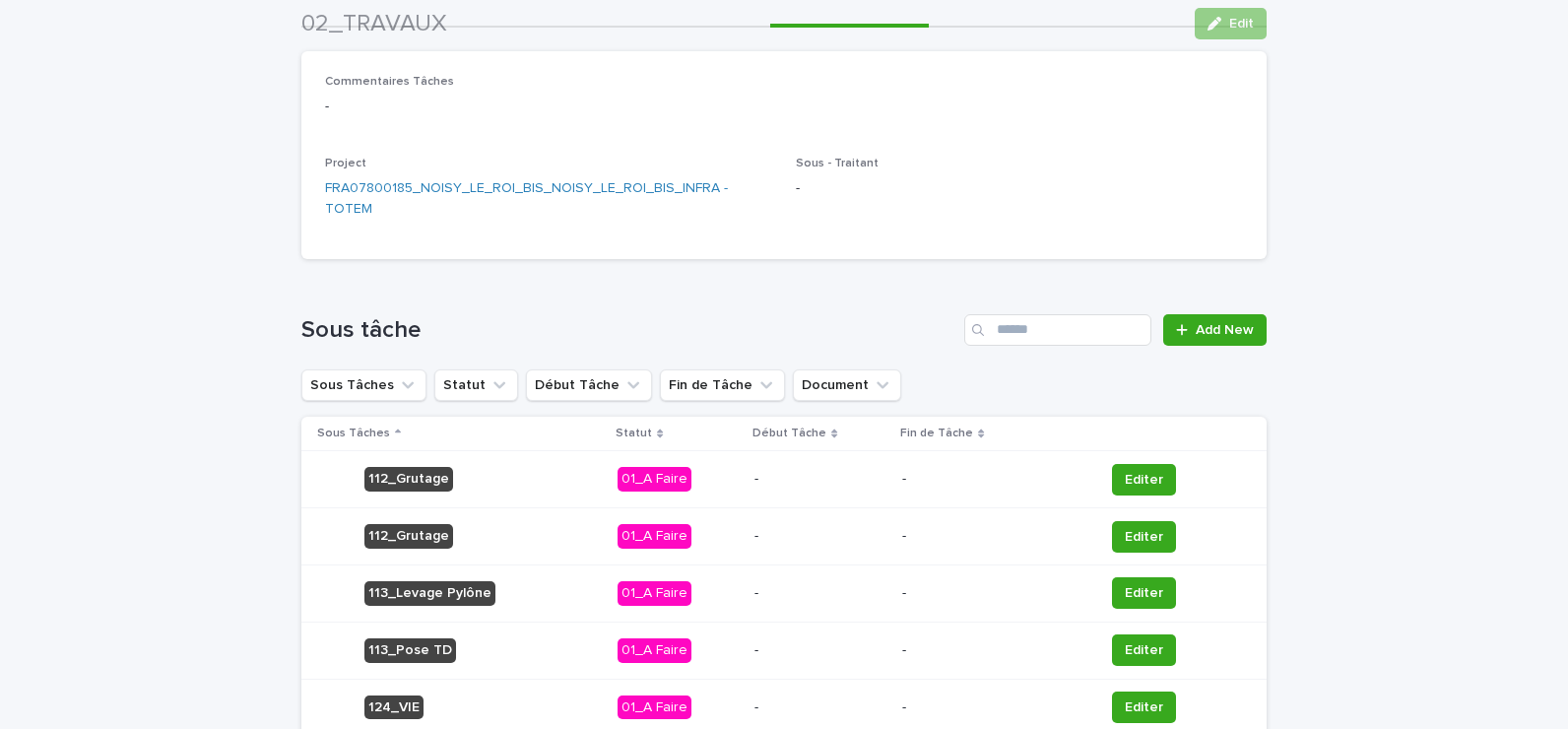 scroll, scrollTop: 296, scrollLeft: 0, axis: vertical 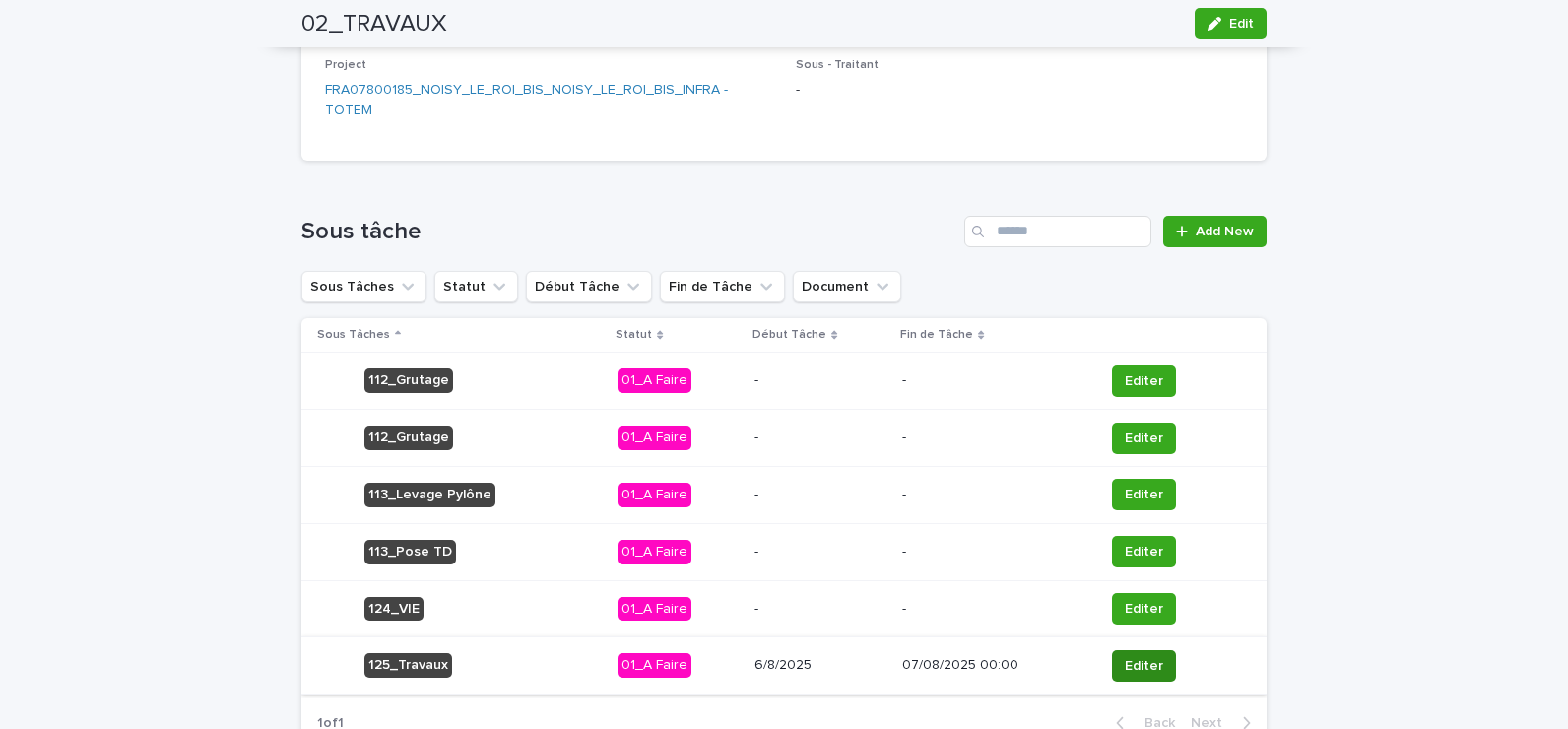 click on "Editer" at bounding box center (1143, 666) 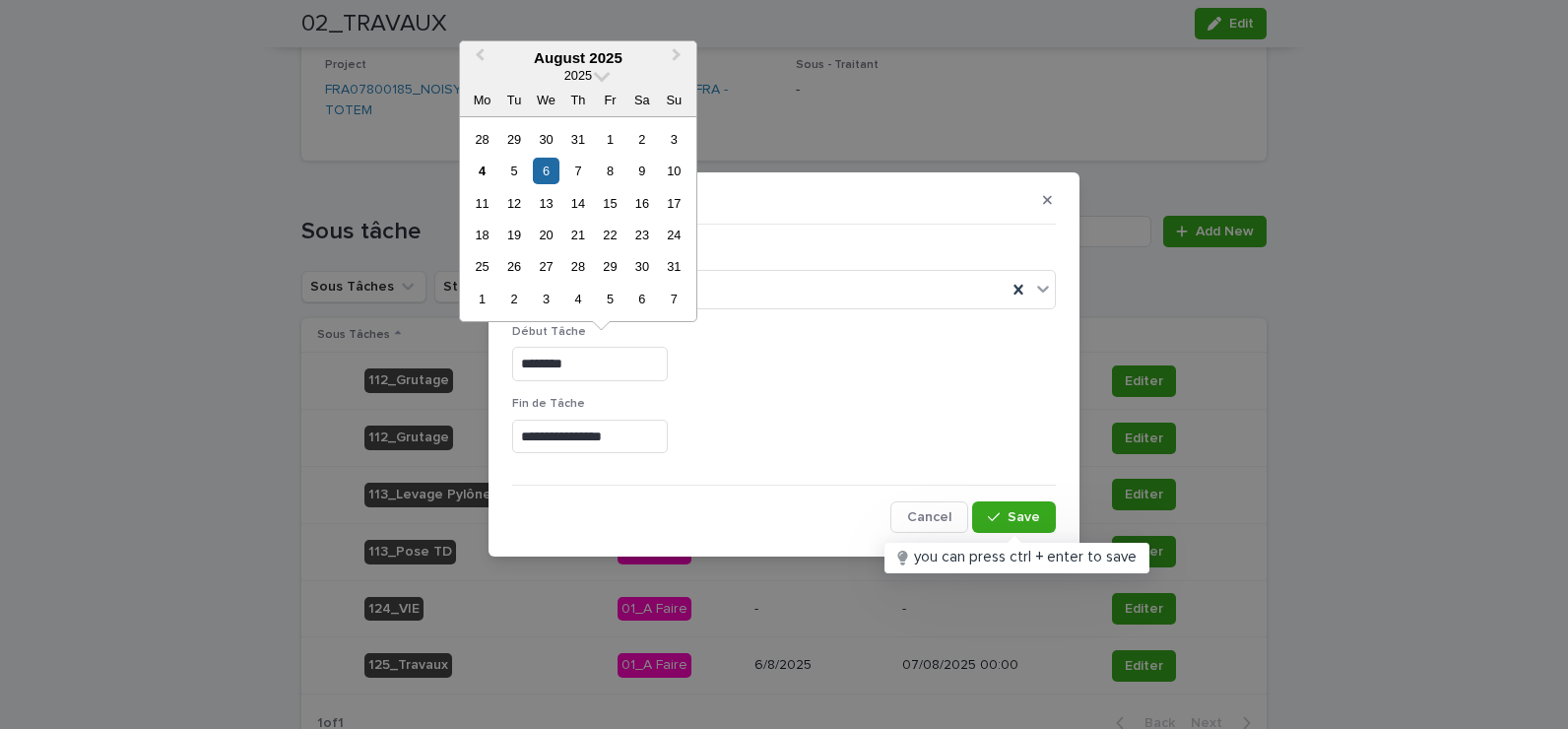 click on "********" at bounding box center (590, 364) 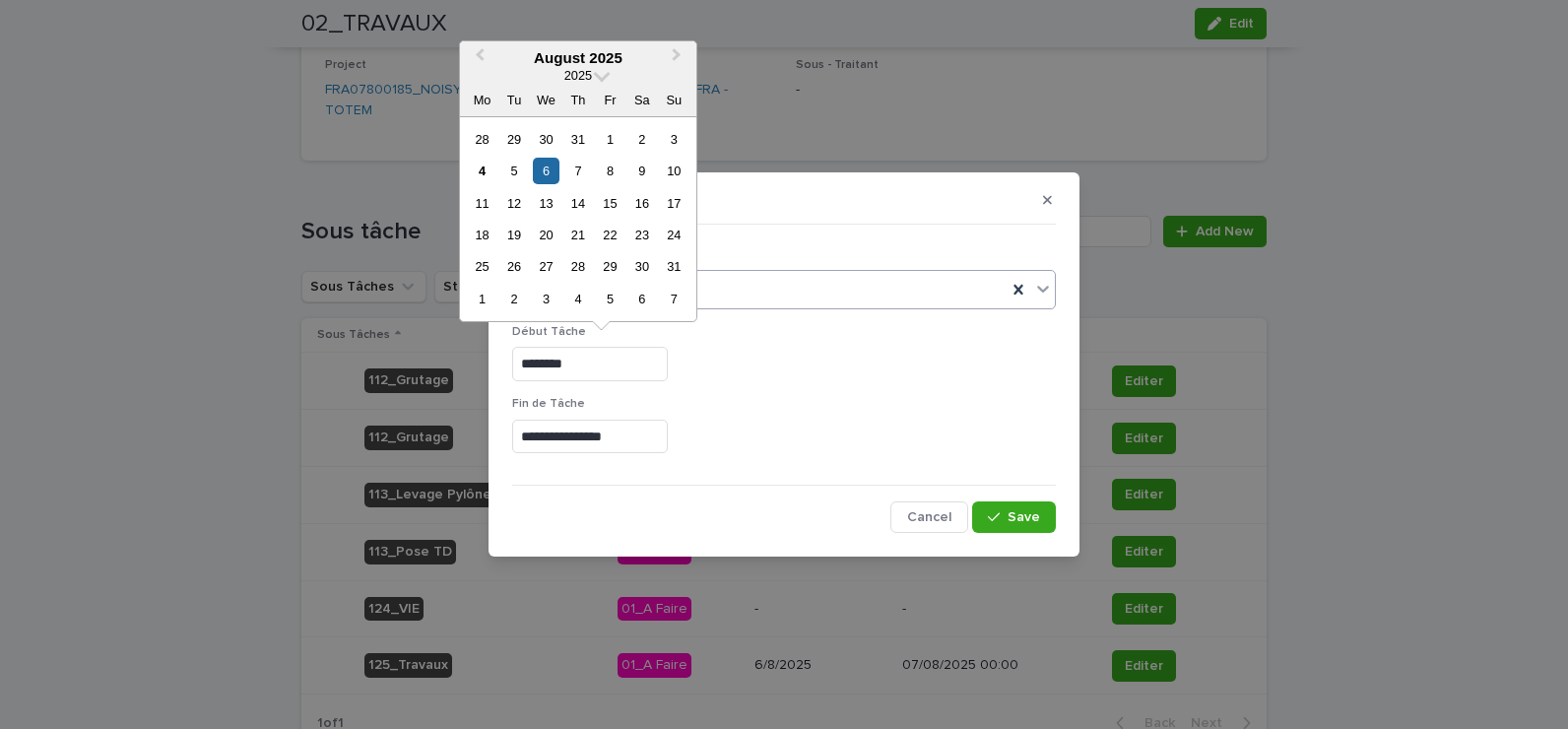 click on "01_A Faire" at bounding box center [759, 290] 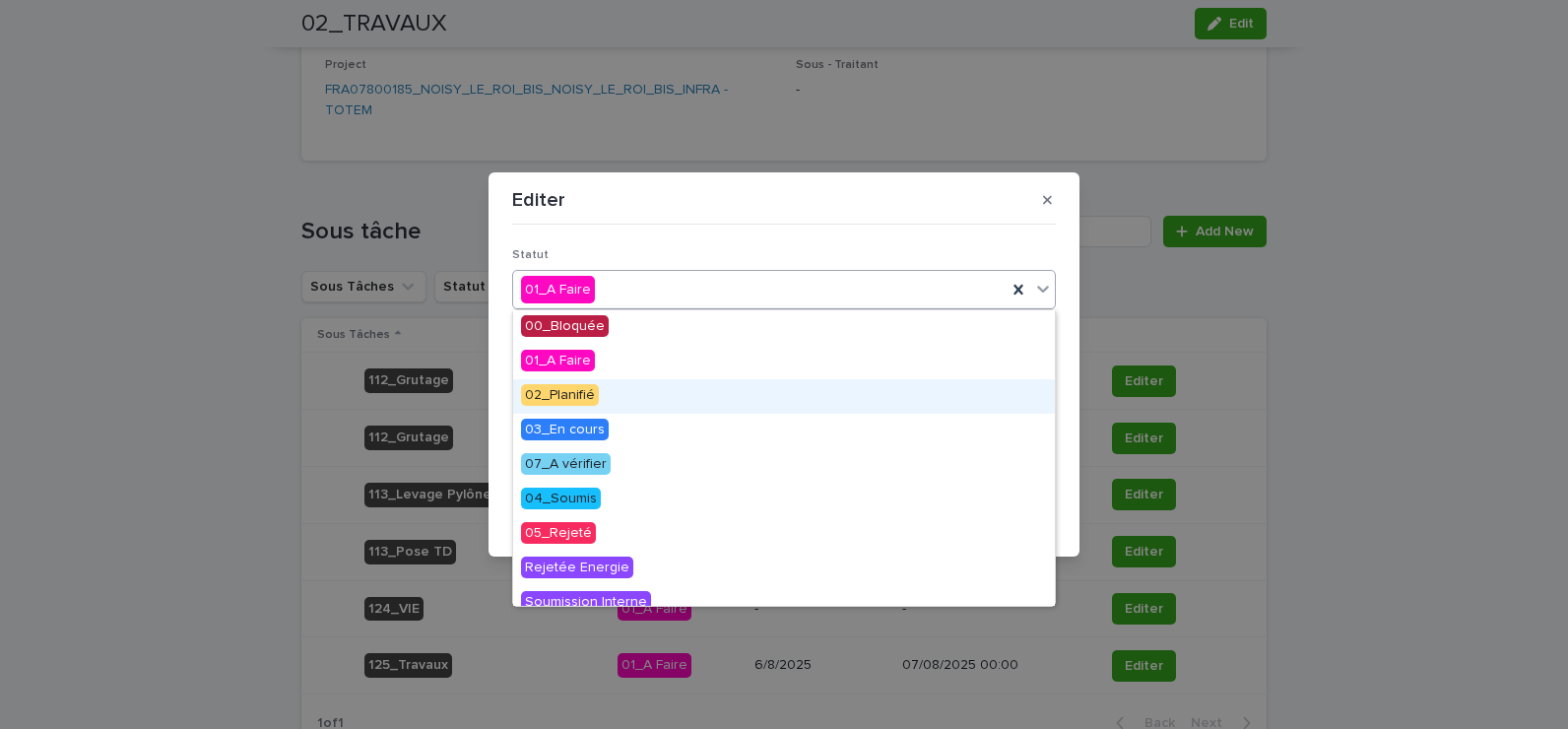click on "02_Planifié" at bounding box center (559, 395) 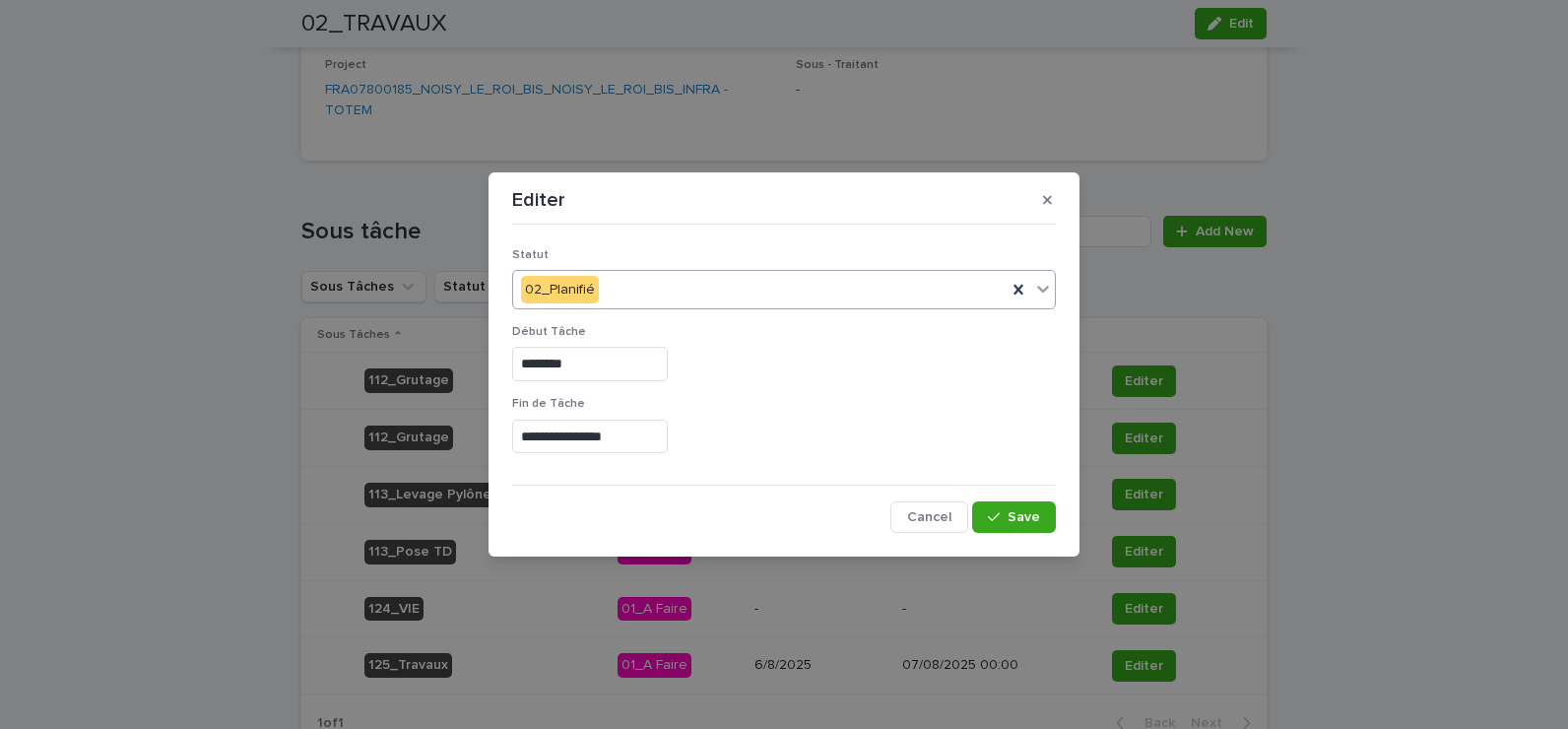click on "********" at bounding box center [590, 364] 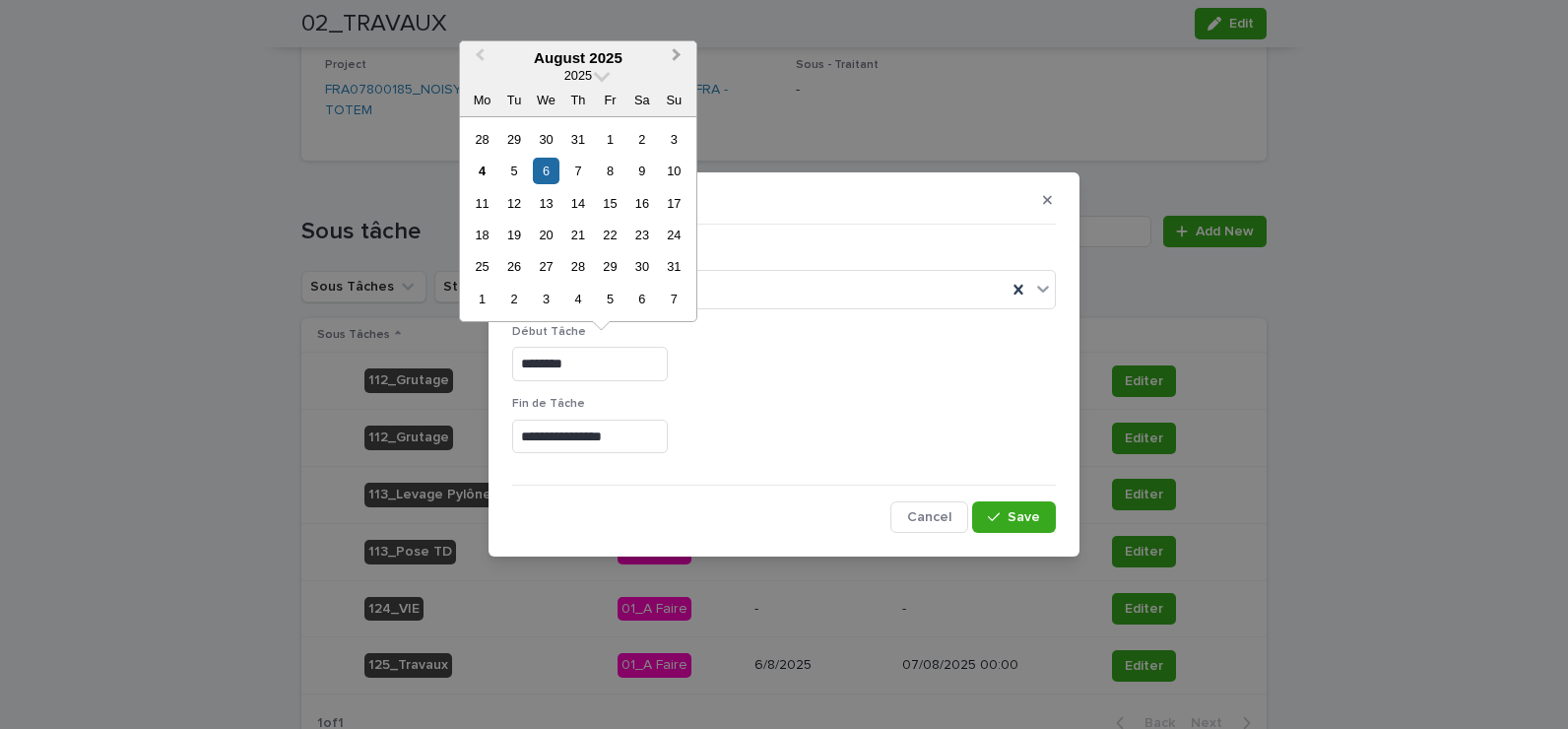 click on "Next Month" at bounding box center [679, 59] 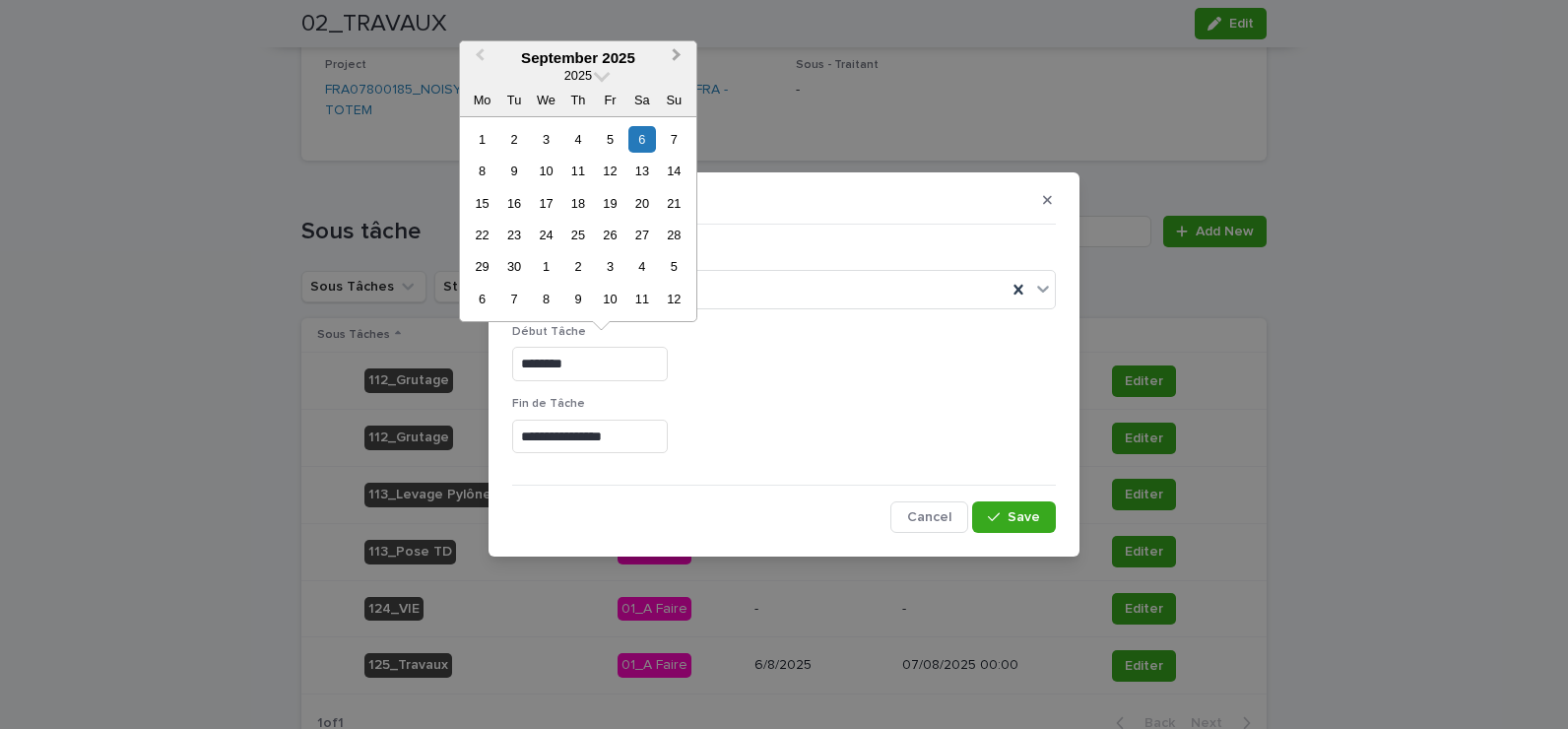 click on "Next Month" at bounding box center (679, 59) 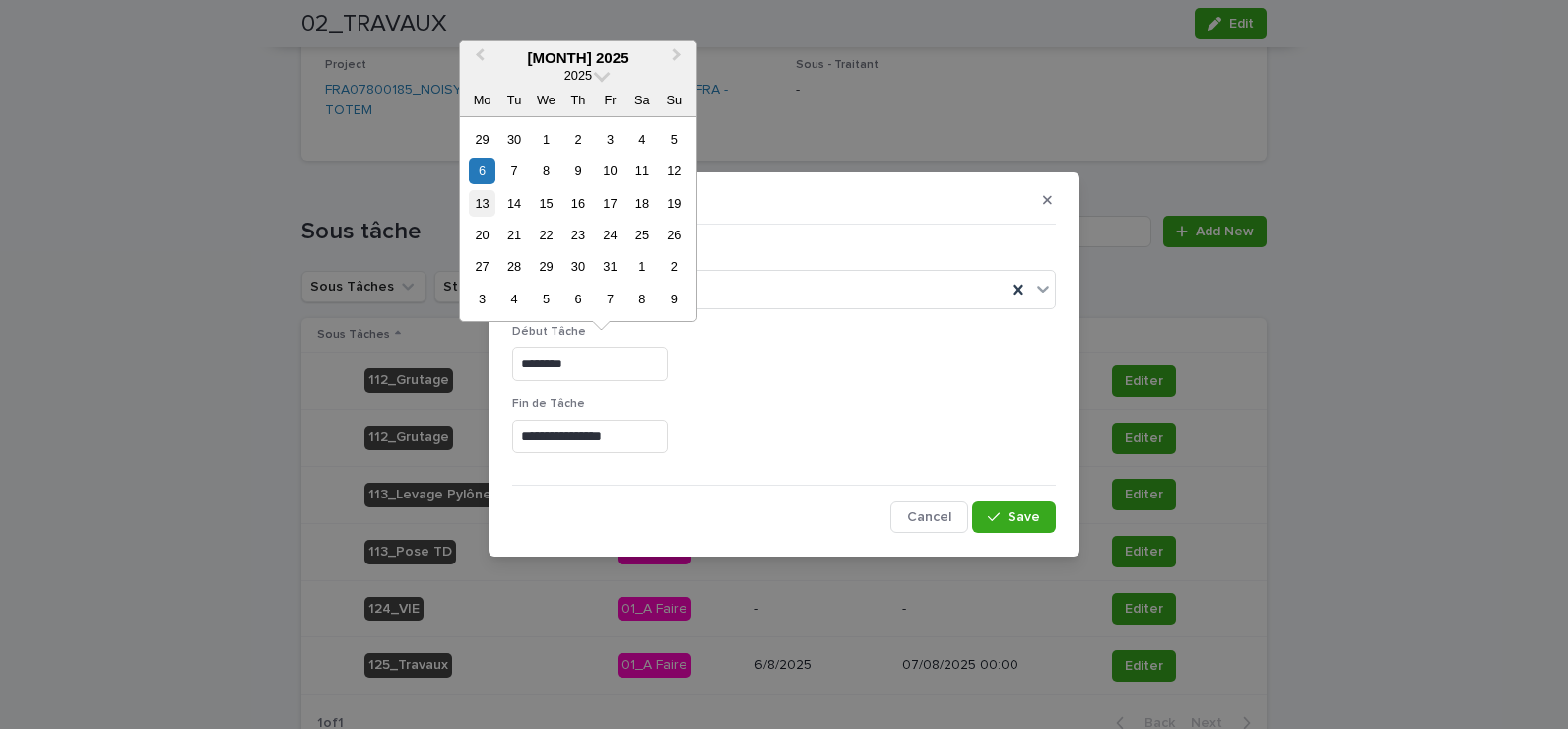 click on "13" at bounding box center (482, 203) 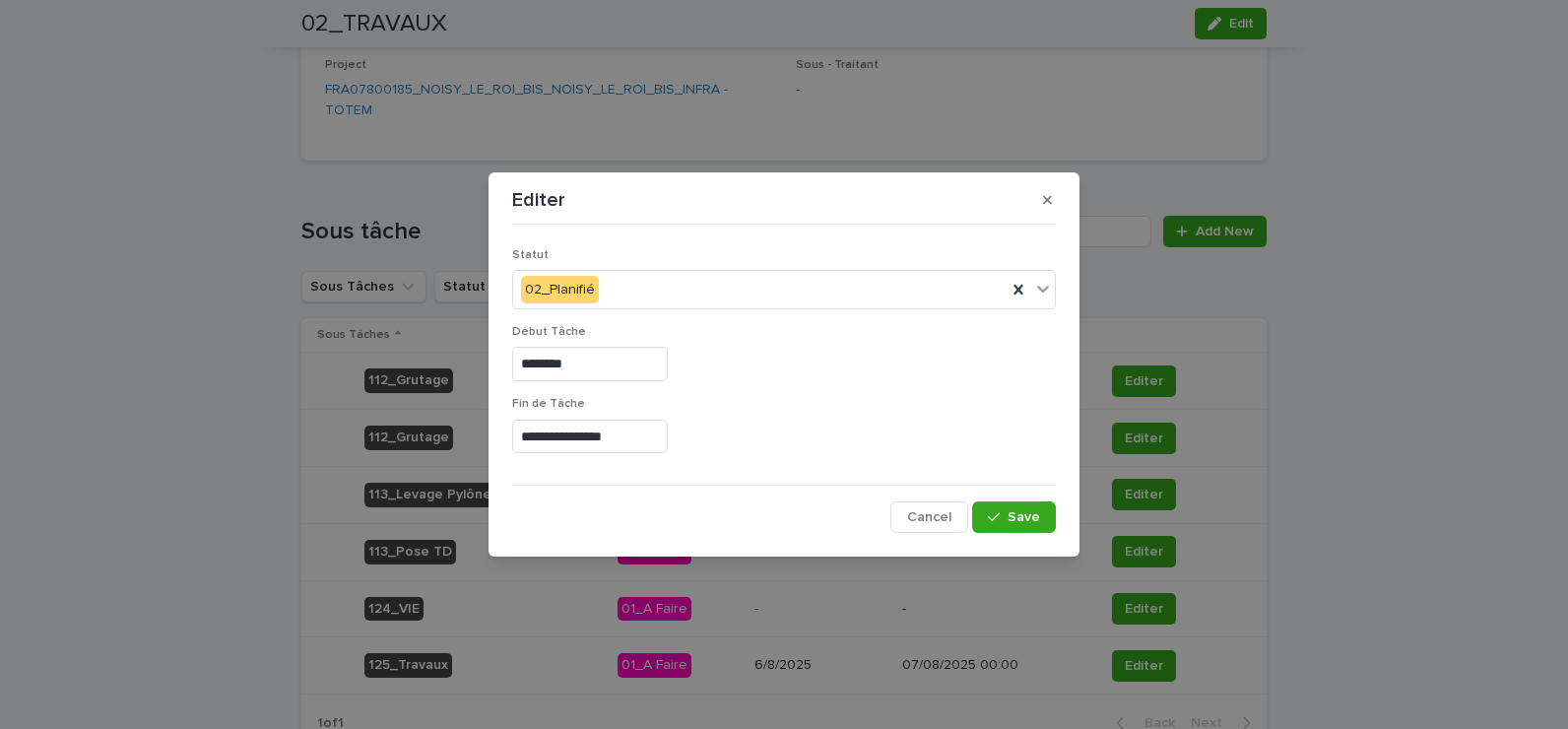 type on "**********" 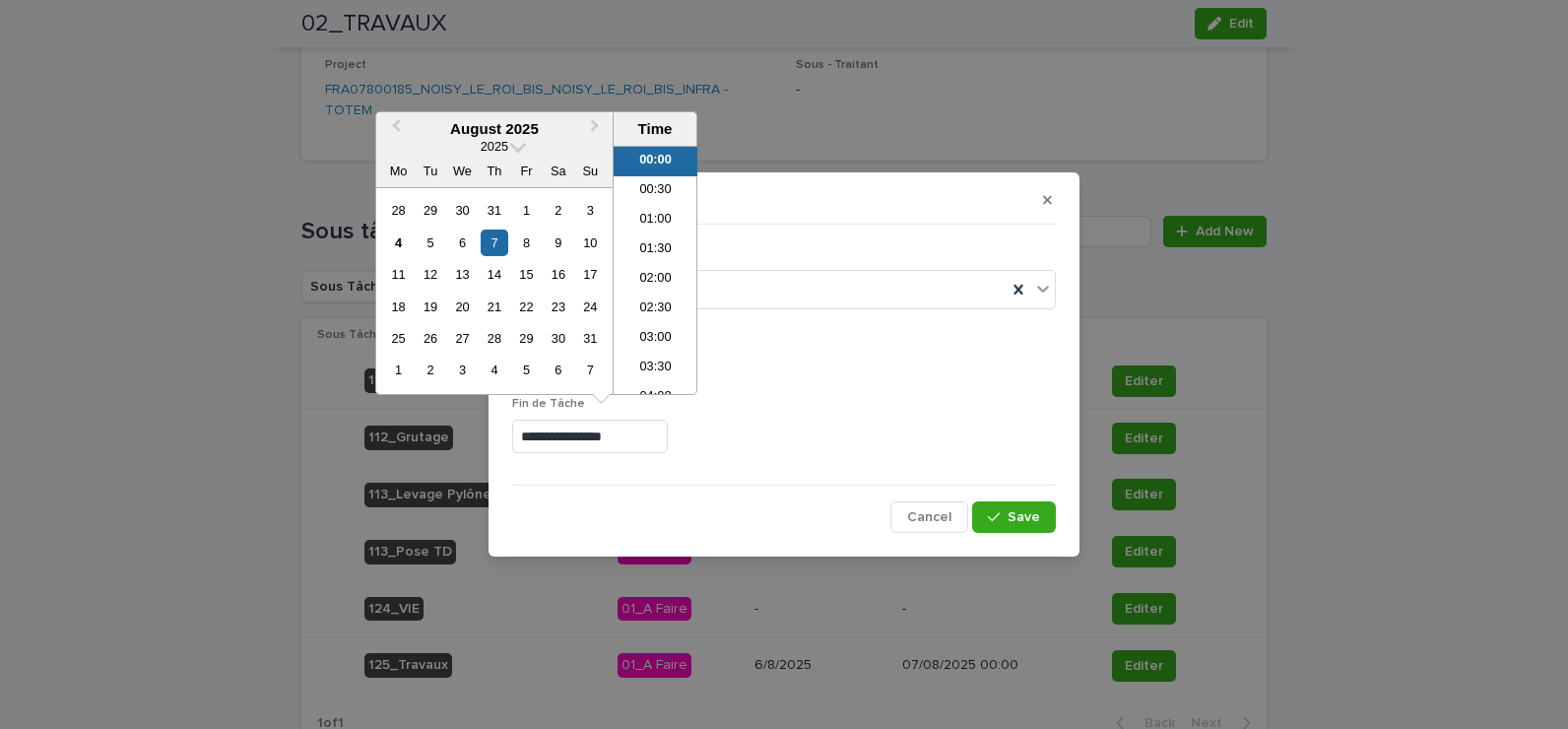 click on "**********" at bounding box center (590, 436) 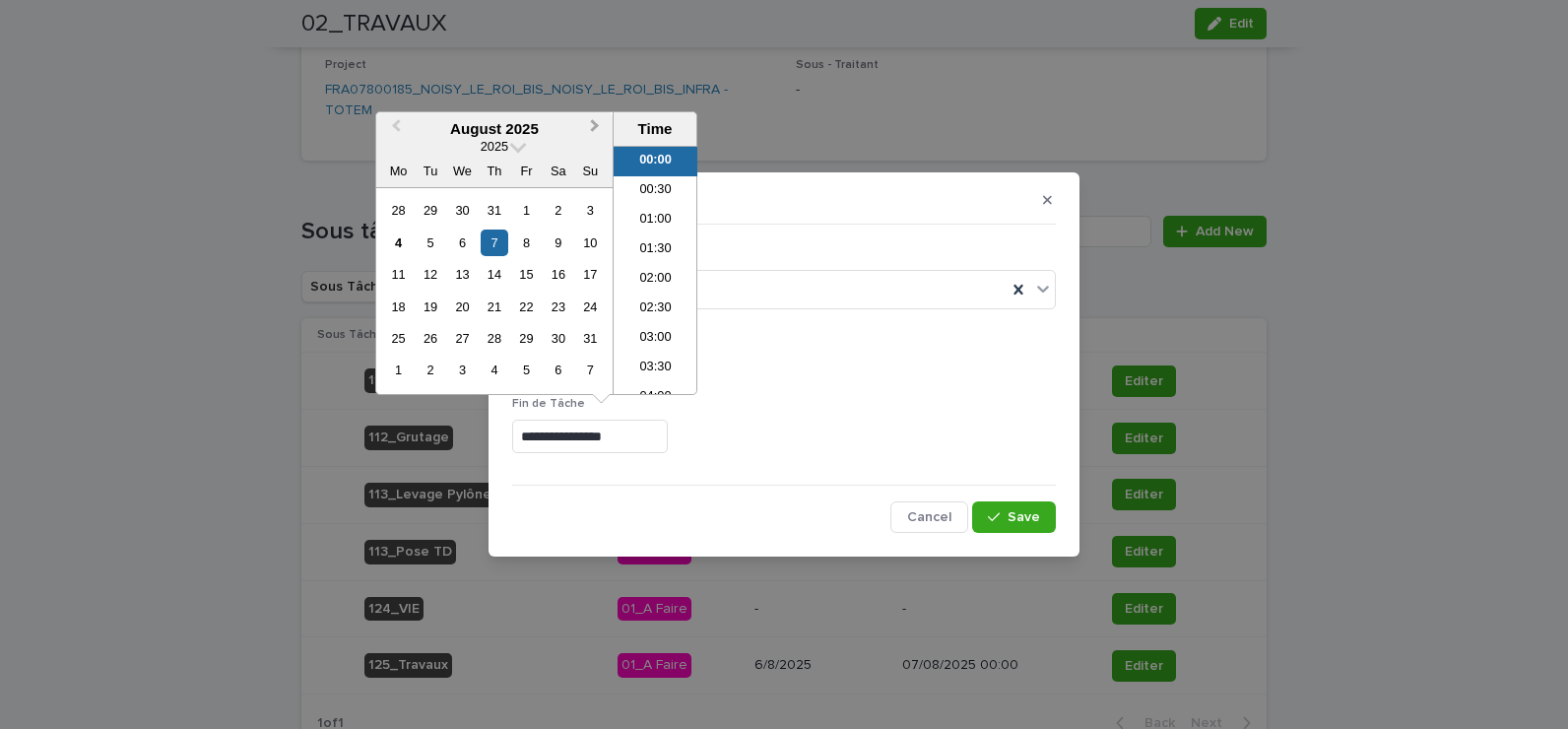 click on "Next Month" at bounding box center (595, 128) 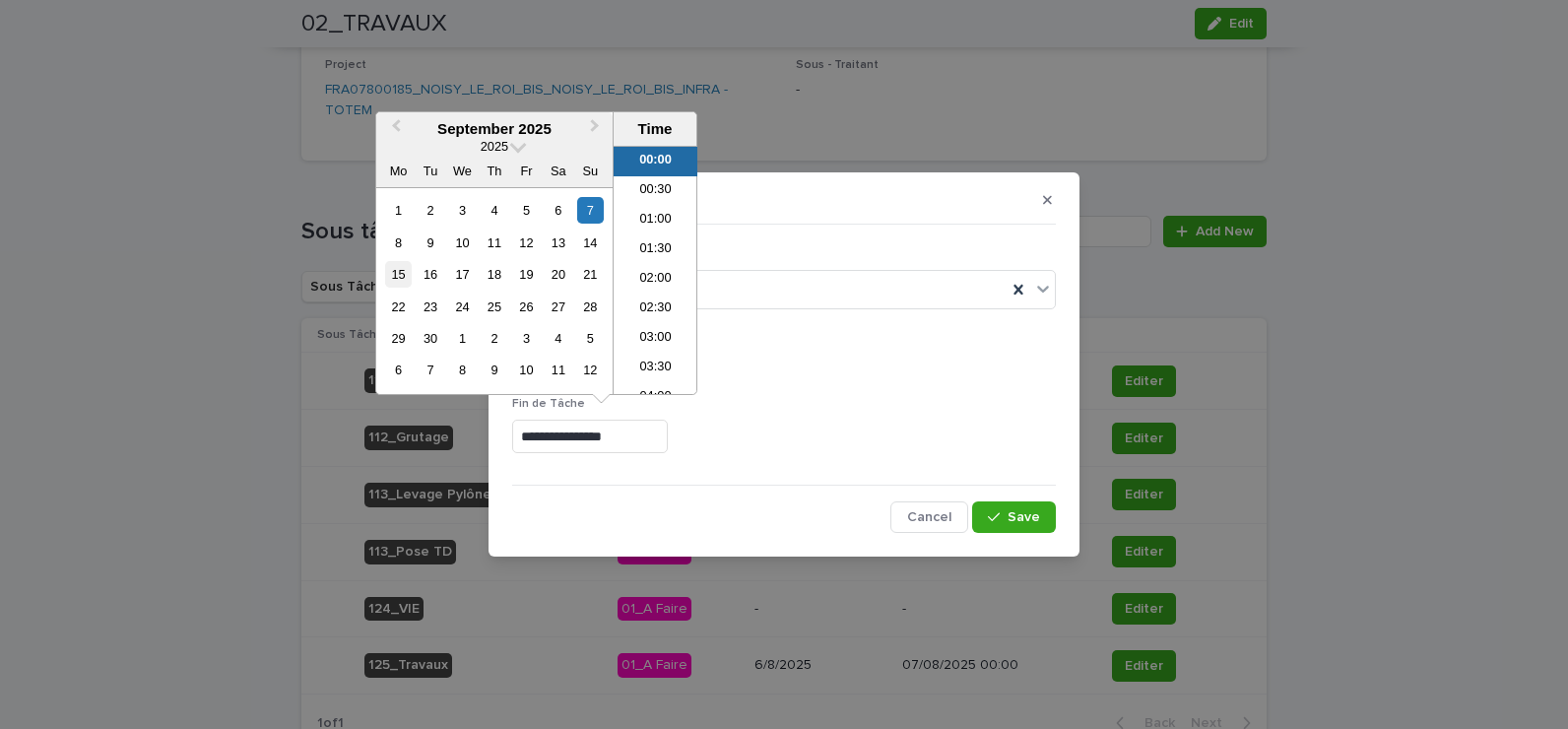 click on "15" at bounding box center (398, 274) 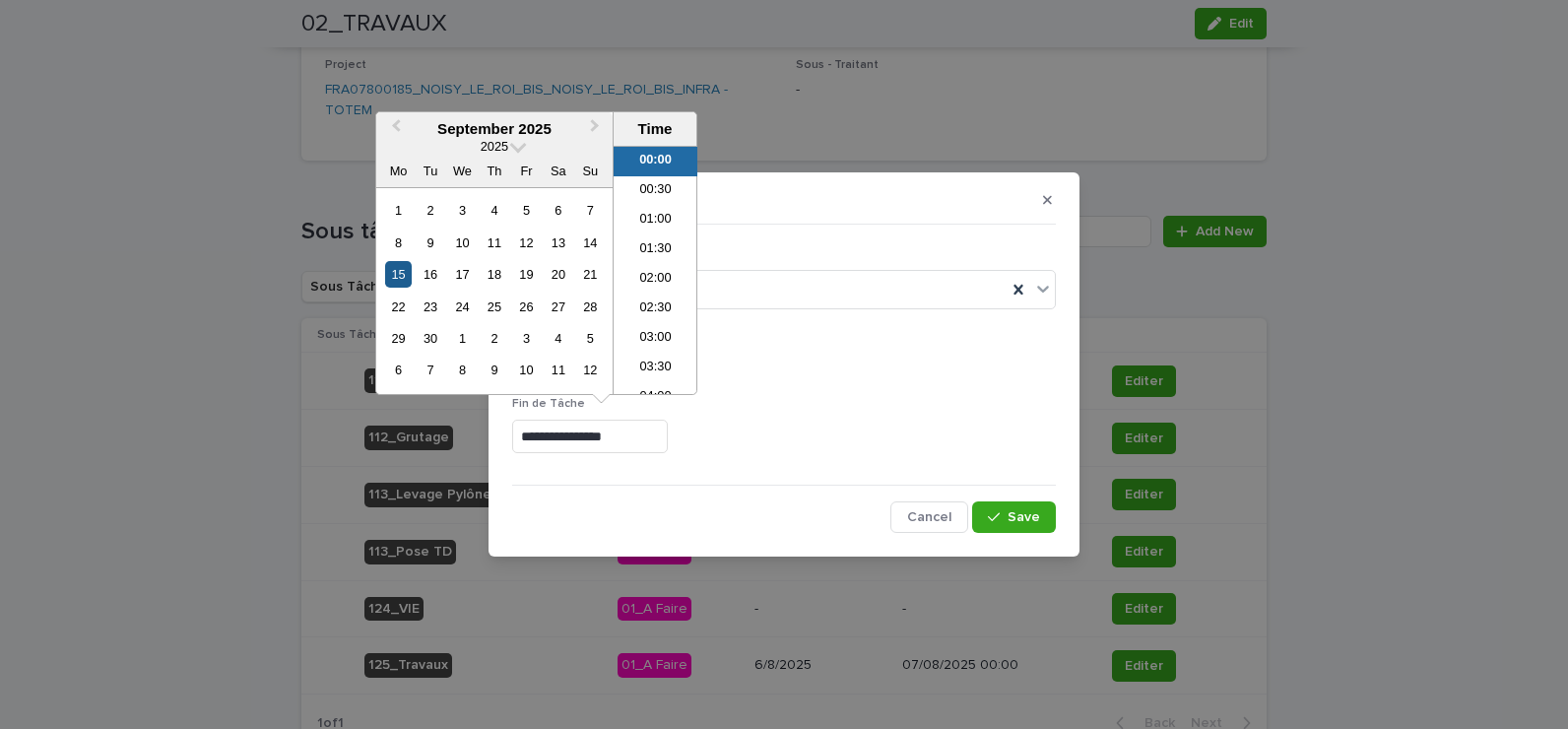 type on "**********" 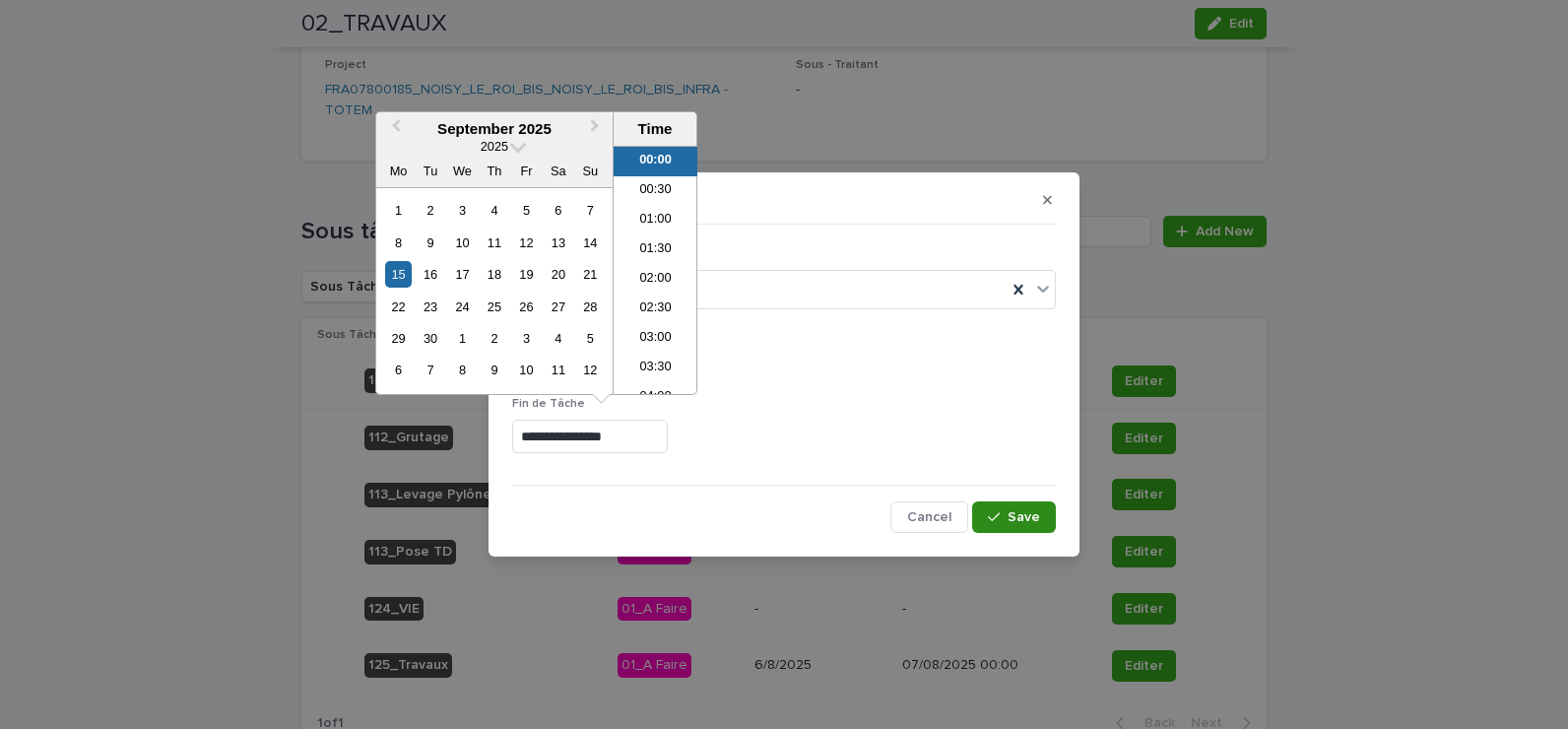 click on "Save" at bounding box center (1013, 517) 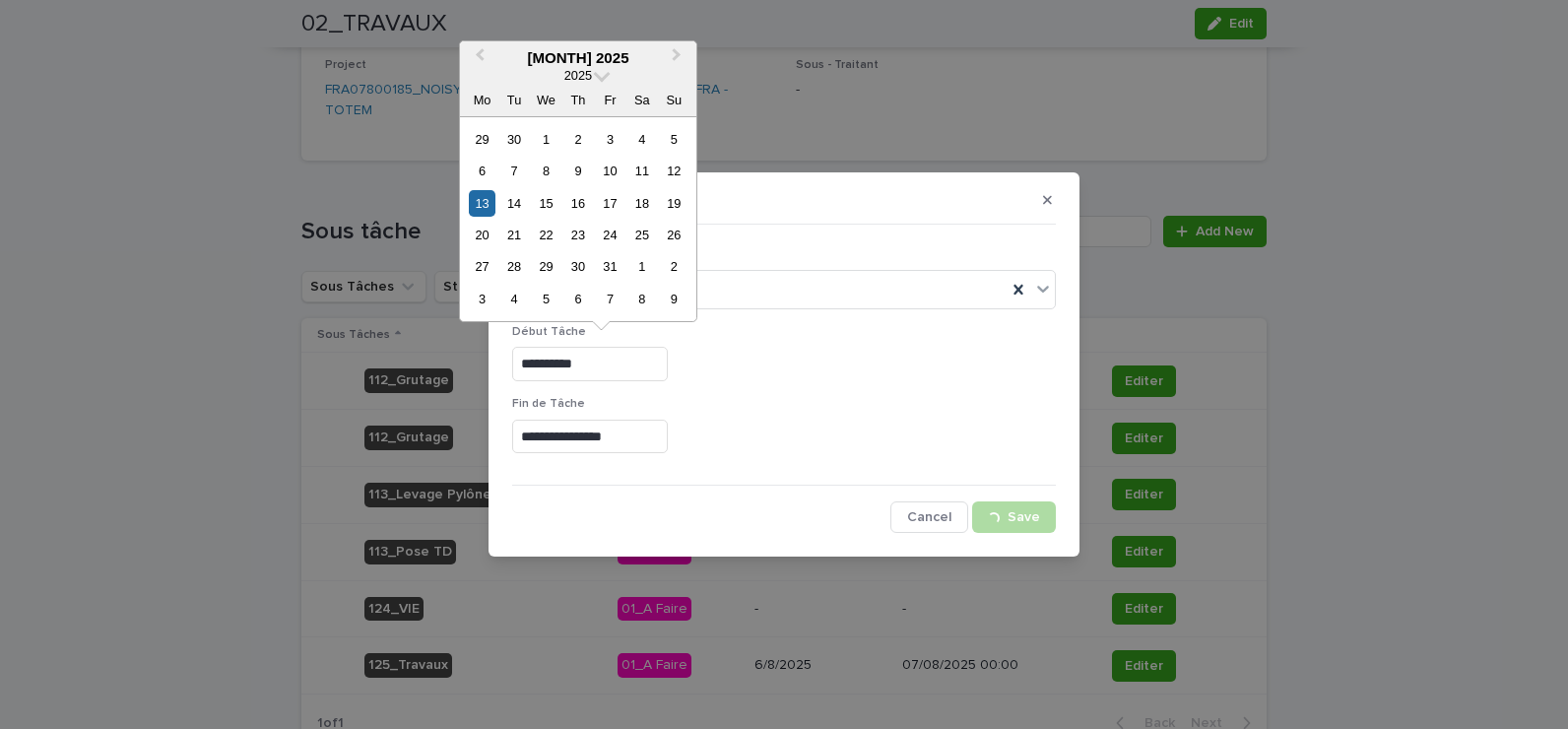drag, startPoint x: 560, startPoint y: 348, endPoint x: 600, endPoint y: 349, distance: 40.012498 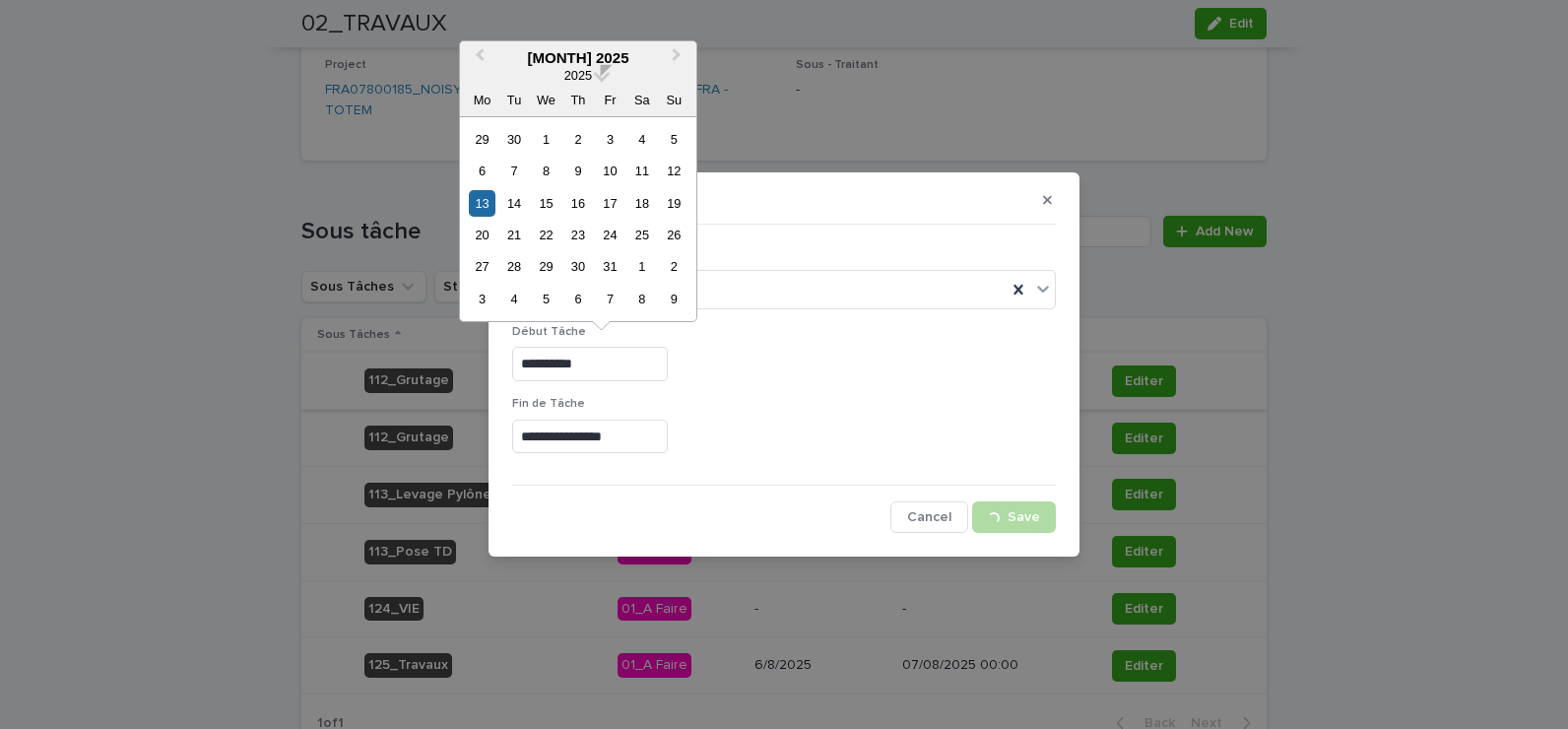 drag, startPoint x: 629, startPoint y: 363, endPoint x: 476, endPoint y: 359, distance: 153.05228 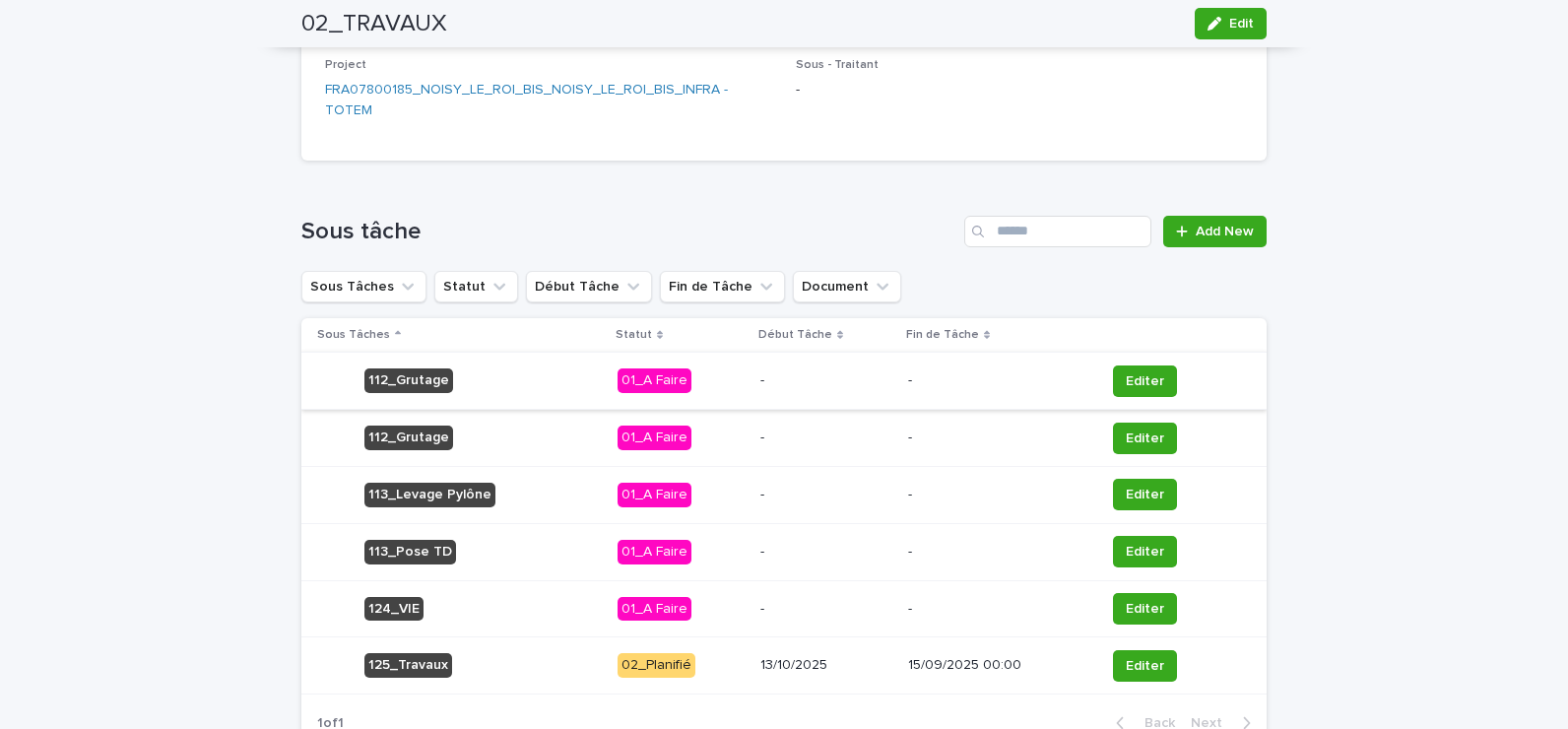 type 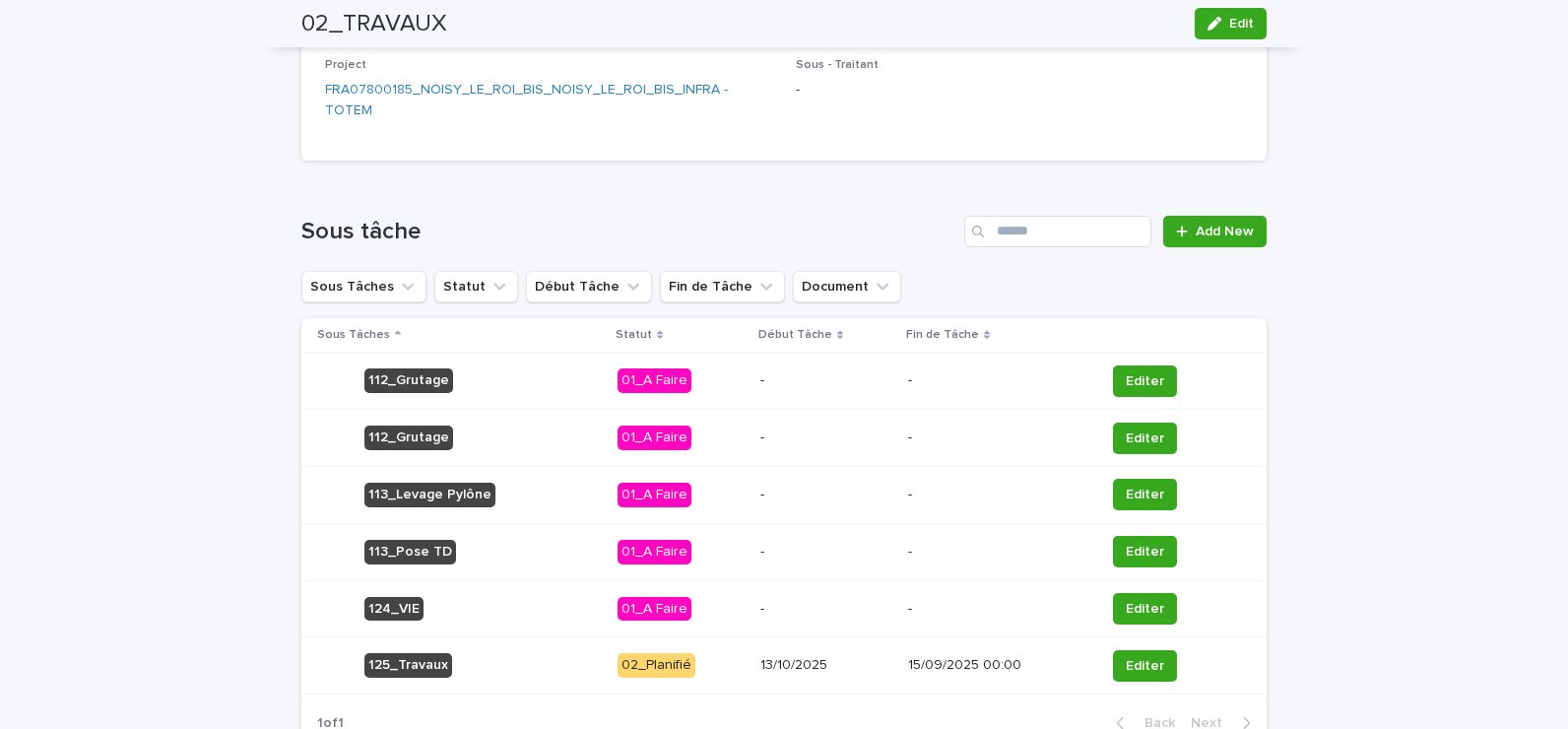 click on "13/10/2025" at bounding box center (826, 665) 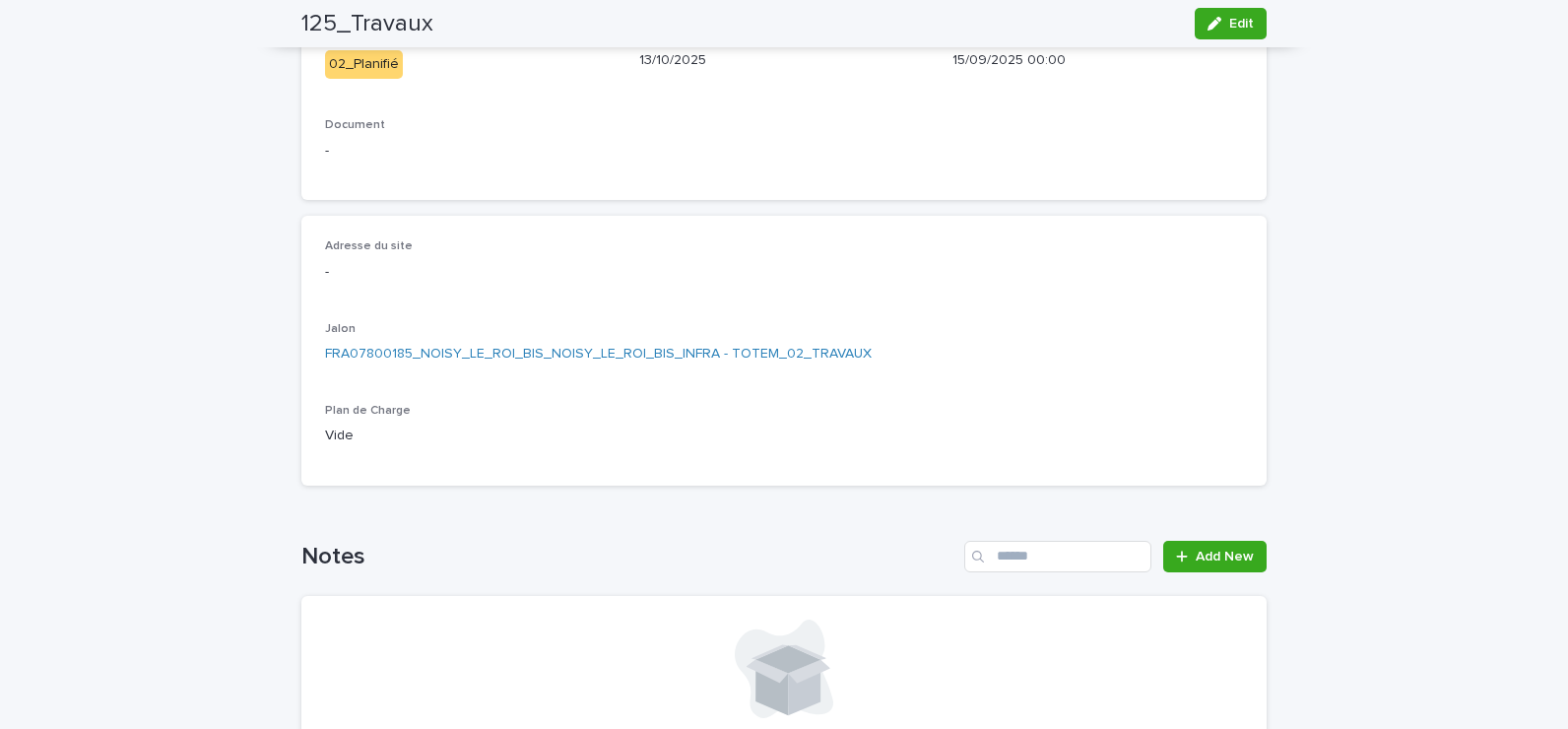 scroll, scrollTop: 0, scrollLeft: 0, axis: both 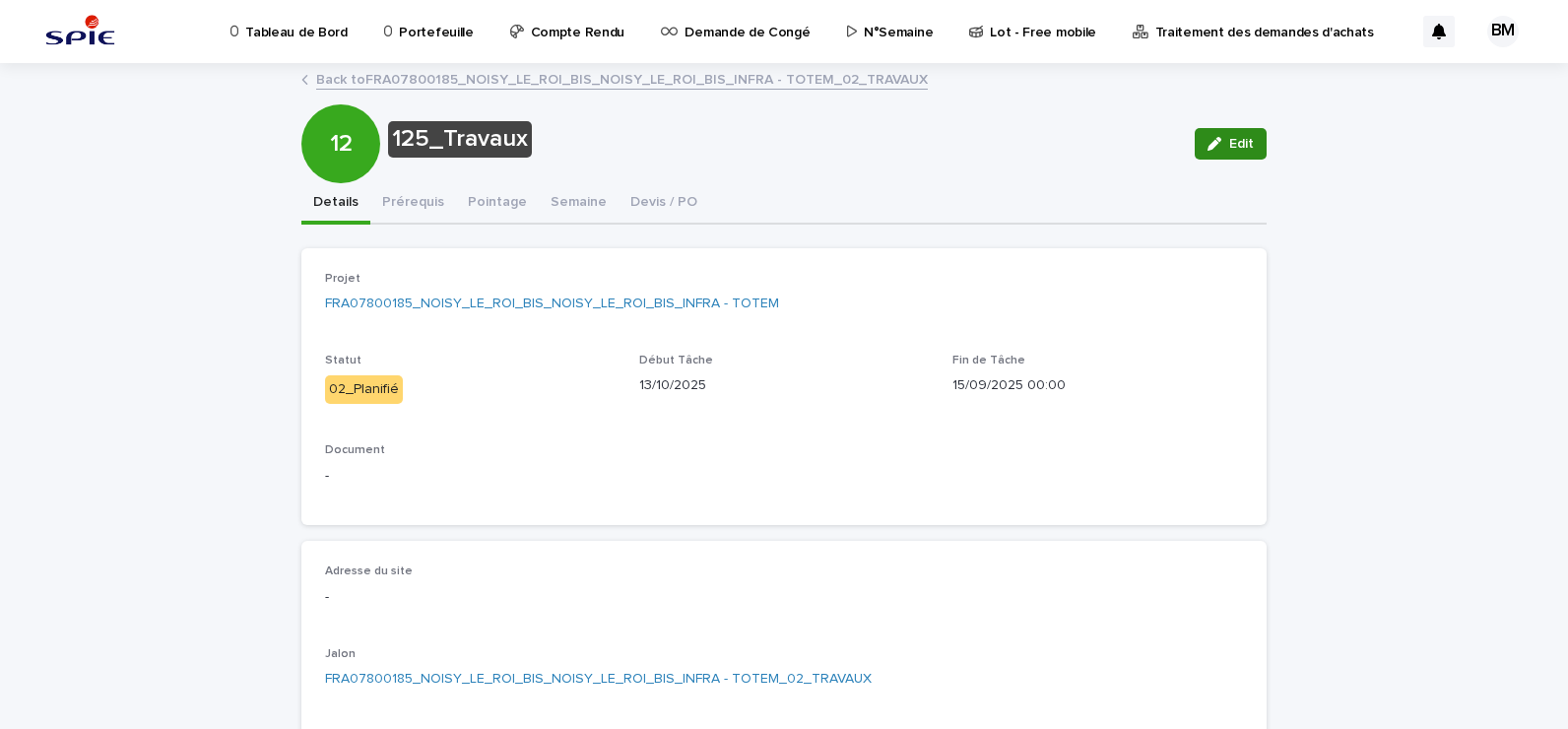 click at bounding box center [1218, 144] 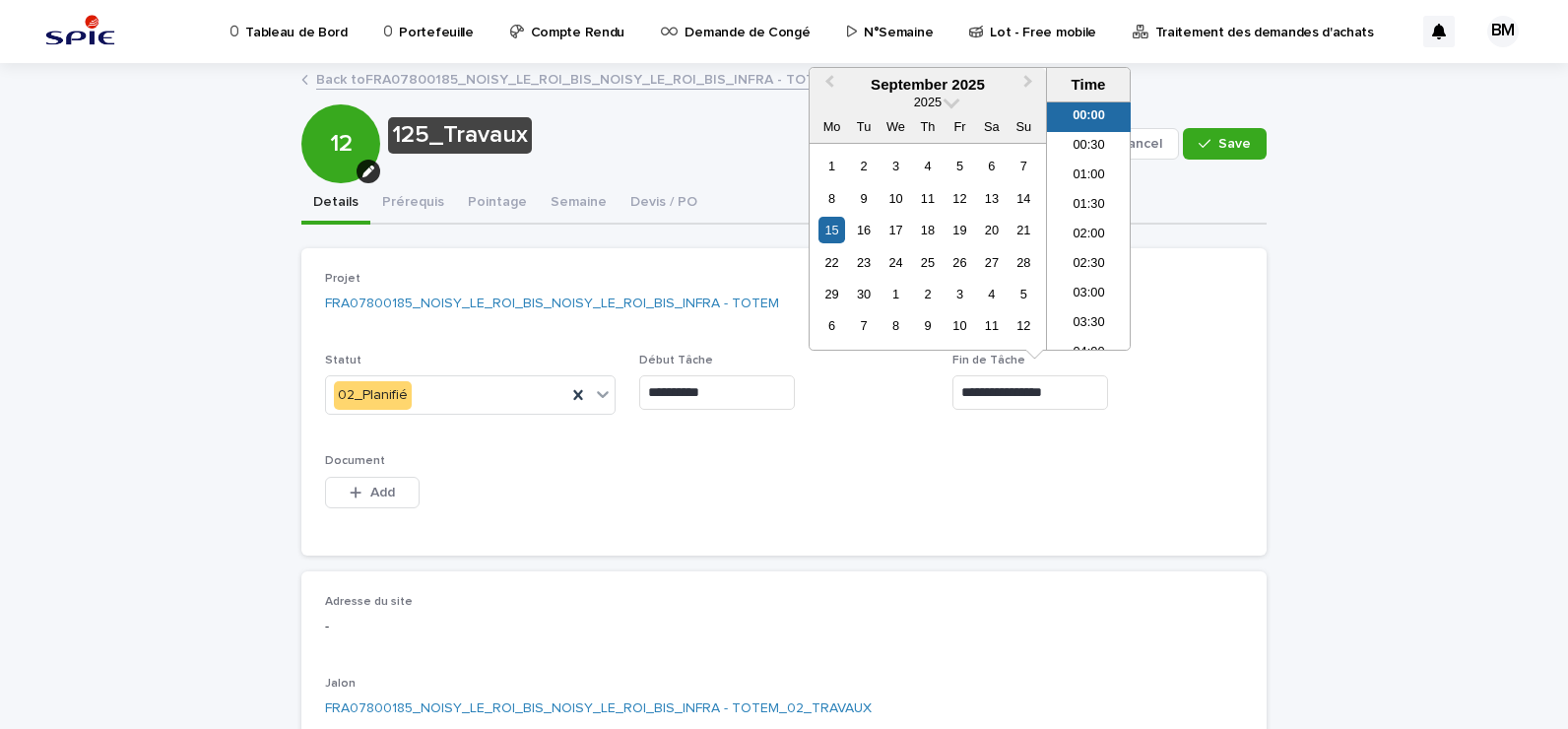drag, startPoint x: 1084, startPoint y: 395, endPoint x: 897, endPoint y: 395, distance: 187 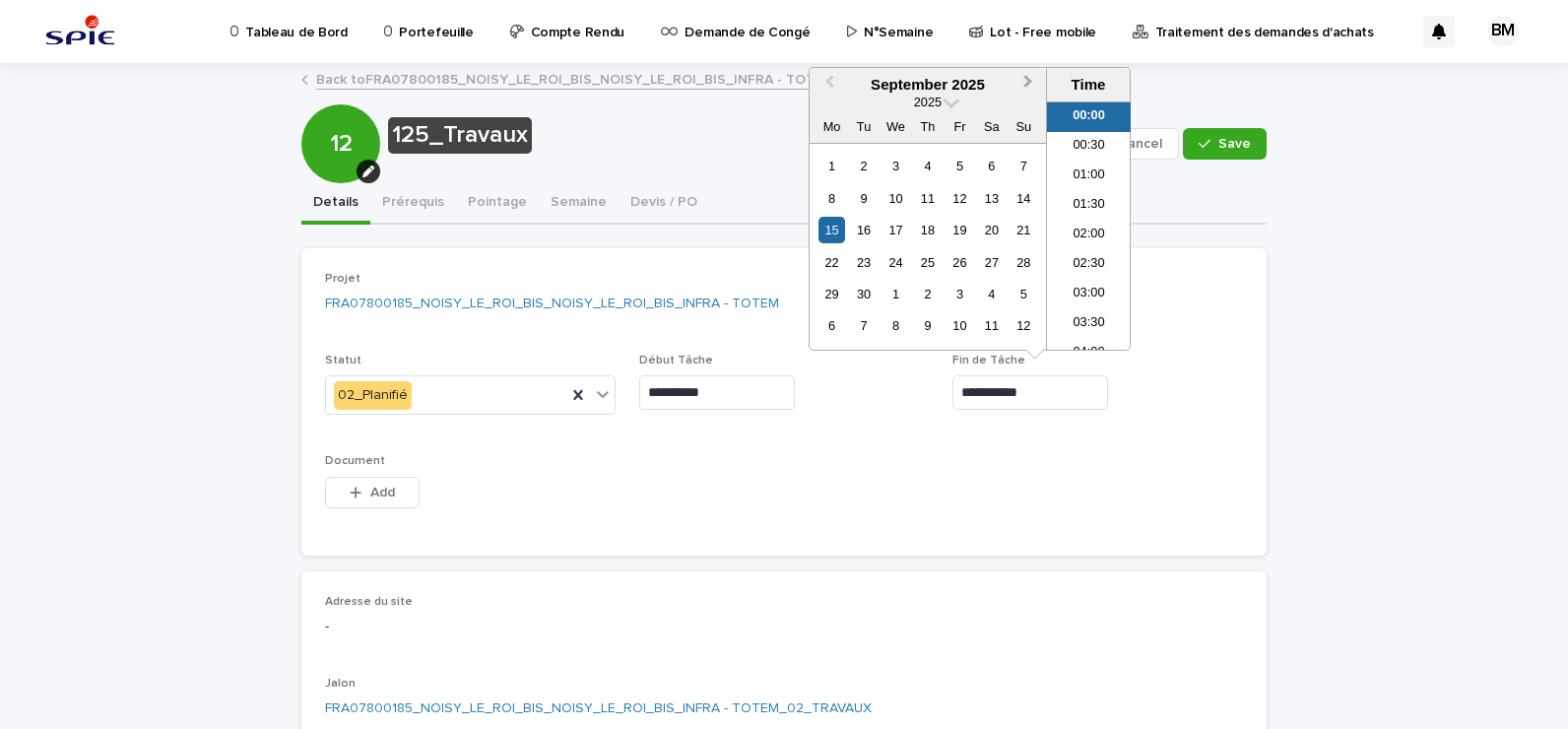 click on "Next Month" at bounding box center (1028, 84) 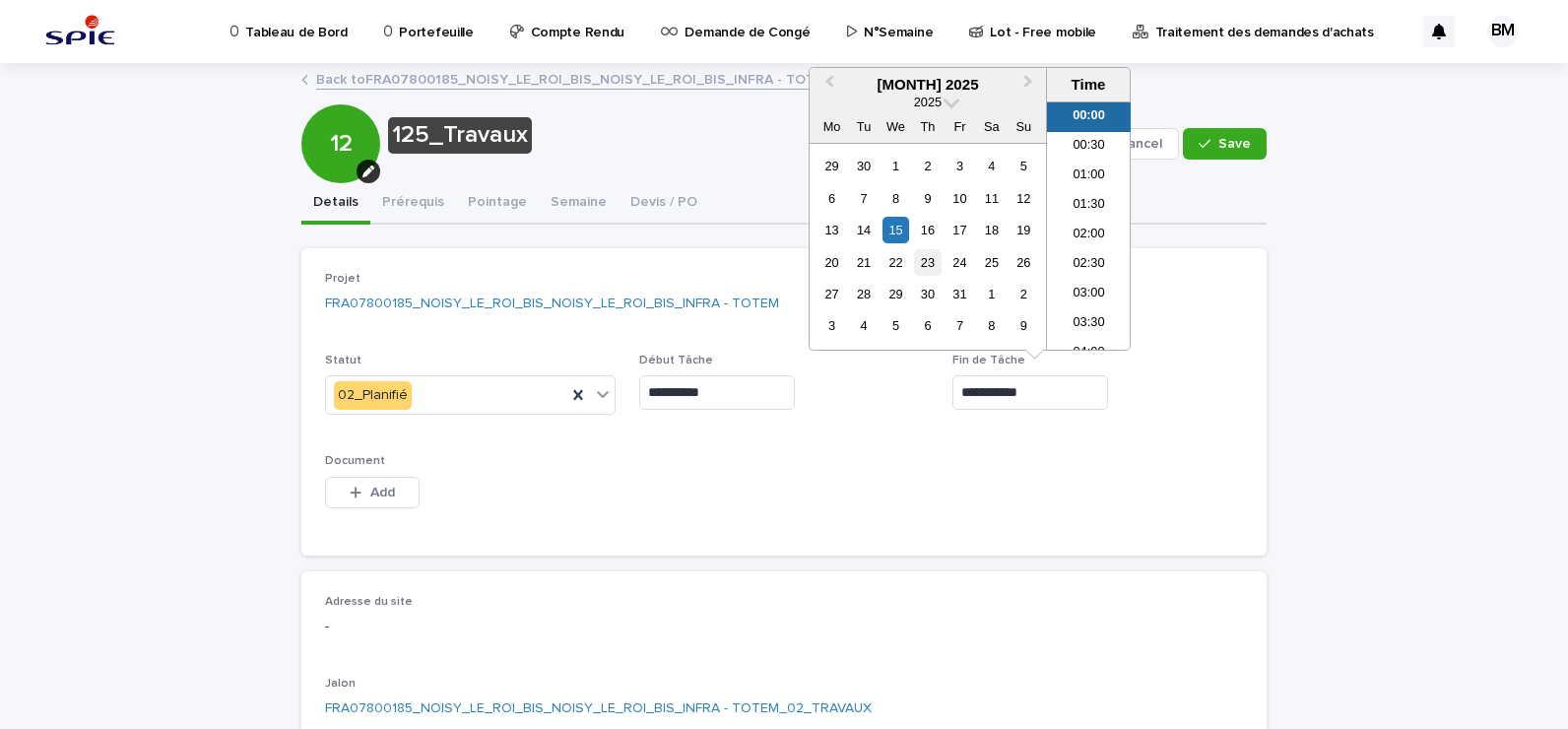 click on "23" at bounding box center [927, 262] 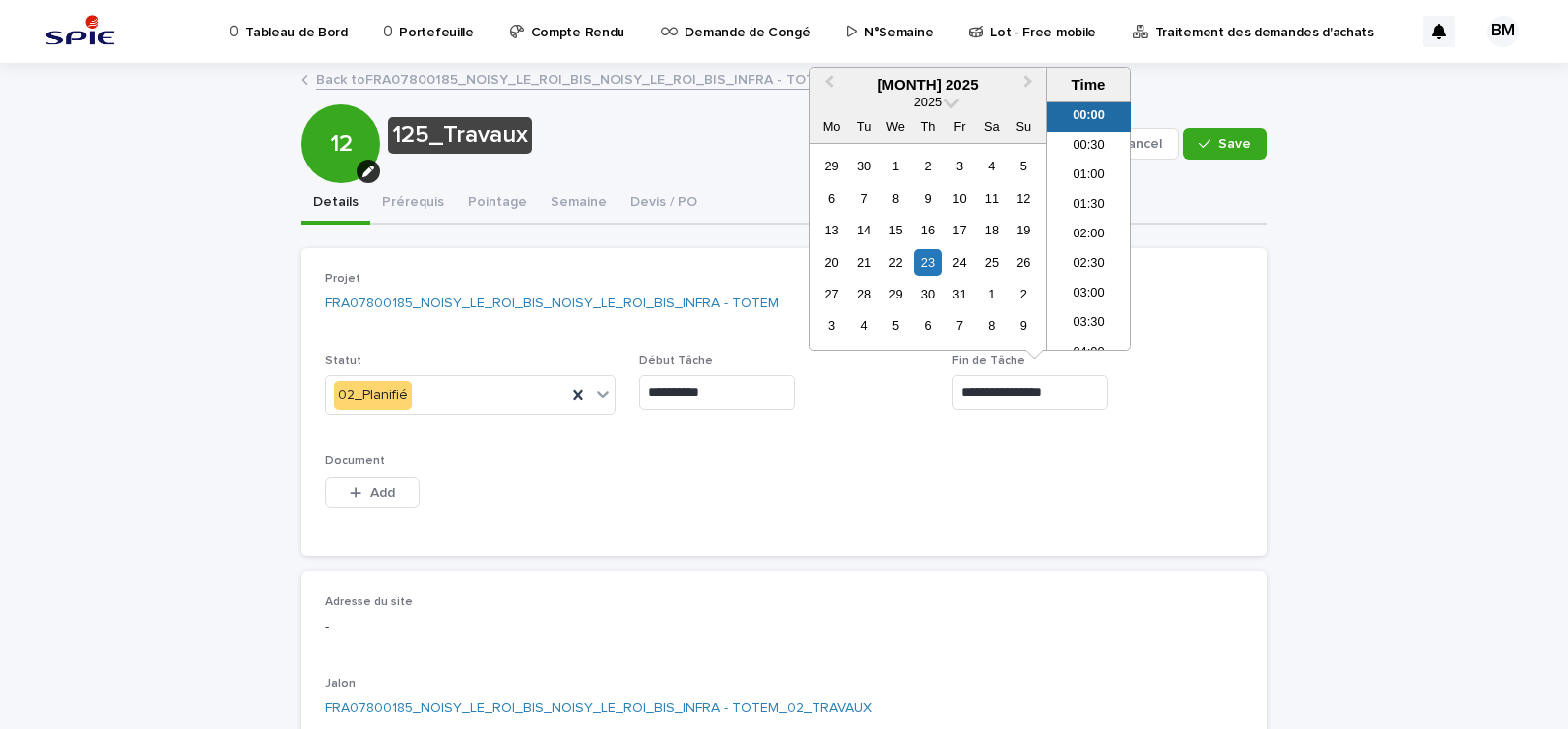 type on "**********" 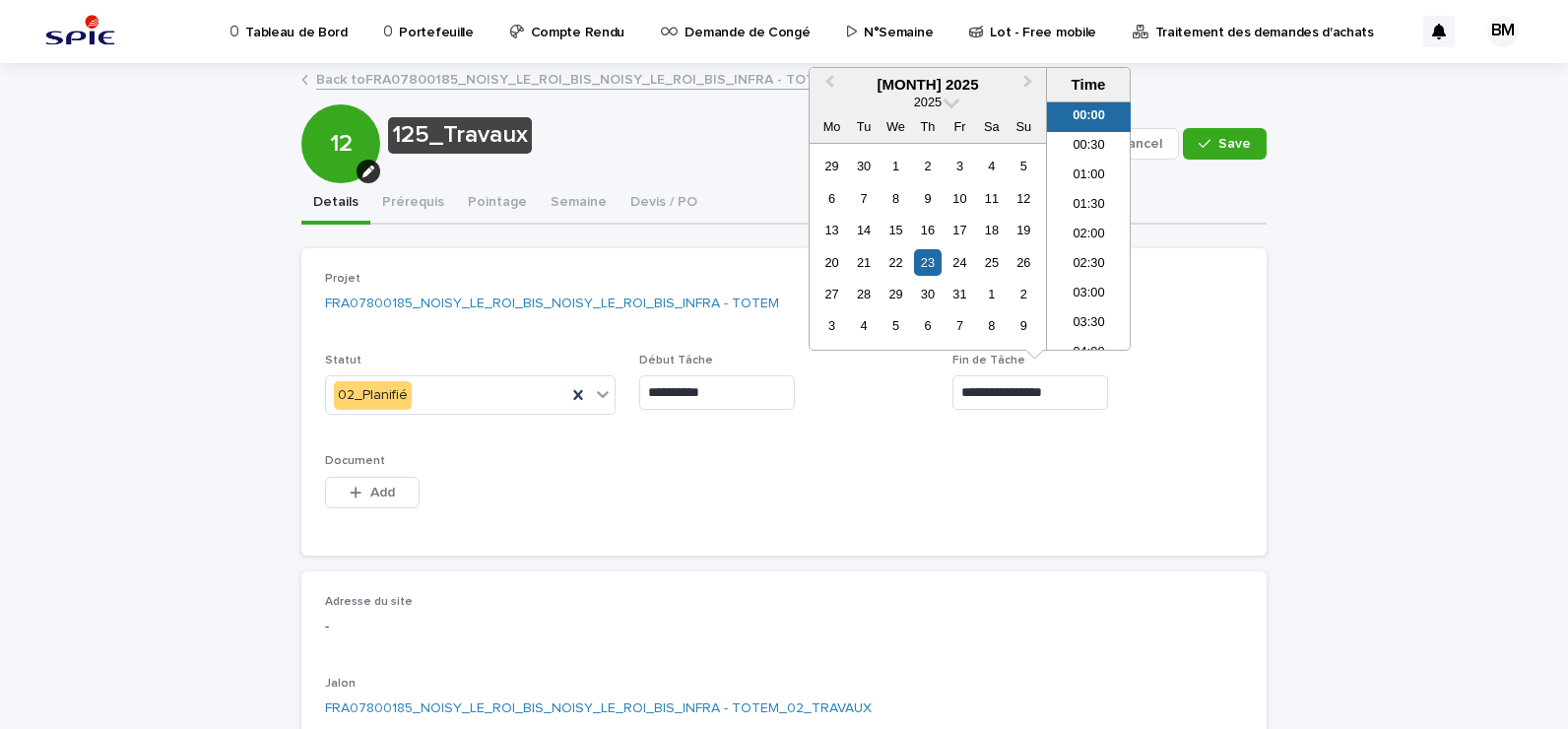 click on "**********" at bounding box center [784, 402] 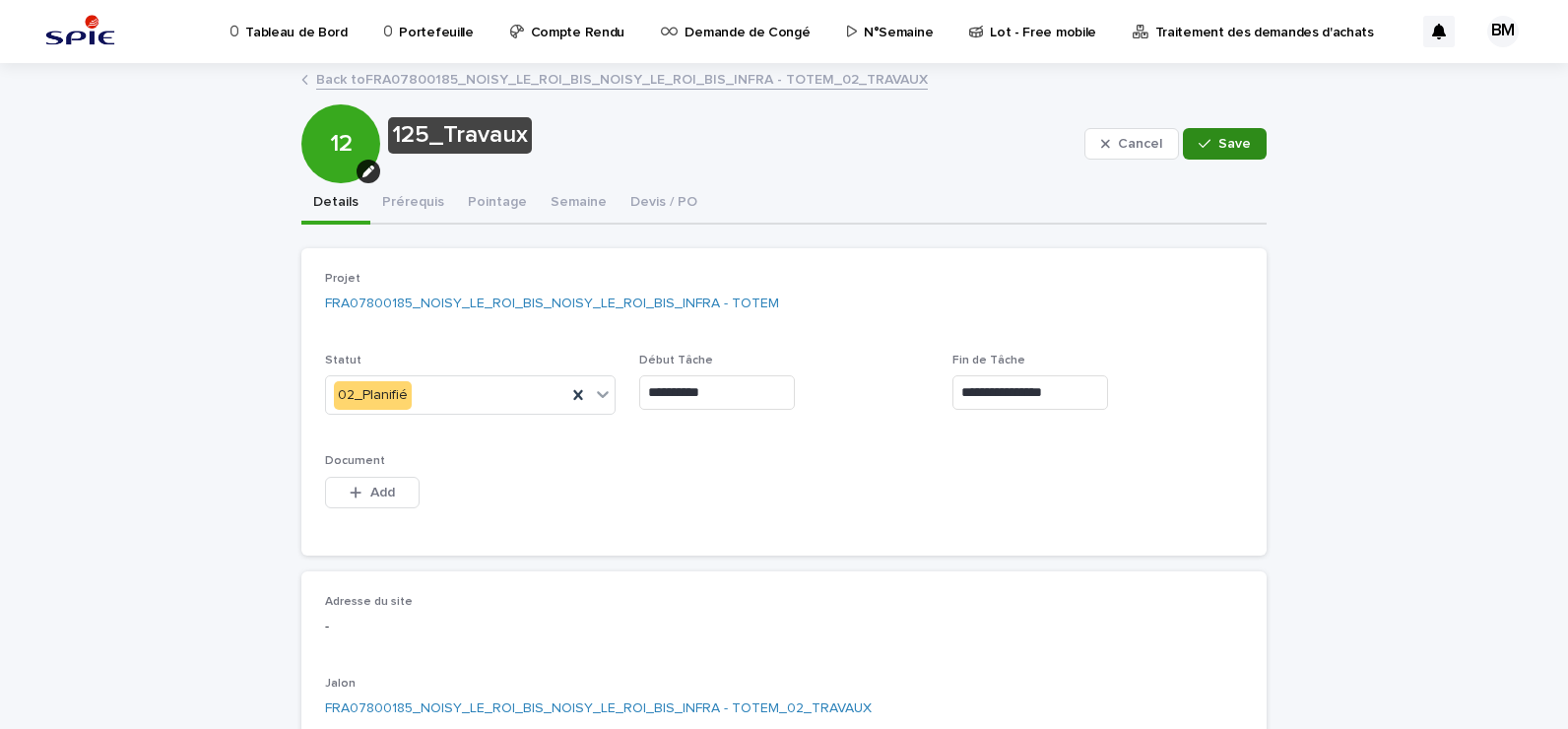 click on "Save" at bounding box center (1234, 144) 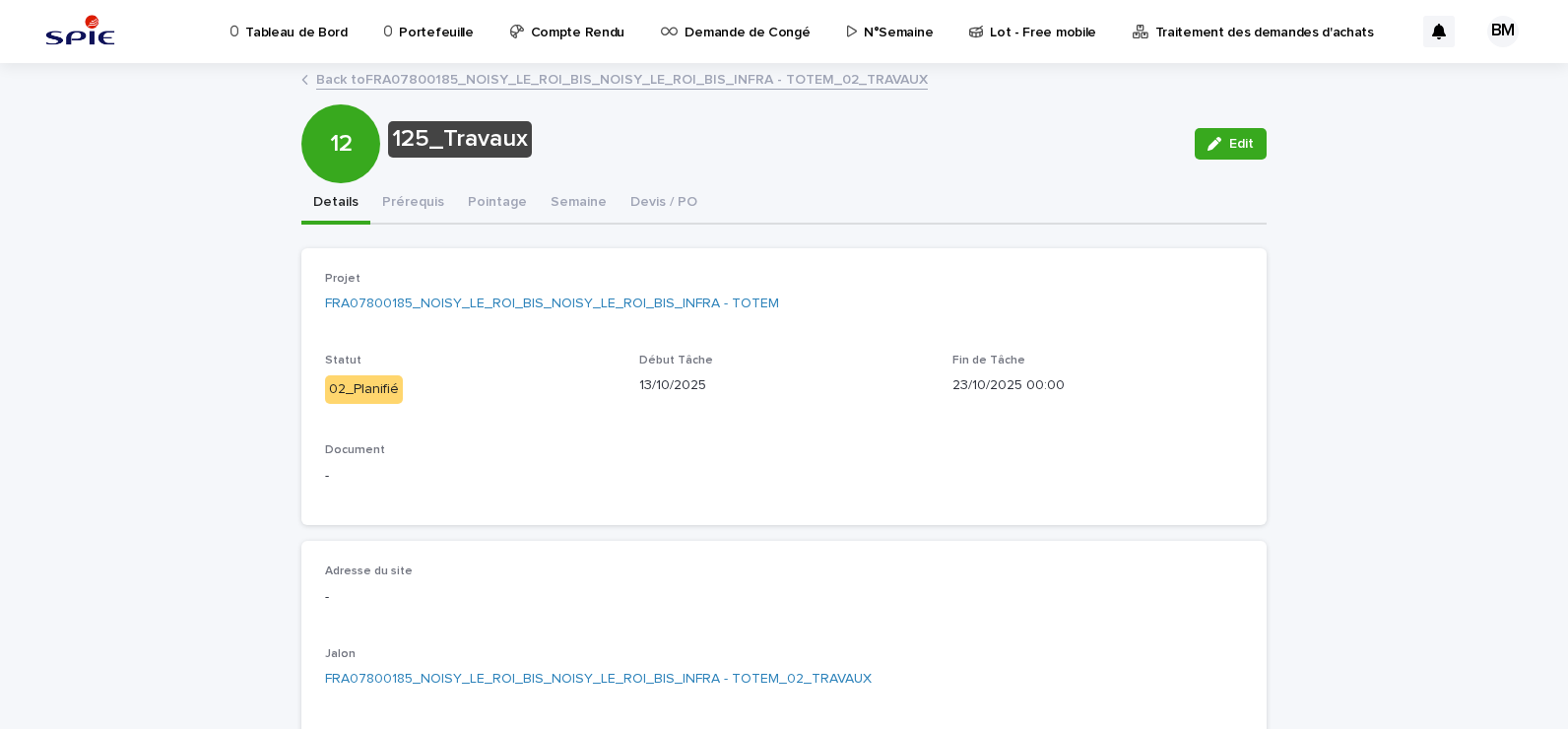 click on "Back to  FRA07800185_NOISY_LE_ROI_BIS_NOISY_LE_ROI_BIS_INFRA - TOTEM_02_TRAVAUX" at bounding box center (621, 78) 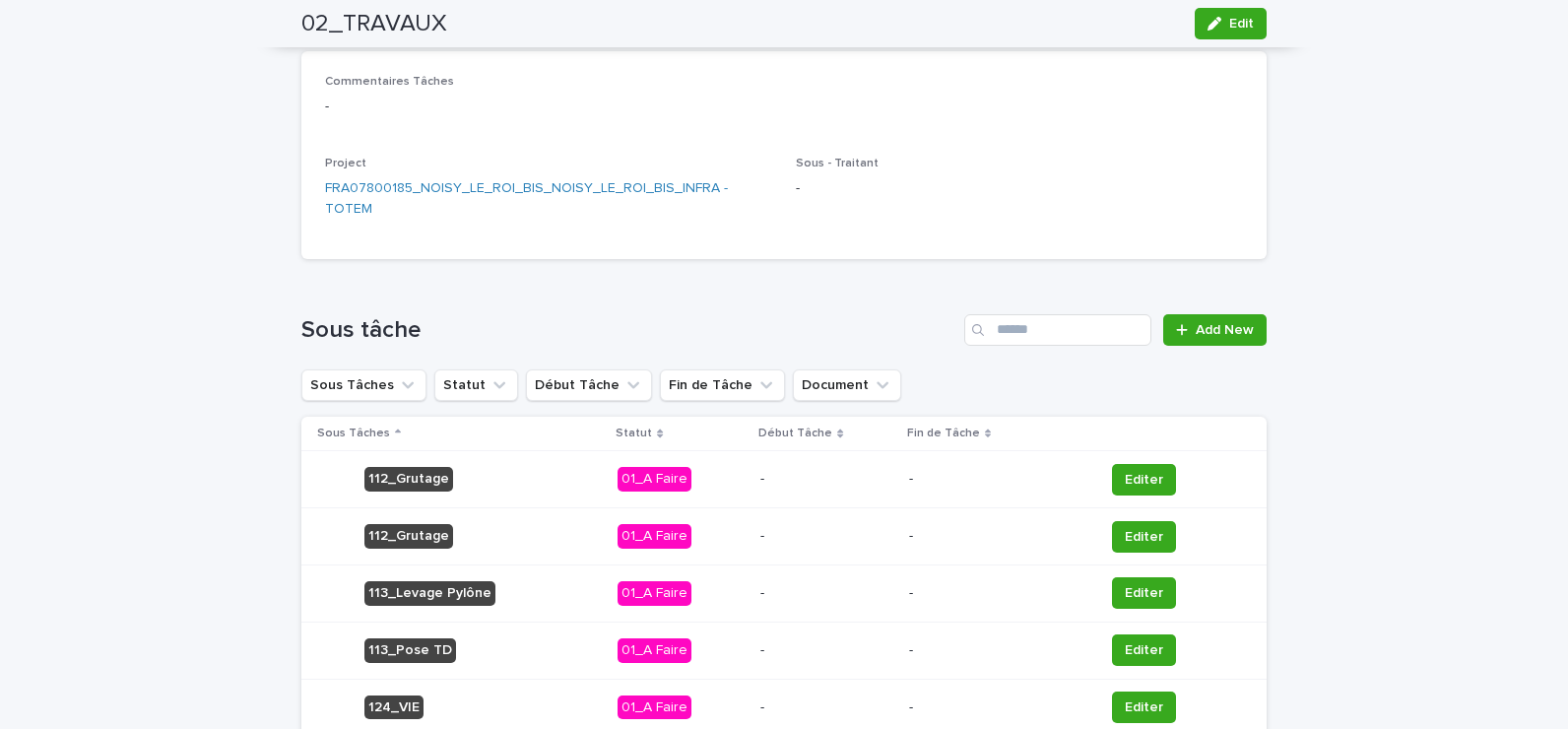scroll, scrollTop: 394, scrollLeft: 0, axis: vertical 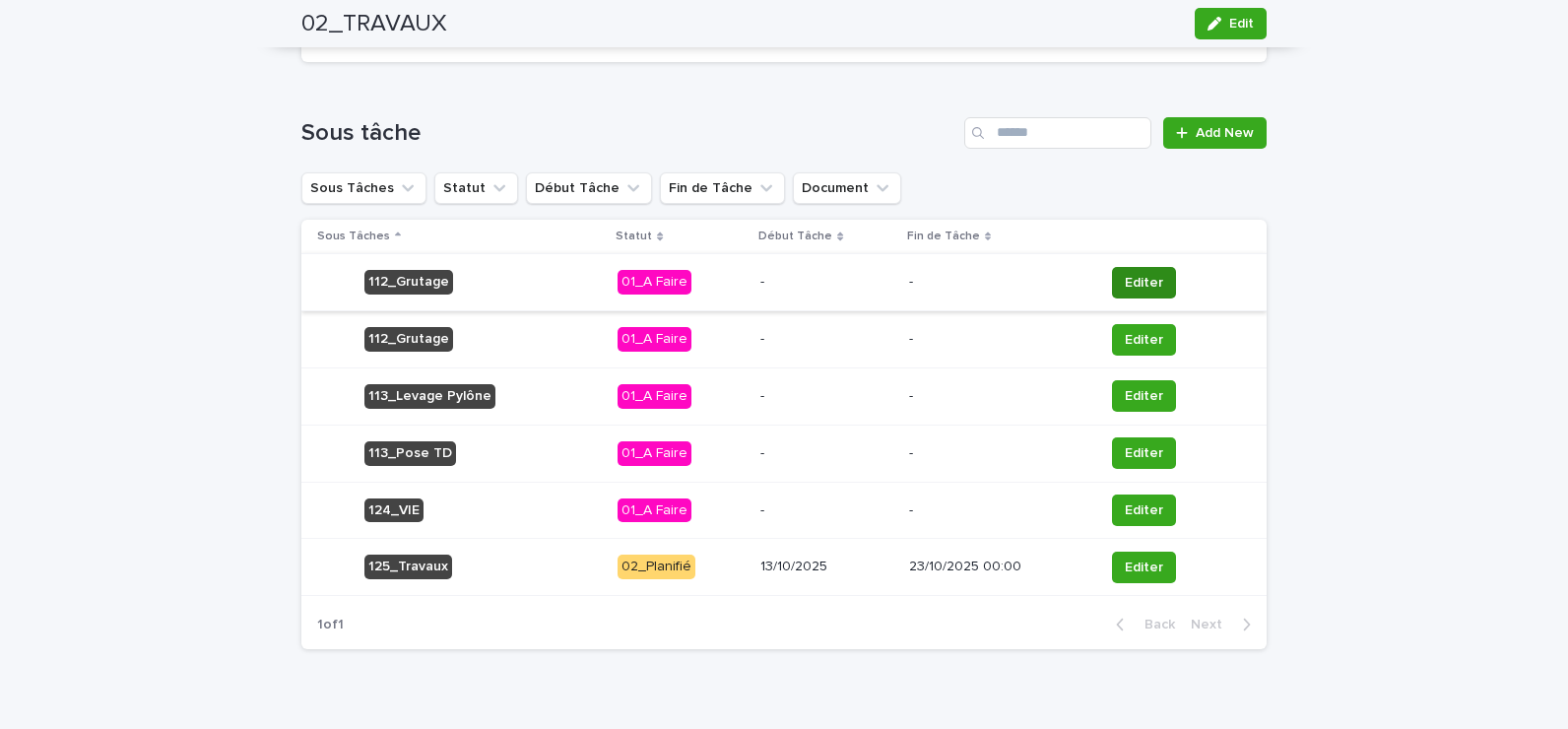 click on "Editer" at bounding box center [1143, 283] 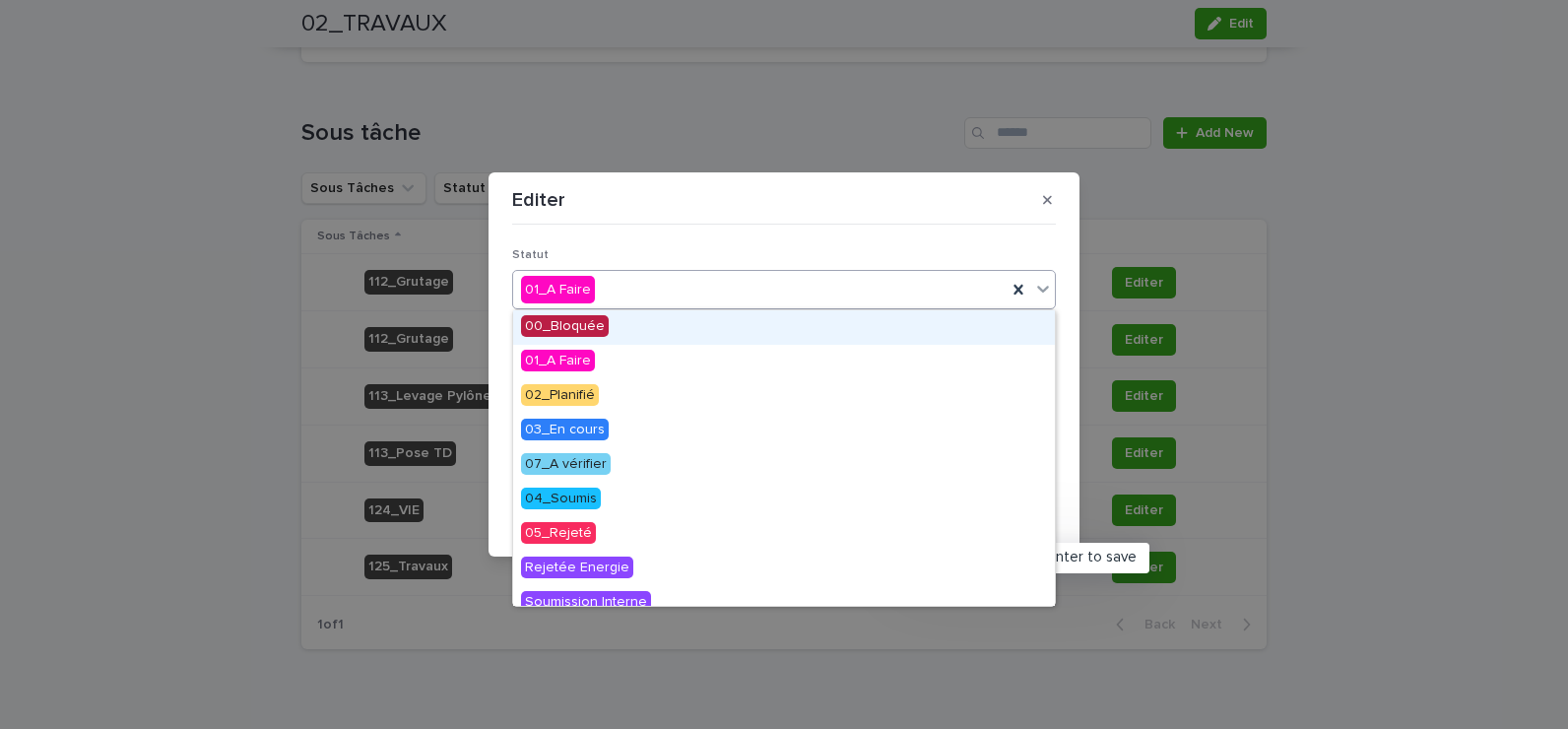 click on "01_A Faire" at bounding box center [759, 290] 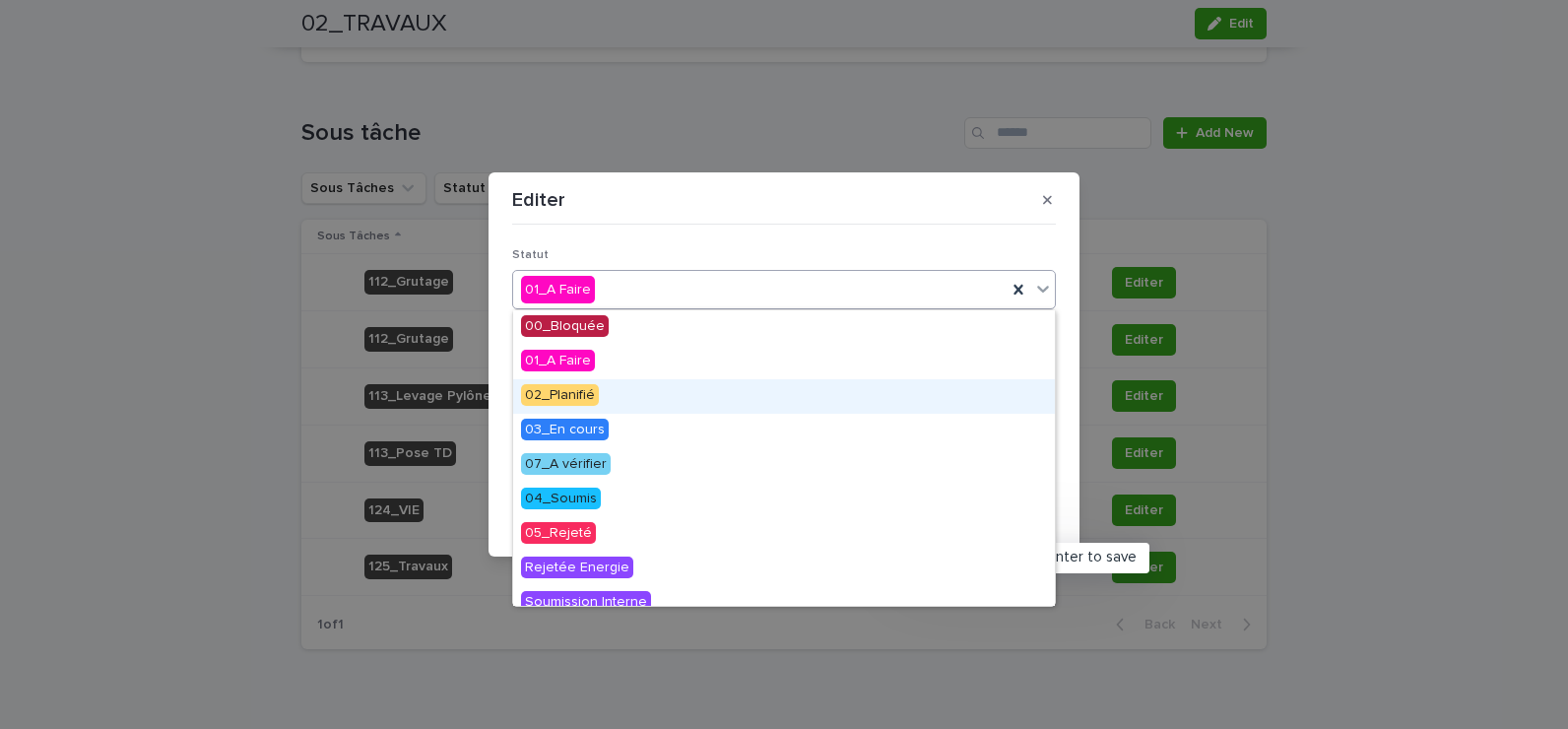 click on "02_Planifié" at bounding box center [559, 395] 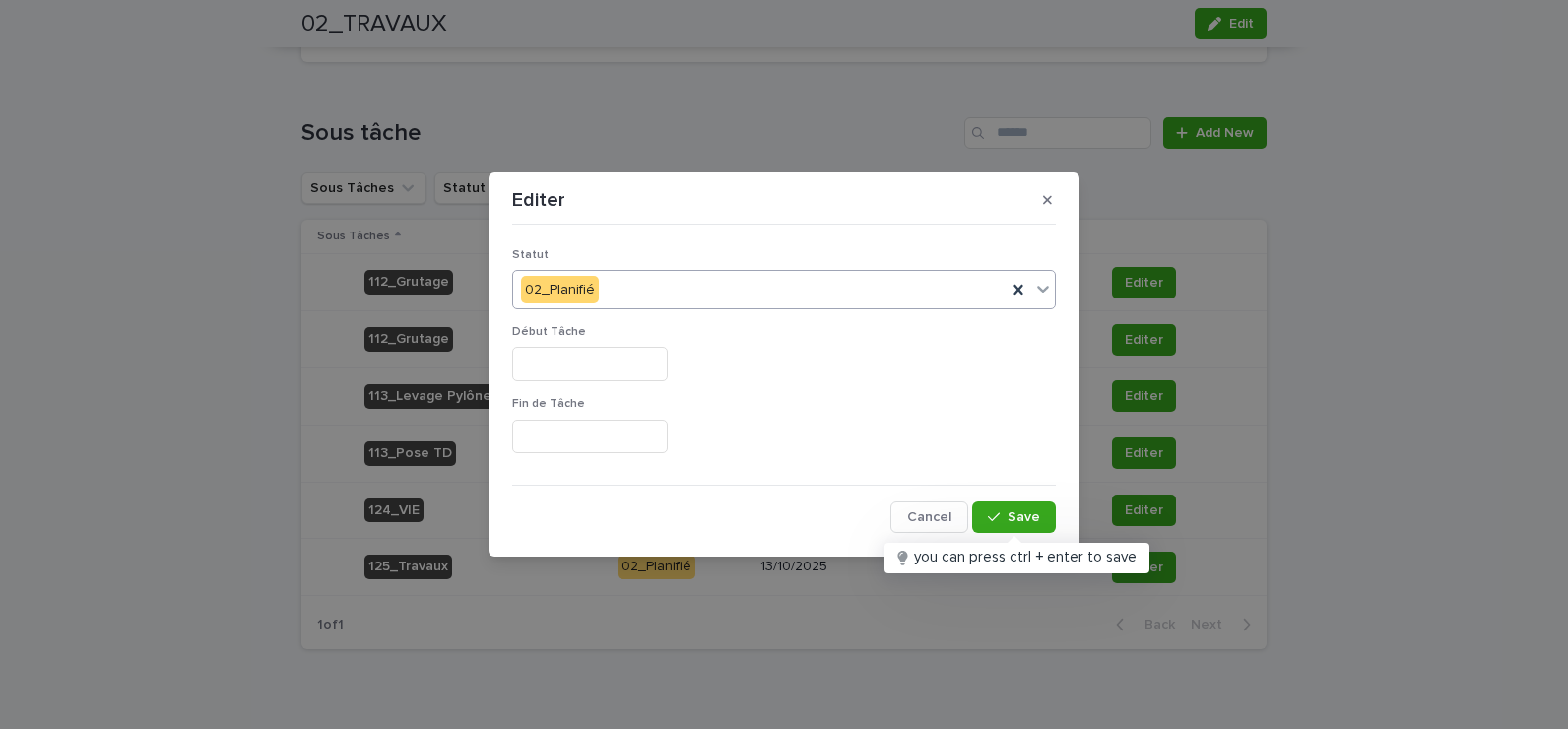 click at bounding box center [590, 364] 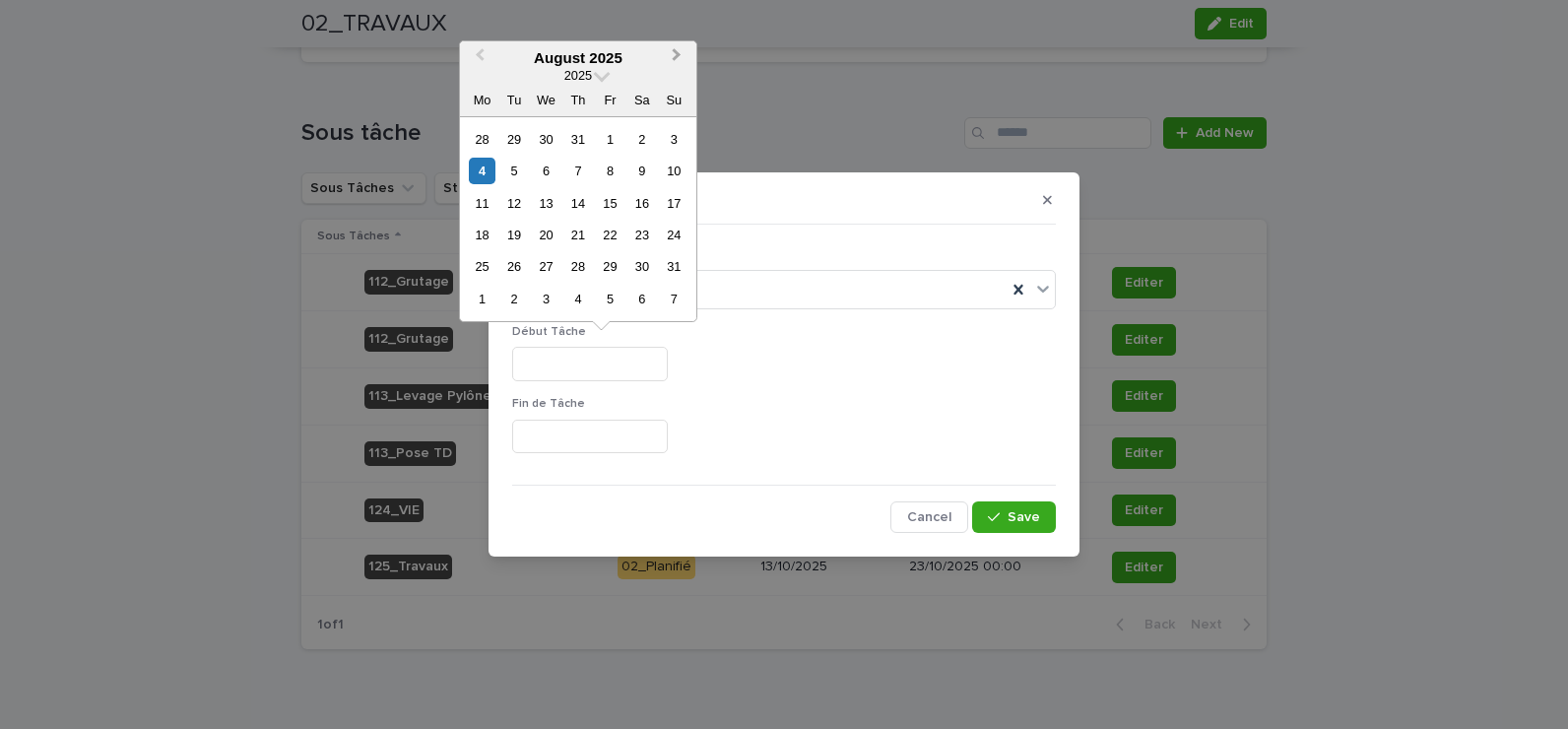 click on "Next Month" at bounding box center [679, 59] 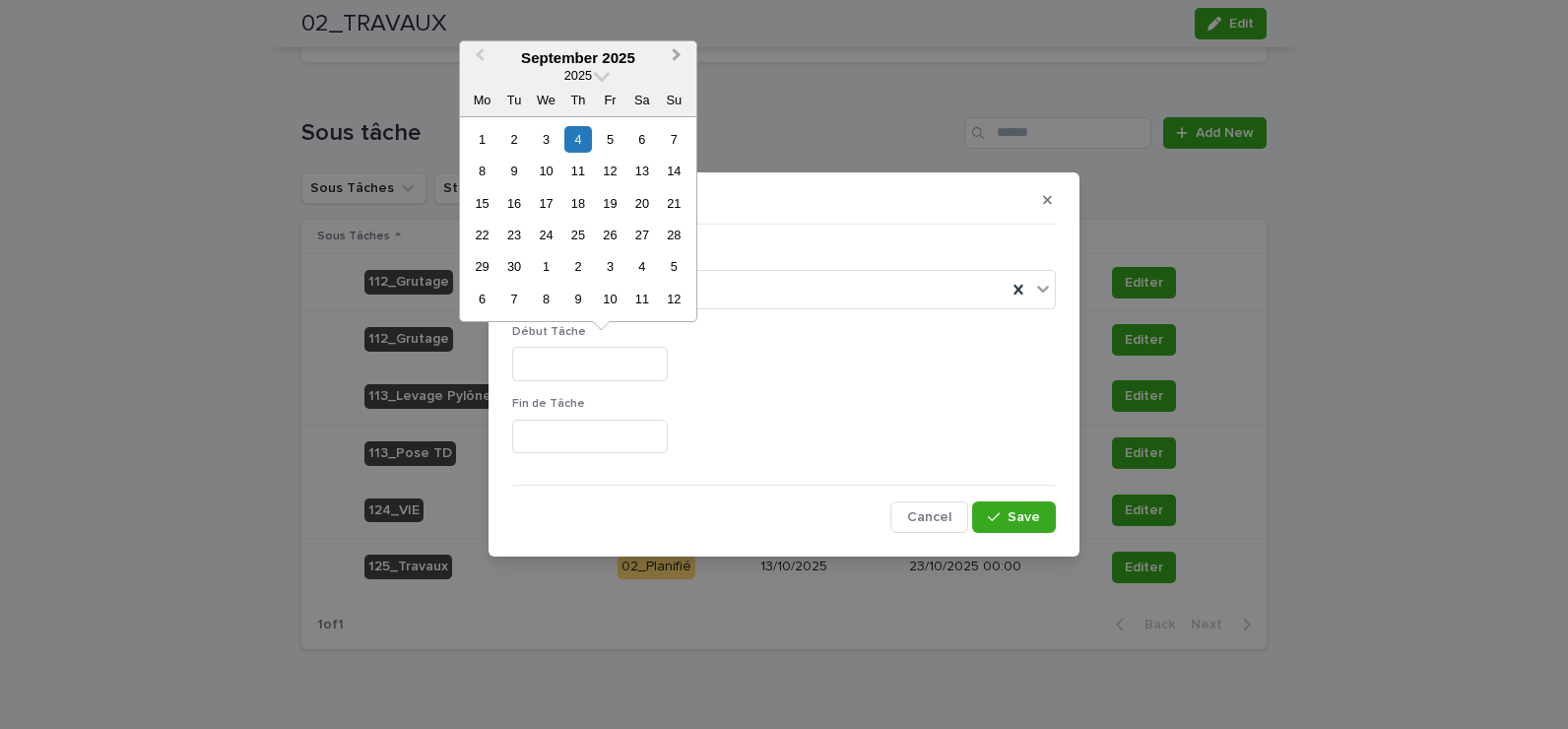click on "Next Month" at bounding box center (679, 59) 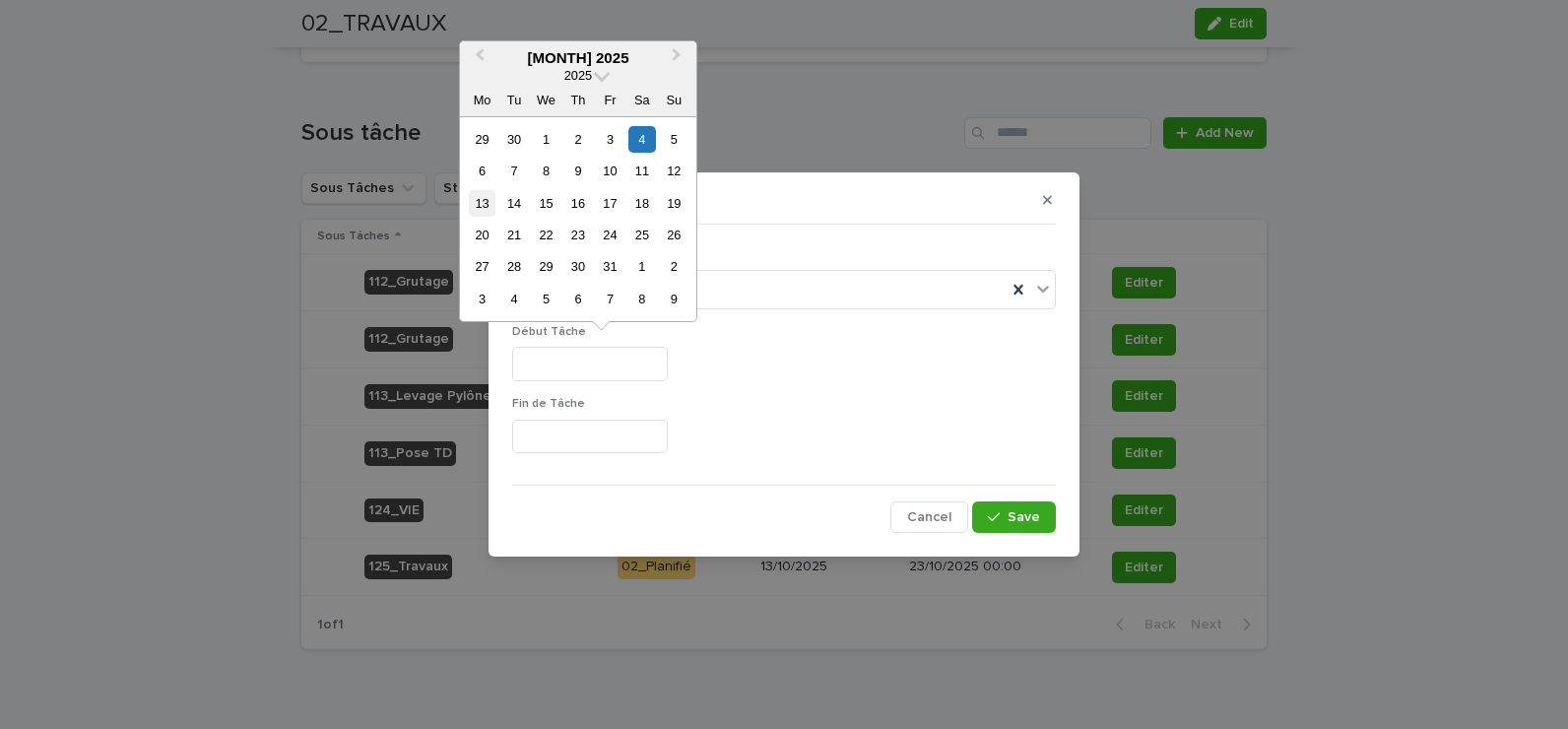 click on "13" at bounding box center (482, 203) 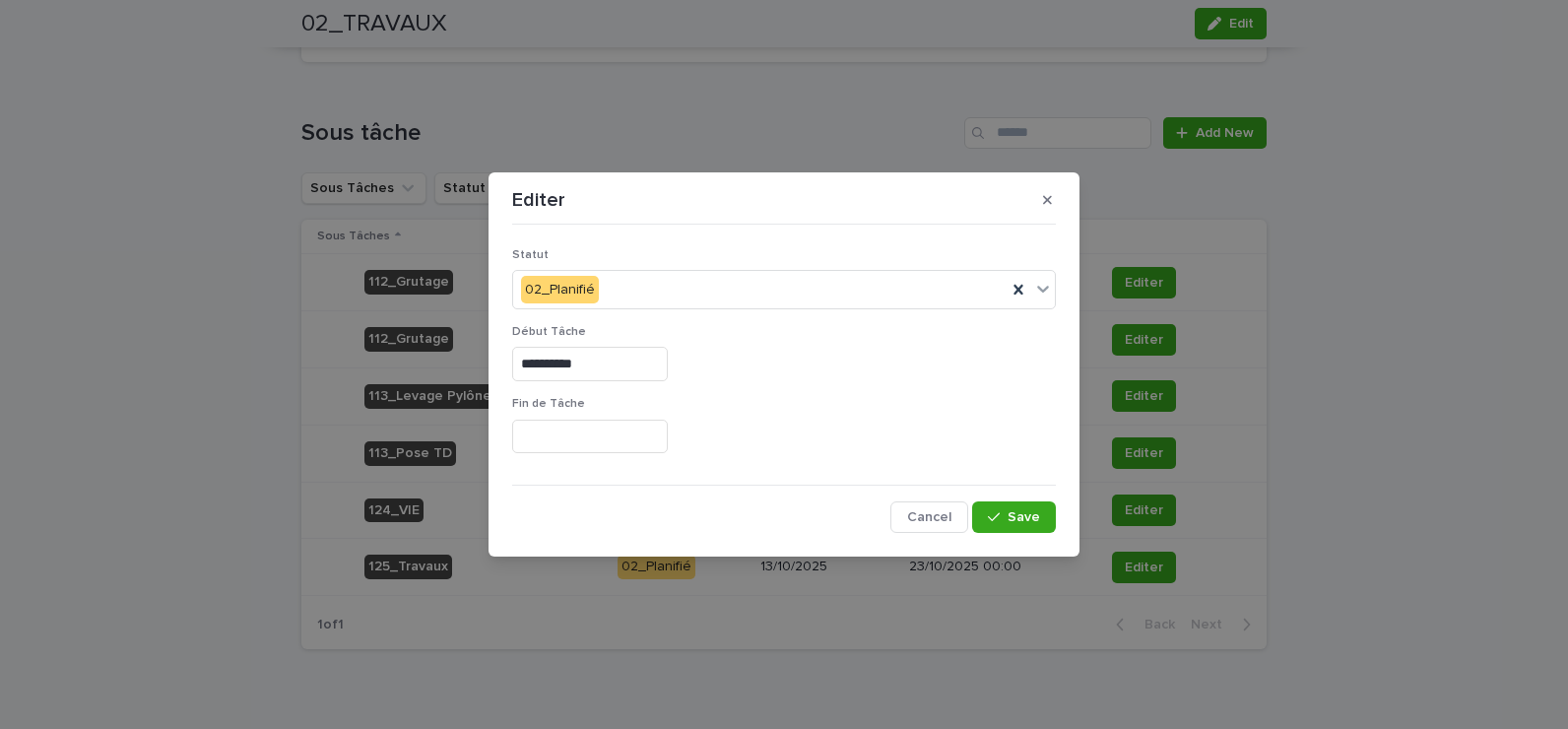 click at bounding box center (590, 436) 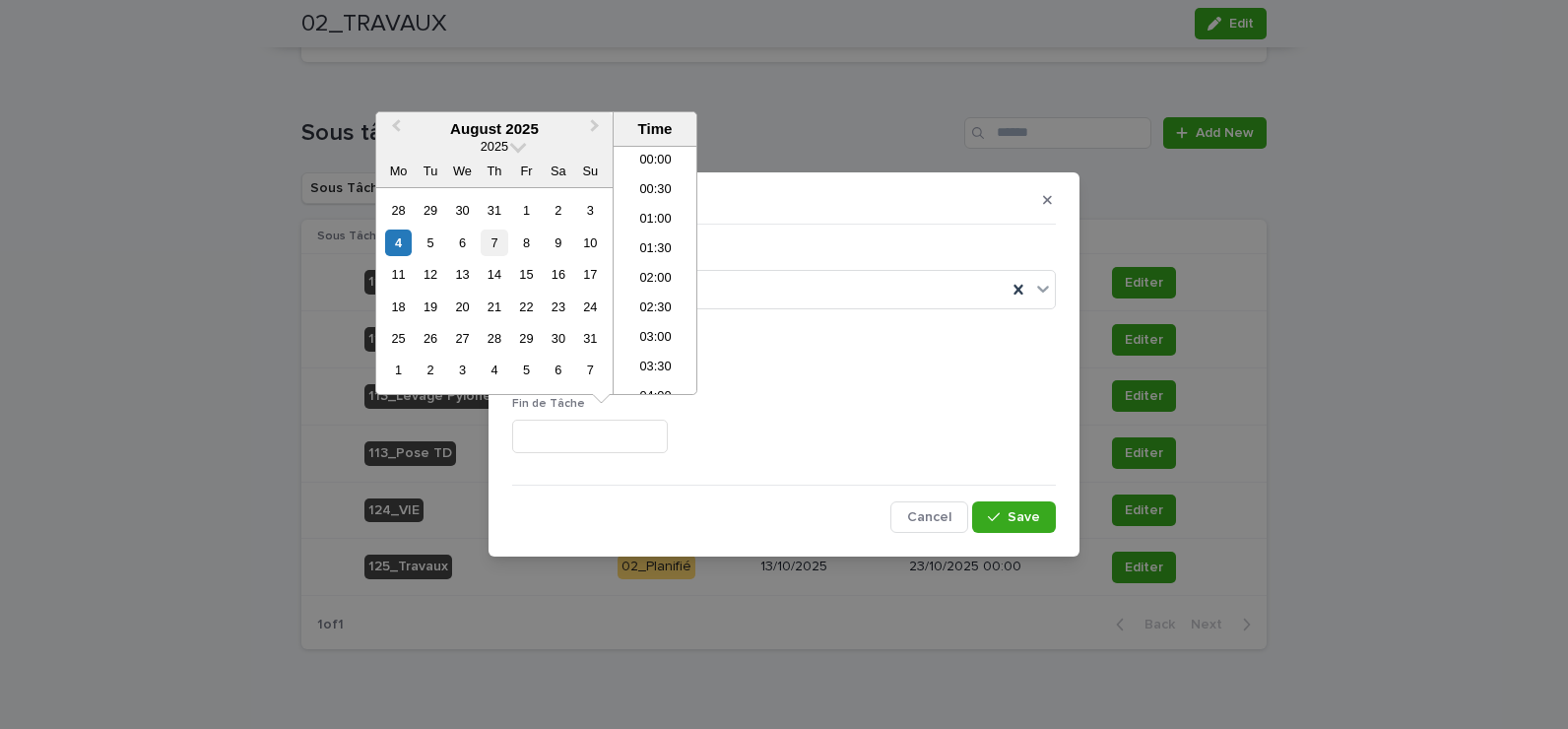 scroll, scrollTop: 867, scrollLeft: 0, axis: vertical 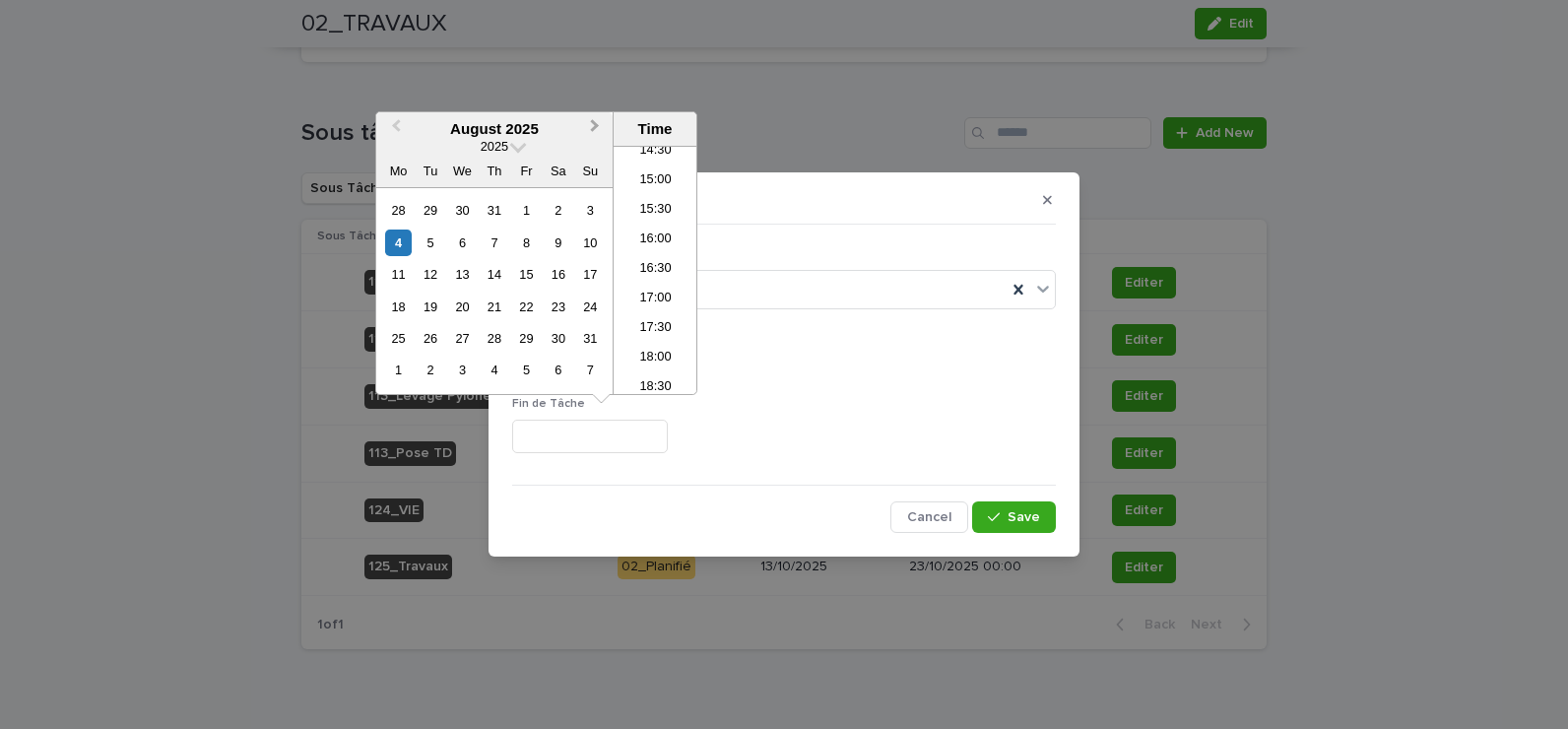 click on "Next Month" at bounding box center (597, 130) 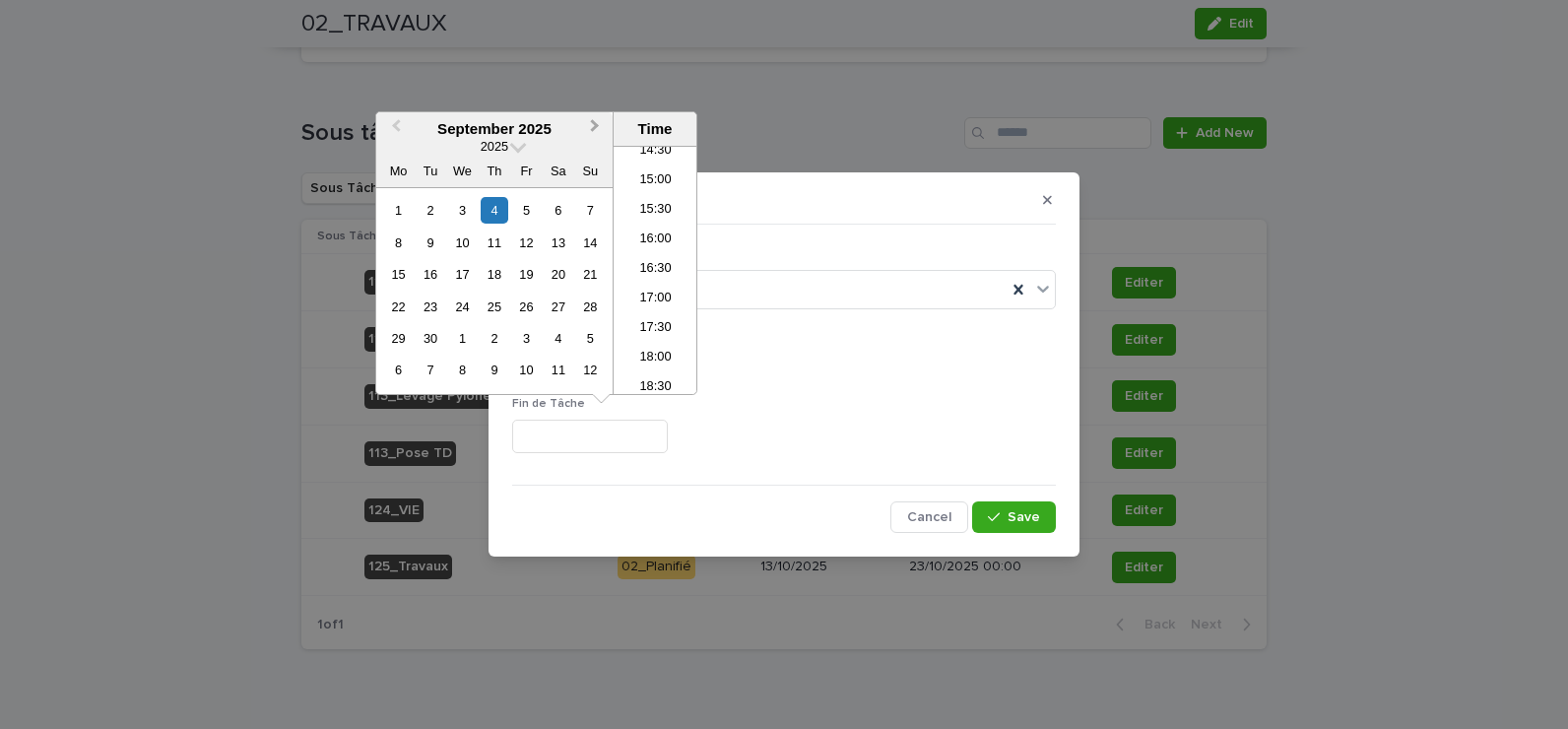 click on "Next Month" at bounding box center (597, 130) 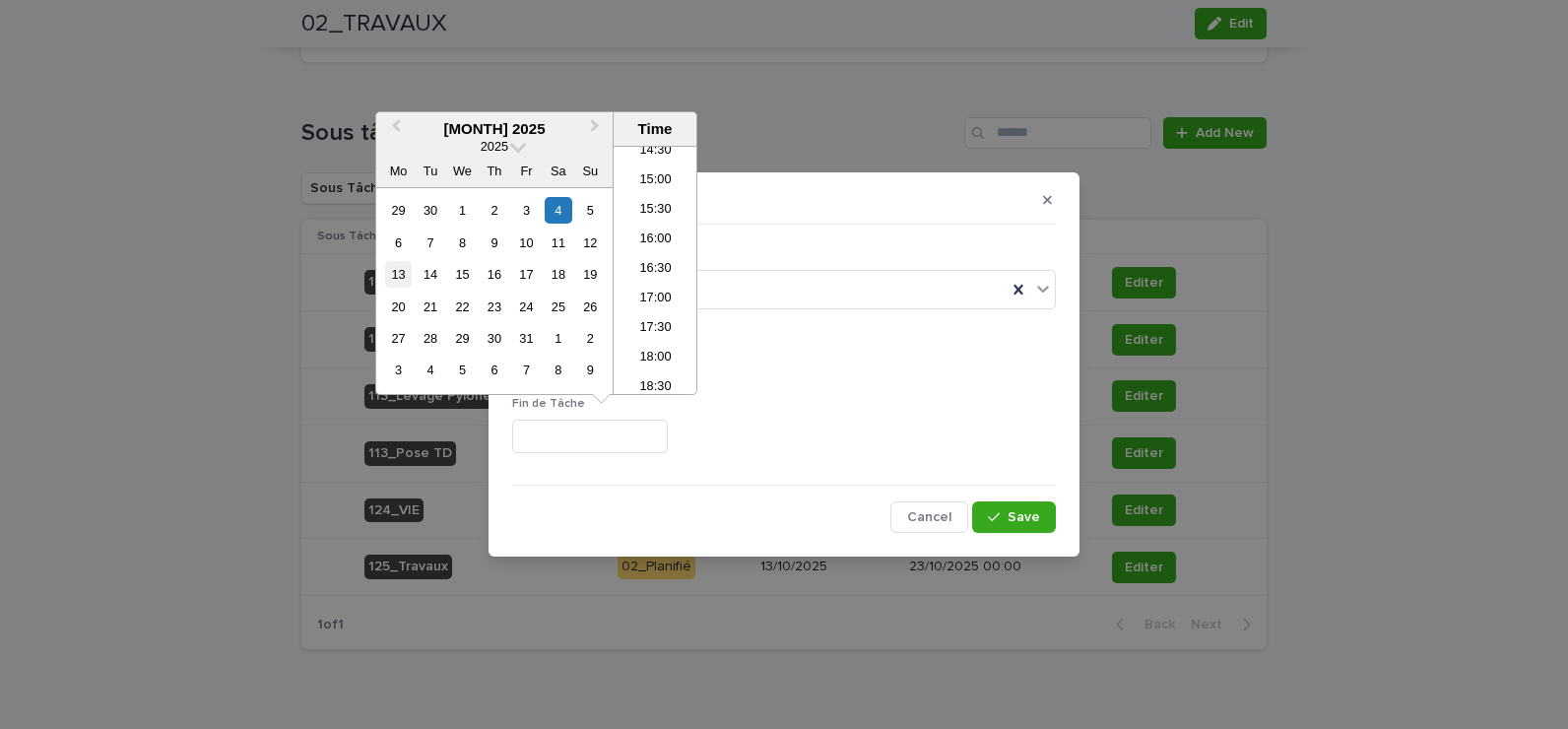 click on "13" at bounding box center [398, 274] 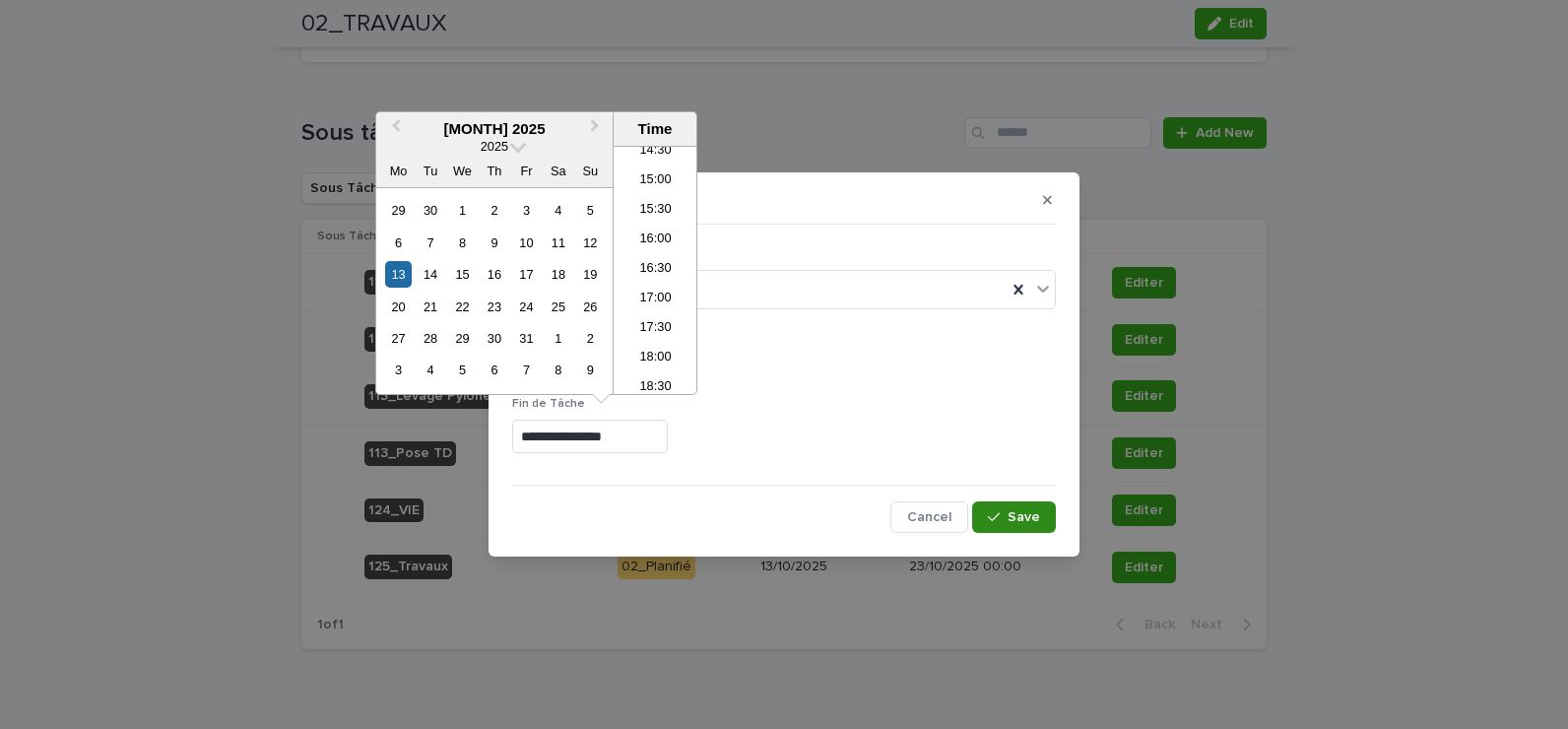 click on "Save" at bounding box center [1023, 517] 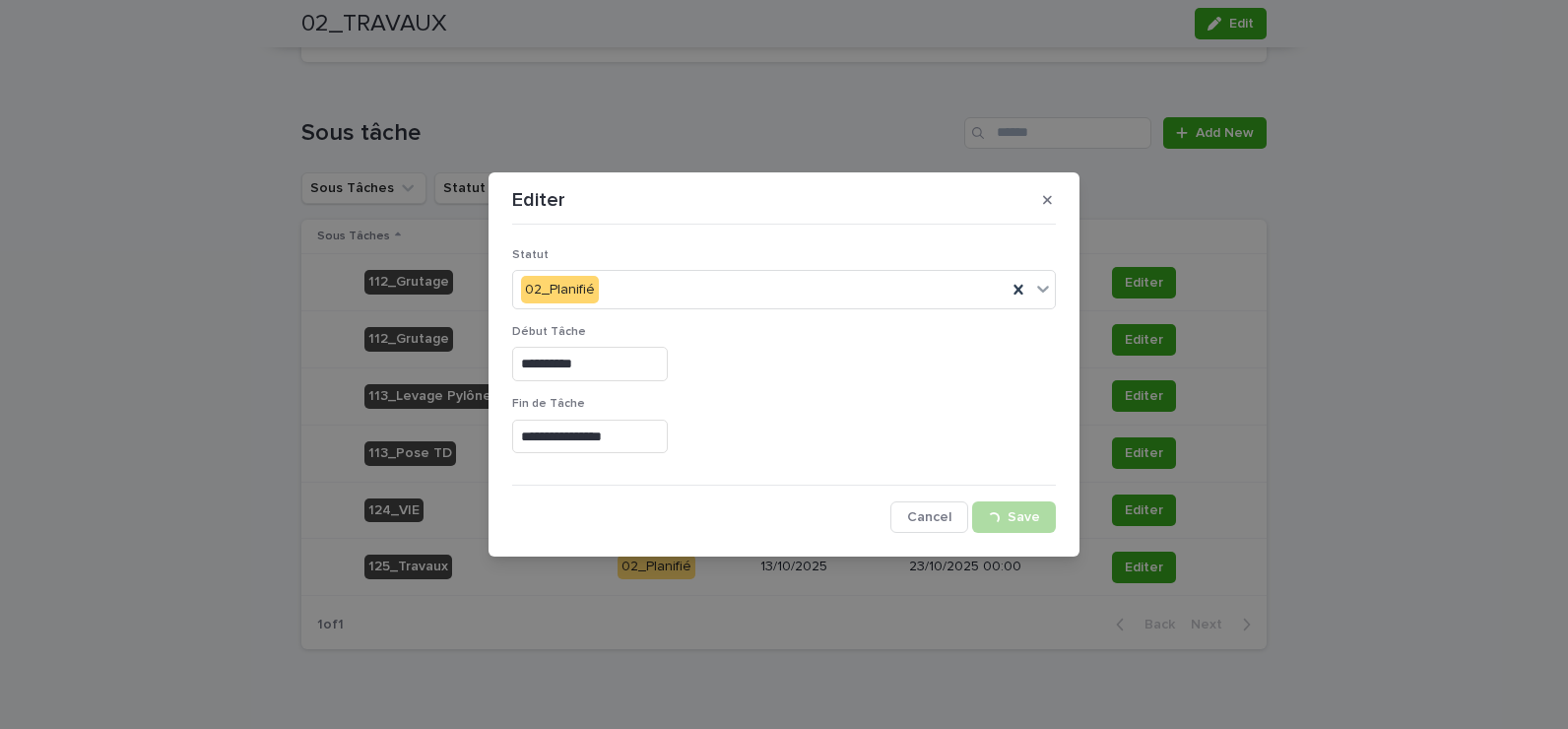 click on "**********" at bounding box center [784, 364] 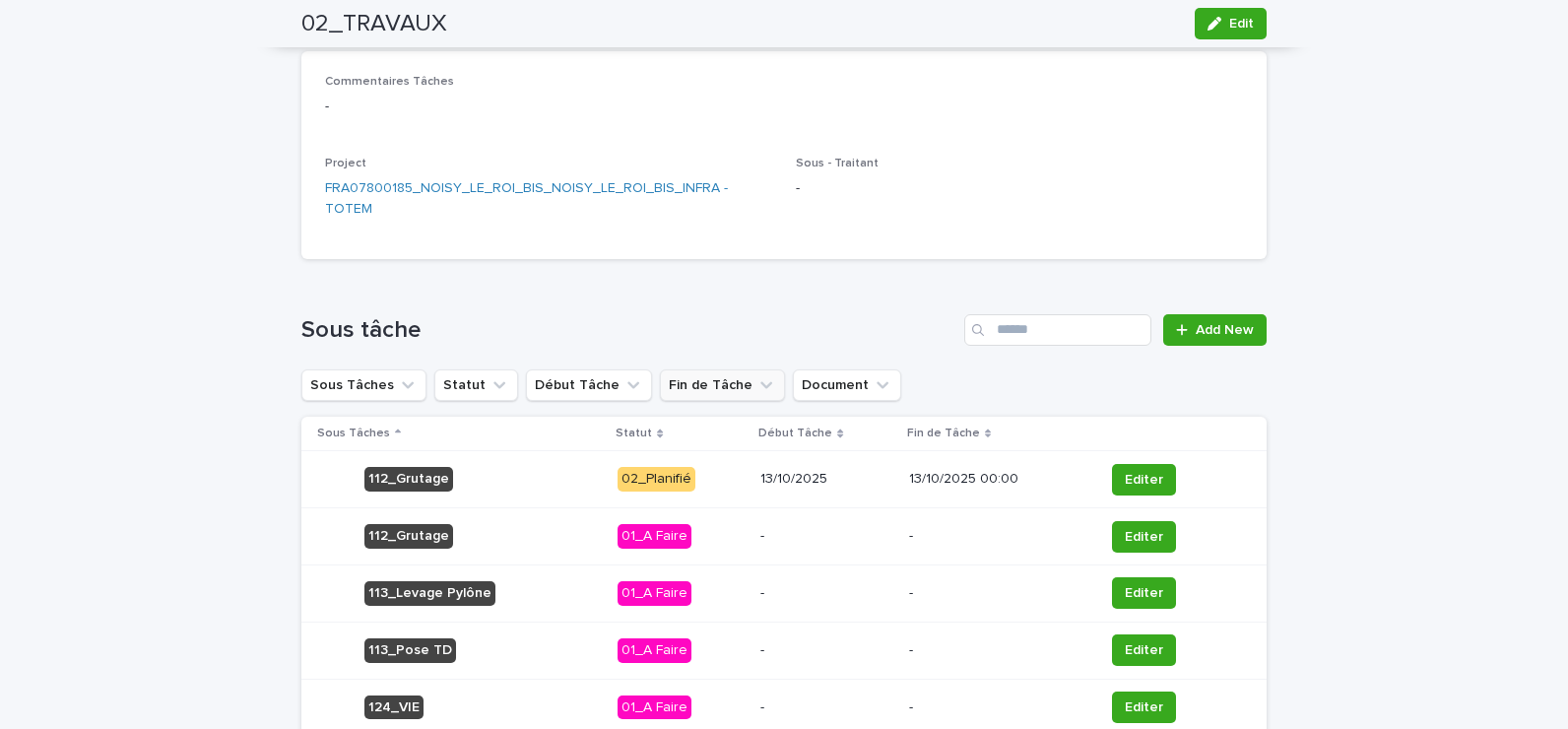 scroll, scrollTop: 99, scrollLeft: 0, axis: vertical 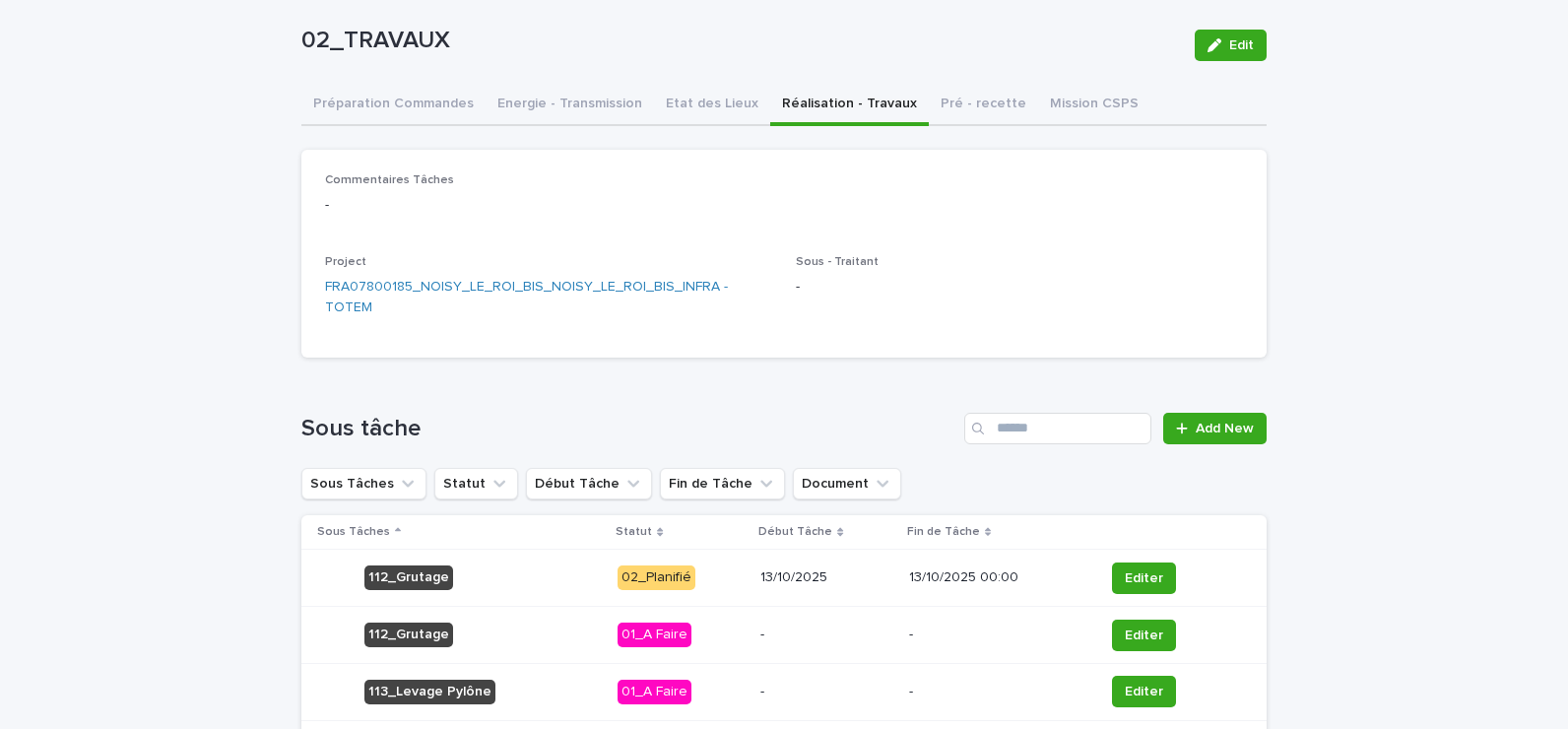 click on "02_TRAVAUX Edit 02_TRAVAUX Edit Sorry, there was an error saving your record. Please try again. Please fill out the required fields below. Préparation Commandes Energie - Transmission Etat des Lieux Réalisation - Travaux Pré - recette Mission CSPS Can't display tree at index  6 Can't display tree at index  1 Can't display tree at index  4 Loading... Saving… Loading... Saving… Loading... Saving… Commentaires Tâches - Project FRA07800185_NOISY_LE_ROI_BIS_NOISY_LE_ROI_BIS_INFRA - TOTEM   Sous - Traitant - Loading... Saving… Sous tâche Add New Sous Tâches Statut Début Tâche Fin de Tâche Document Sous Tâches Statut Début Tâche Fin de Tâche 112_Grutage 02_Planifié 13/10/2025 13/10/2025 00:00 Editer 112_Grutage 01_A Faire - - Editer 113_Levage Pylône 01_A Faire - - Editer 113_Pose TD 01_A Faire - - Editer 124_VIE 01_A Faire - - Editer 125_Travaux 02_Planifié 13/10/2025 23/10/2025 00:00 Editer 1  of  1 Back Next Can't display tree at index  3 Can't display tree at index  5" at bounding box center [784, 463] 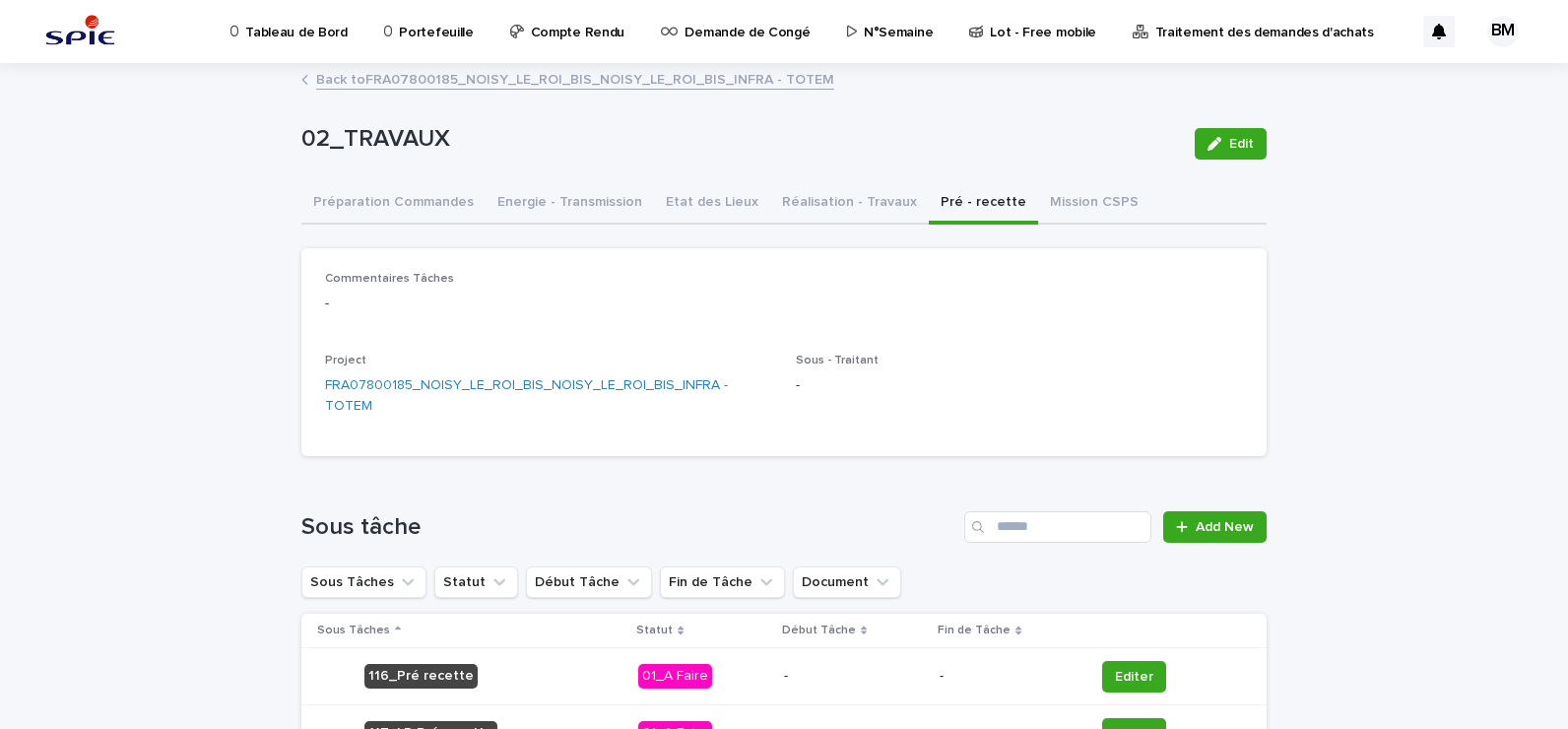 scroll, scrollTop: 99, scrollLeft: 0, axis: vertical 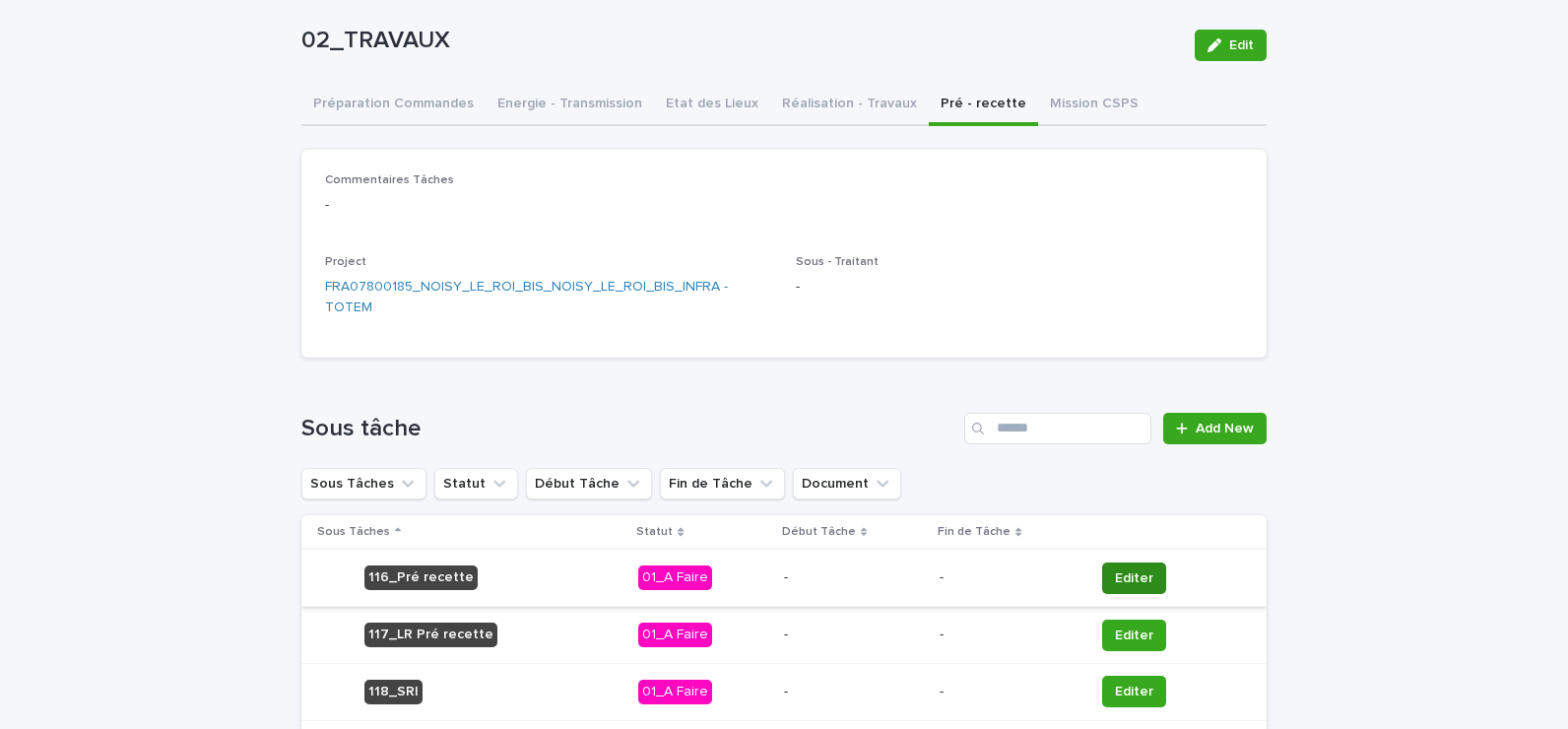 click on "Editer" at bounding box center (1134, 578) 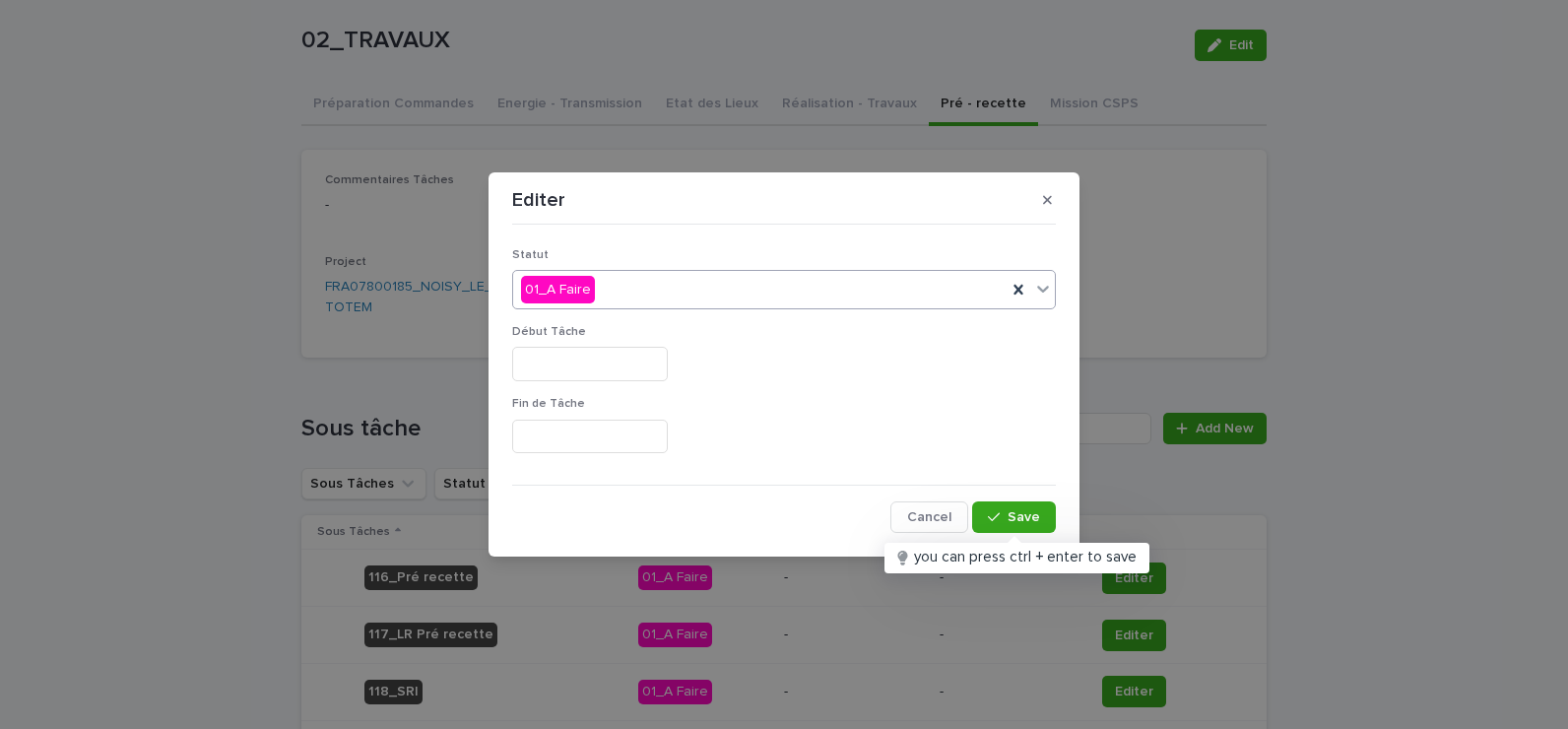 click on "01_A Faire" at bounding box center [759, 290] 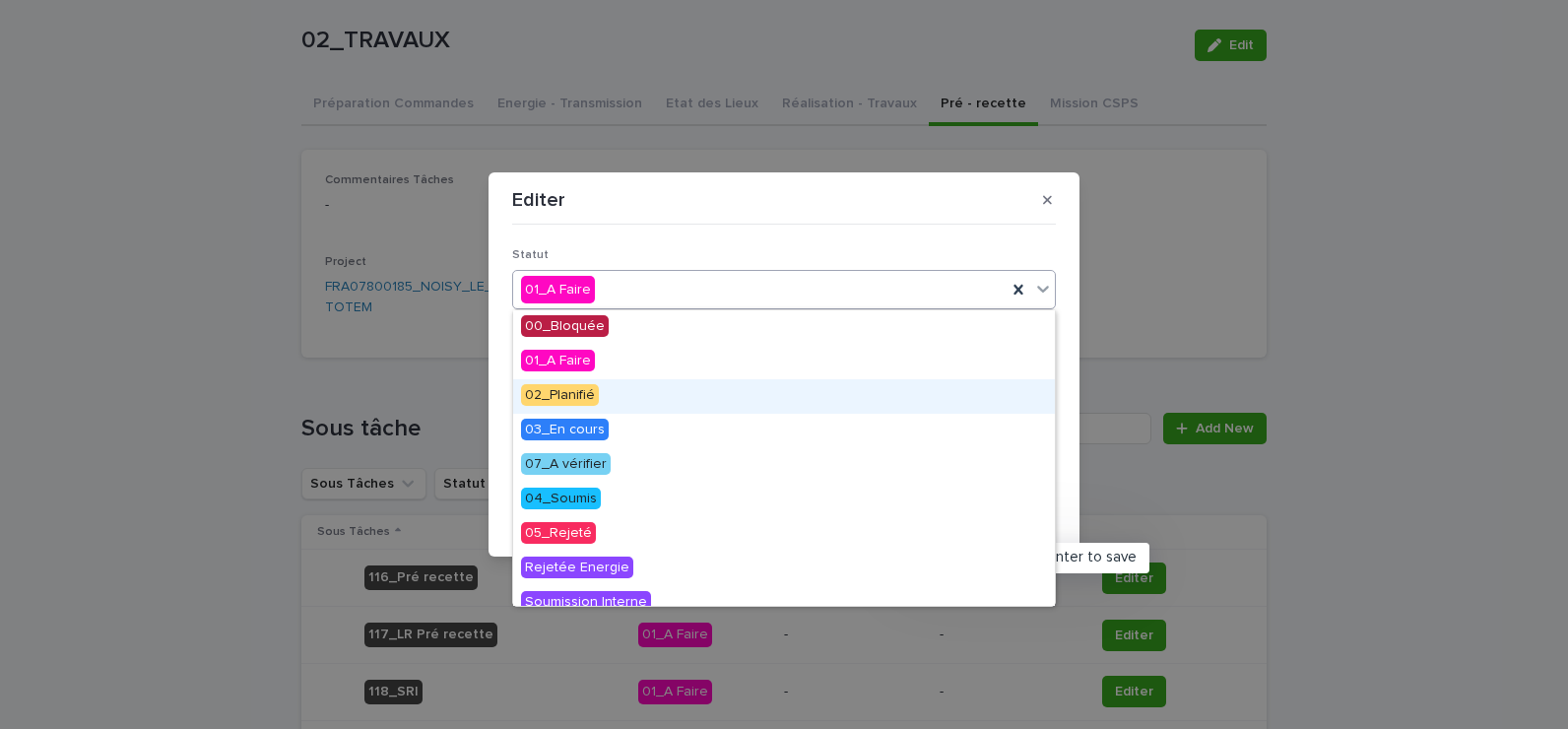 click on "02_Planifié" at bounding box center [784, 396] 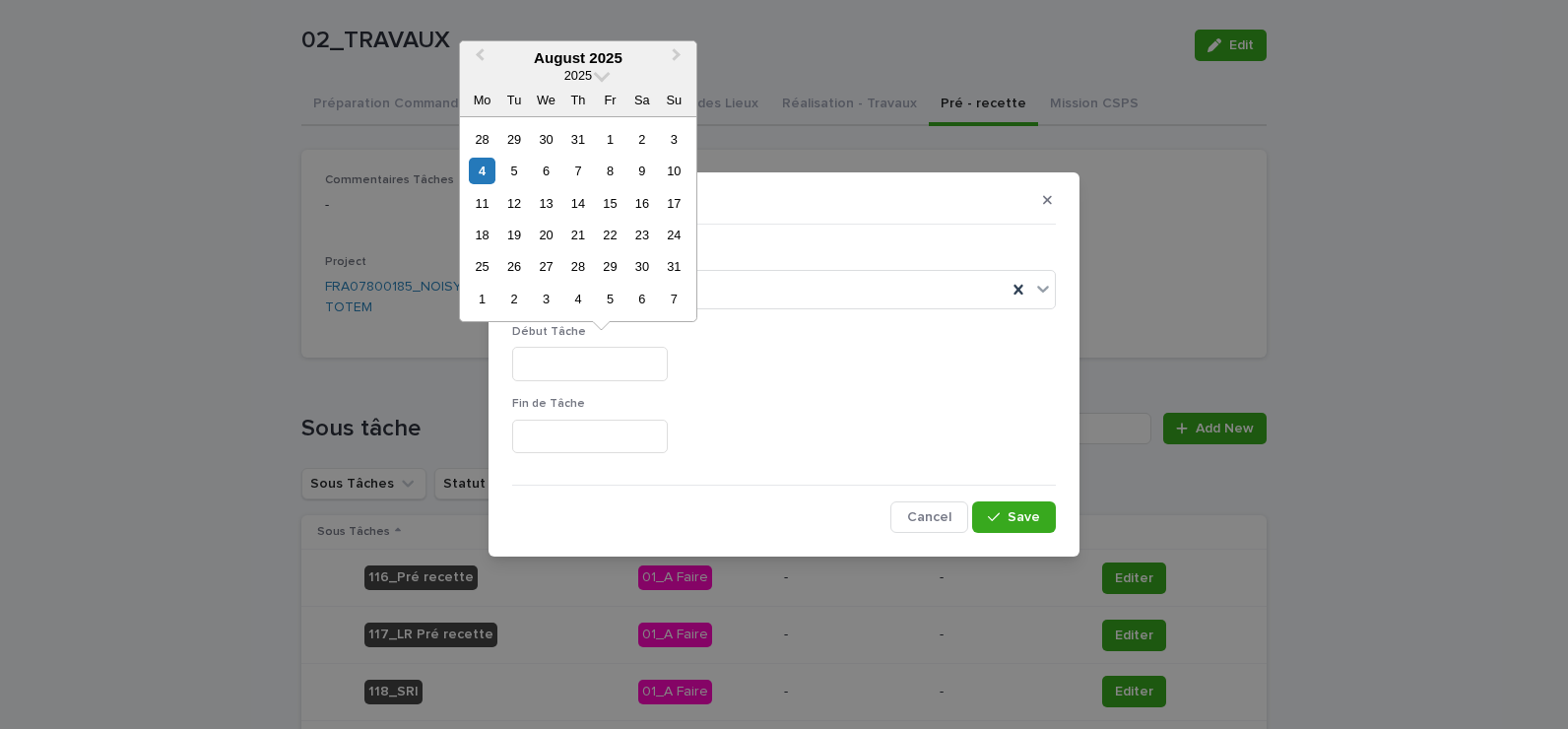 click at bounding box center (590, 364) 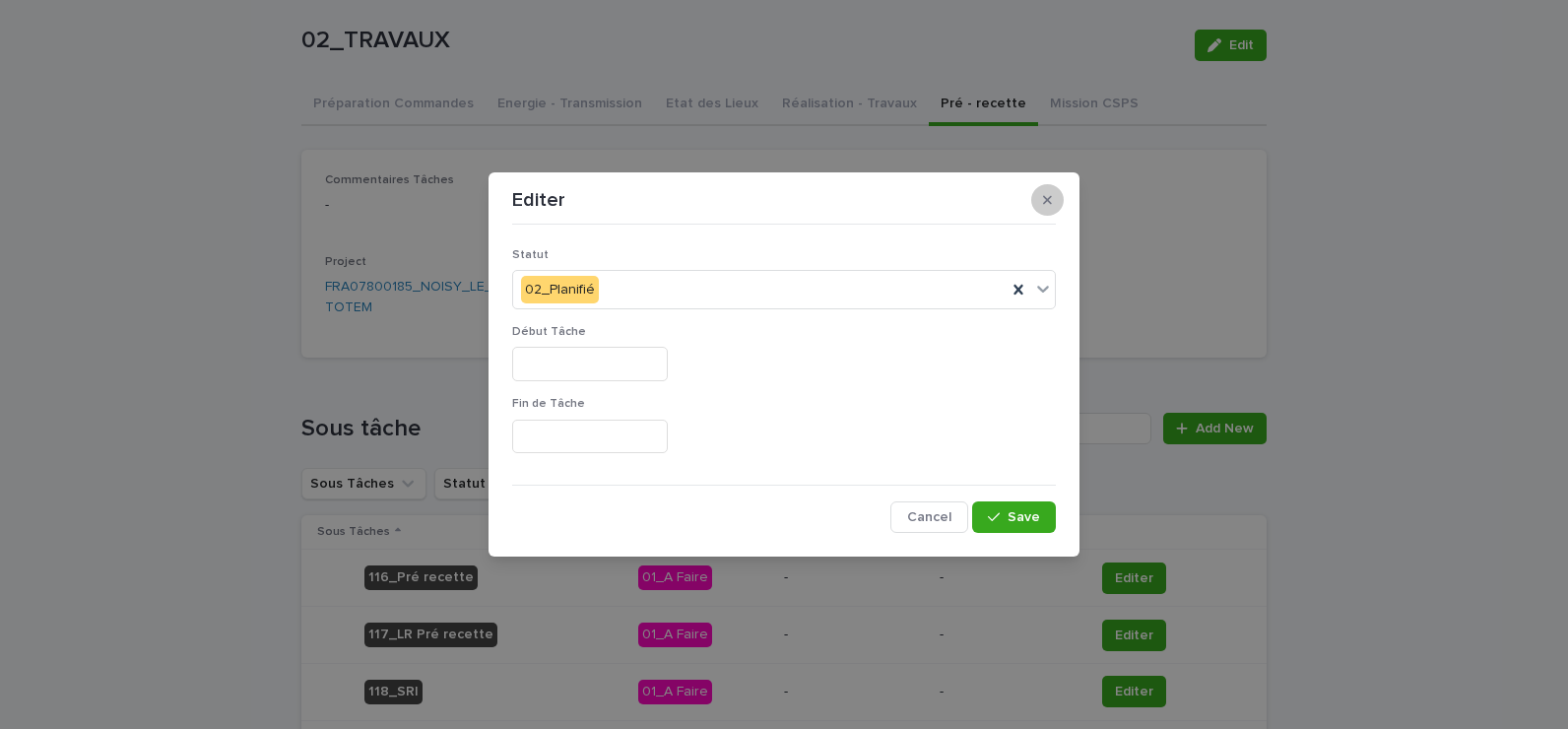 click at bounding box center (1047, 200) 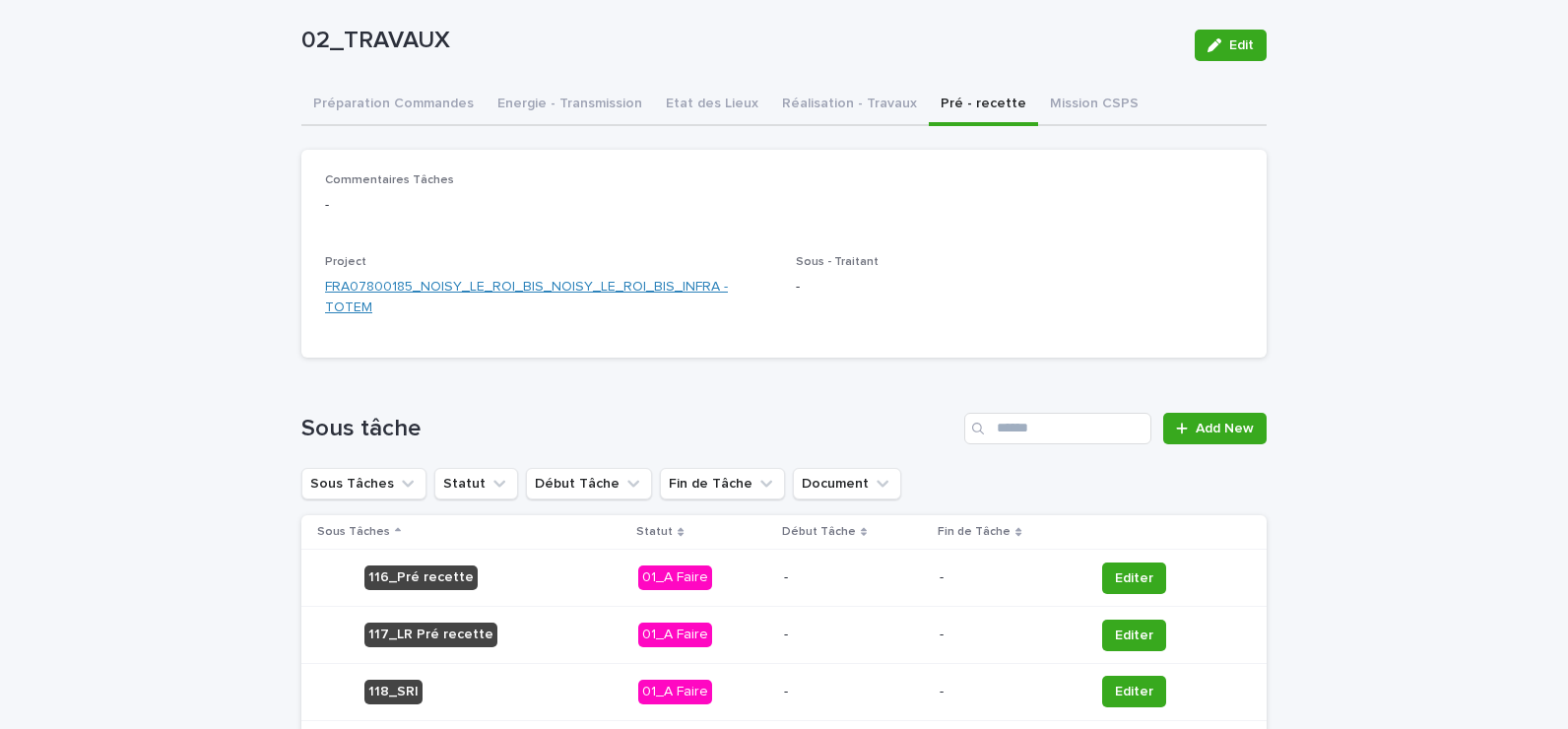 click on "FRA07800185_NOISY_LE_ROI_BIS_NOISY_LE_ROI_BIS_INFRA - TOTEM" at bounding box center [549, 298] 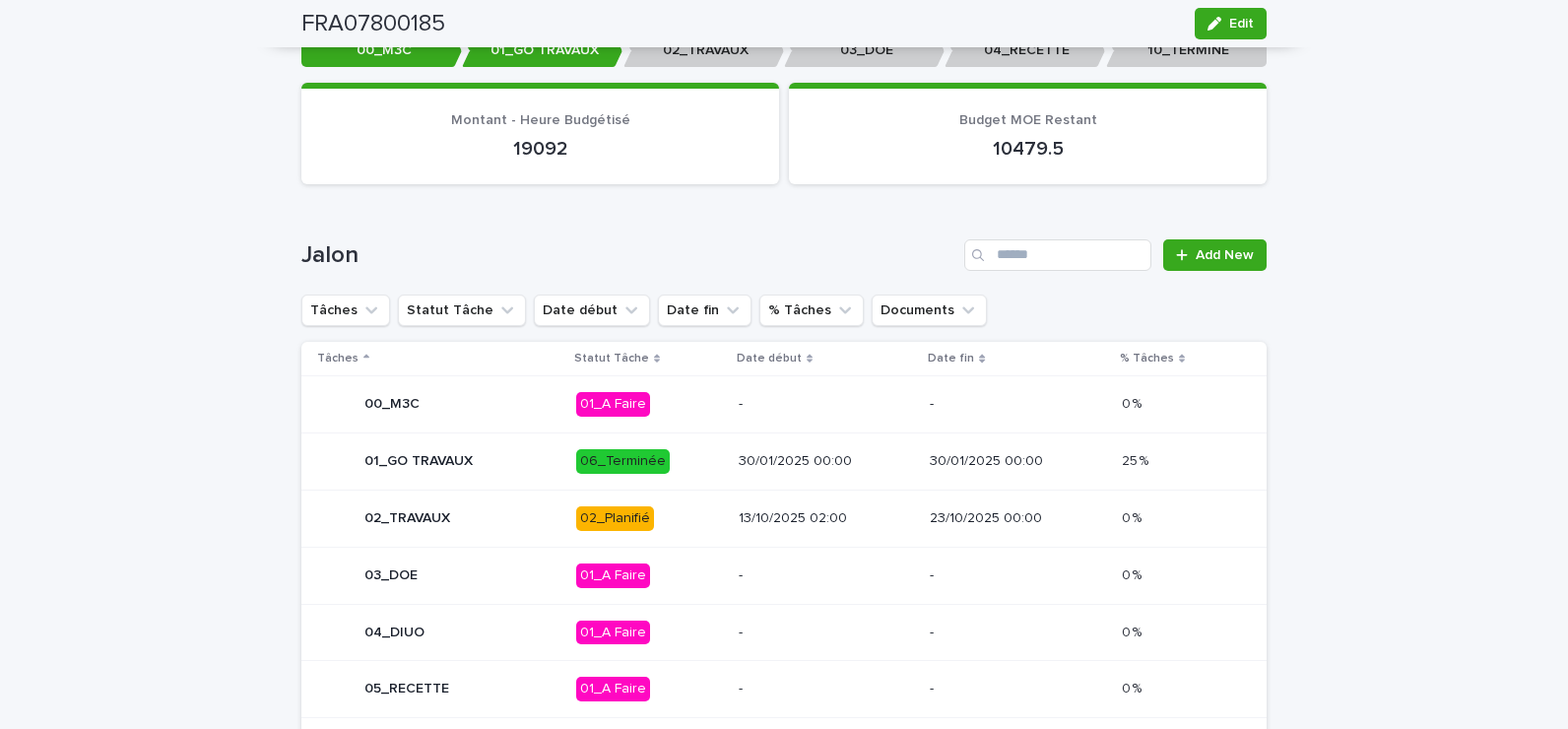 scroll, scrollTop: 887, scrollLeft: 0, axis: vertical 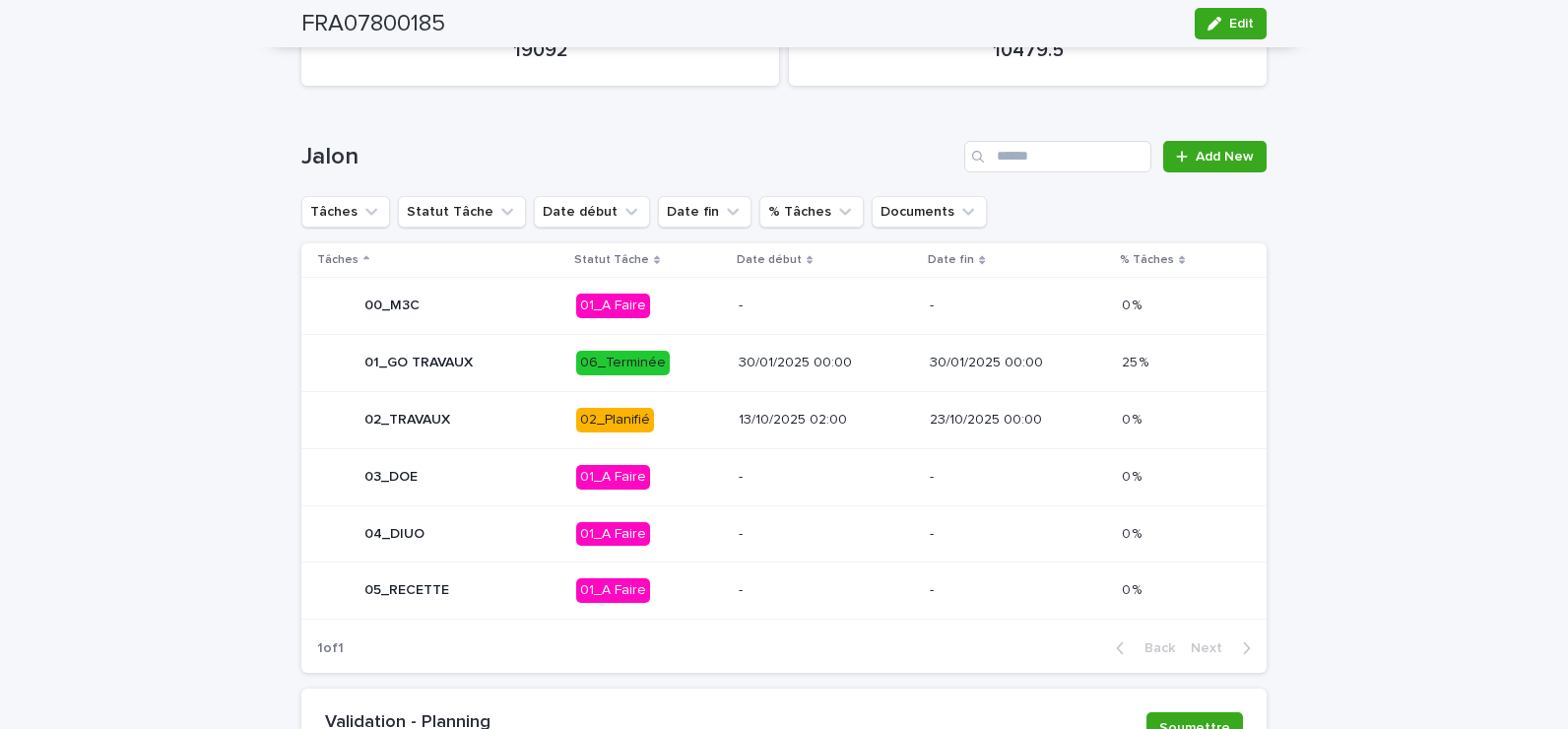 click on "01_A Faire" at bounding box center [649, 477] 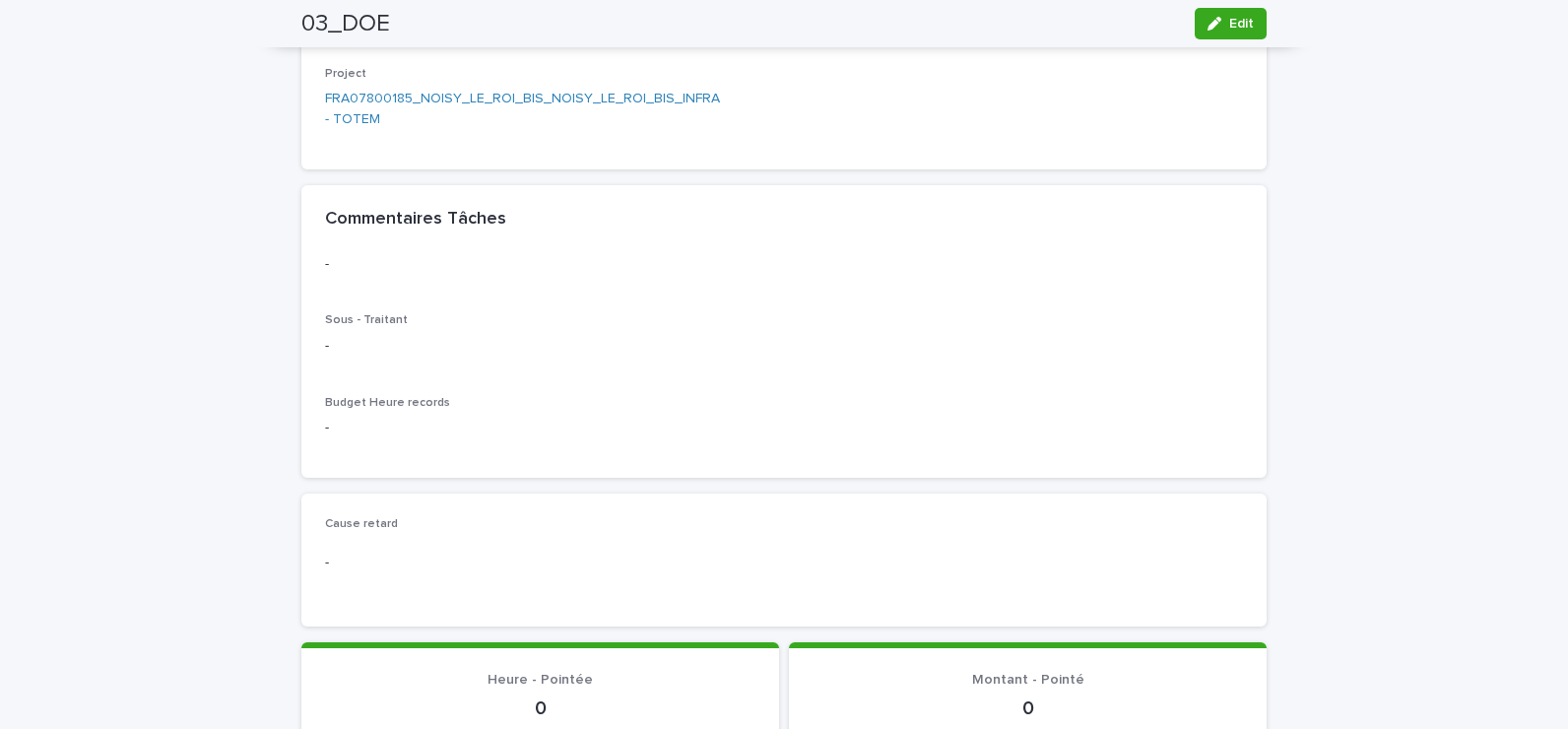 scroll, scrollTop: 0, scrollLeft: 0, axis: both 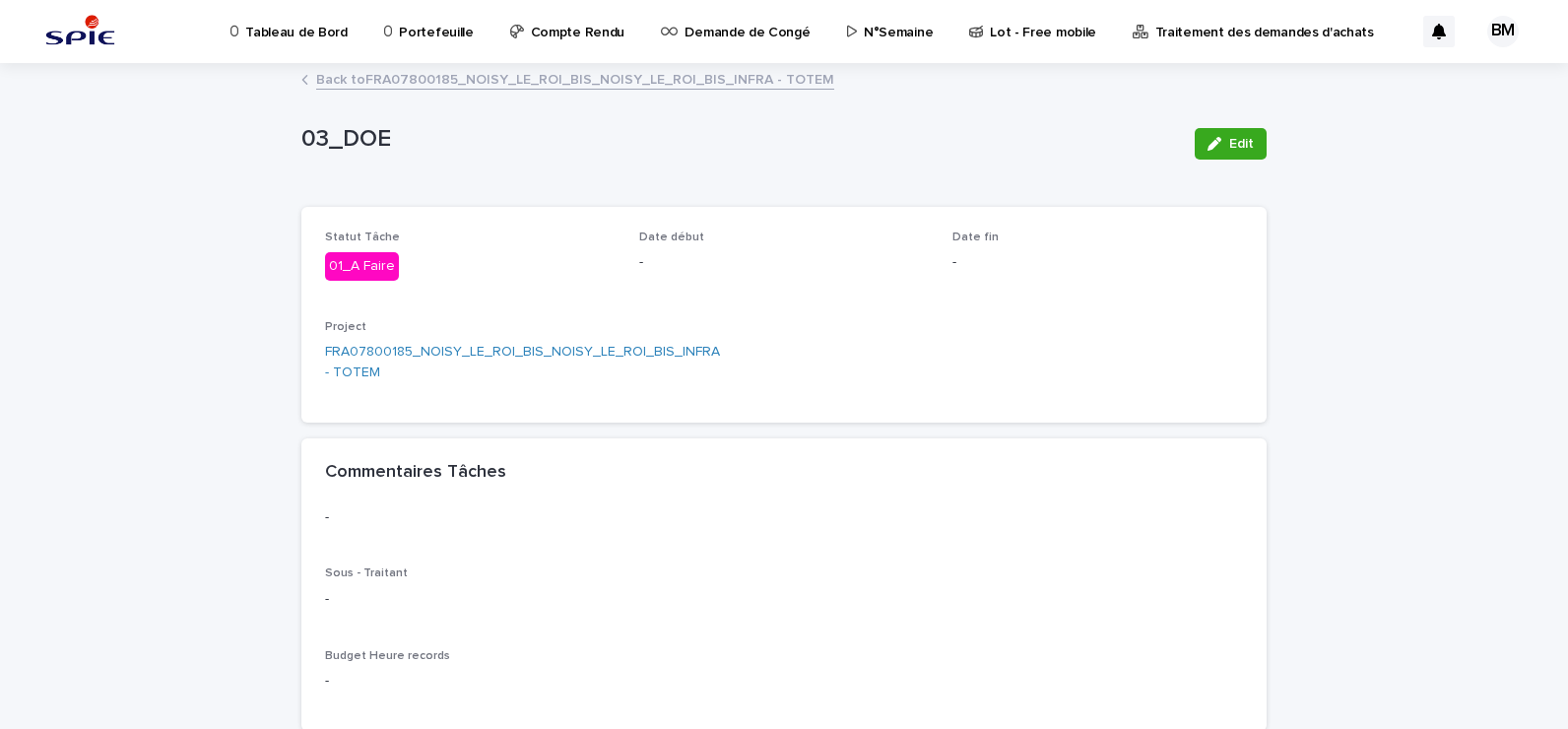 click on "Tableau de Bord" at bounding box center (295, 21) 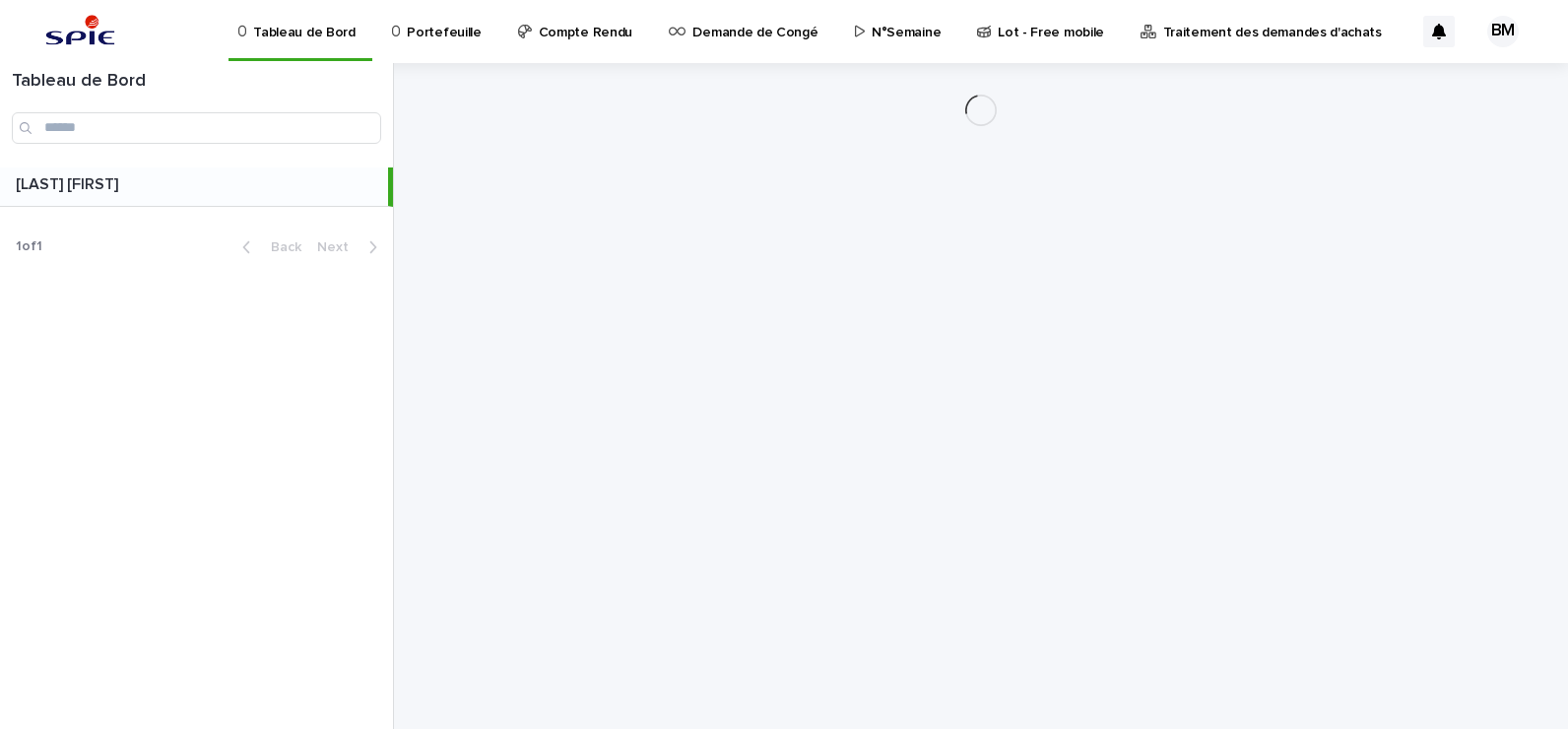 click on "Portefeuille" at bounding box center (443, 21) 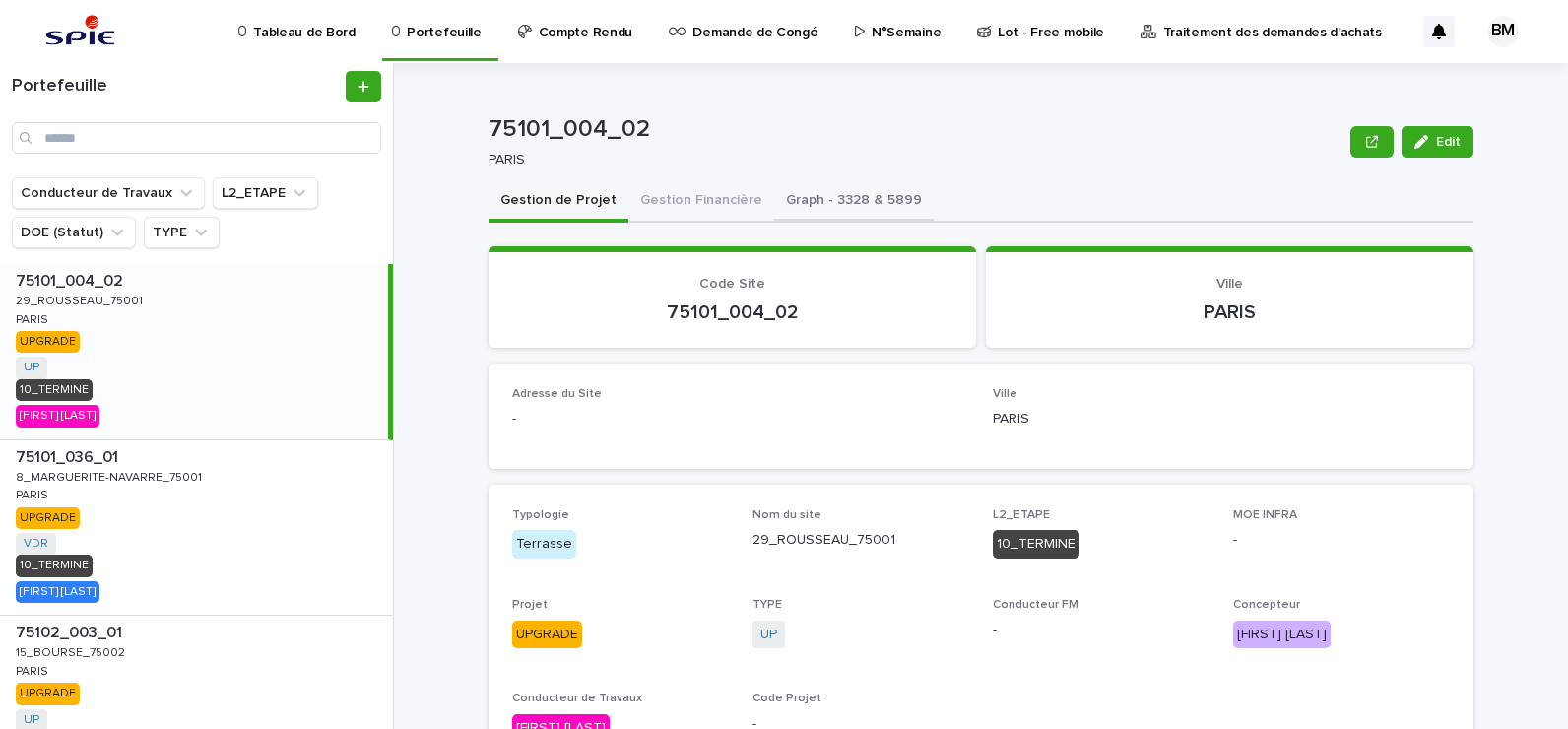 click on "Graph - 3328 & 5899" at bounding box center [854, 202] 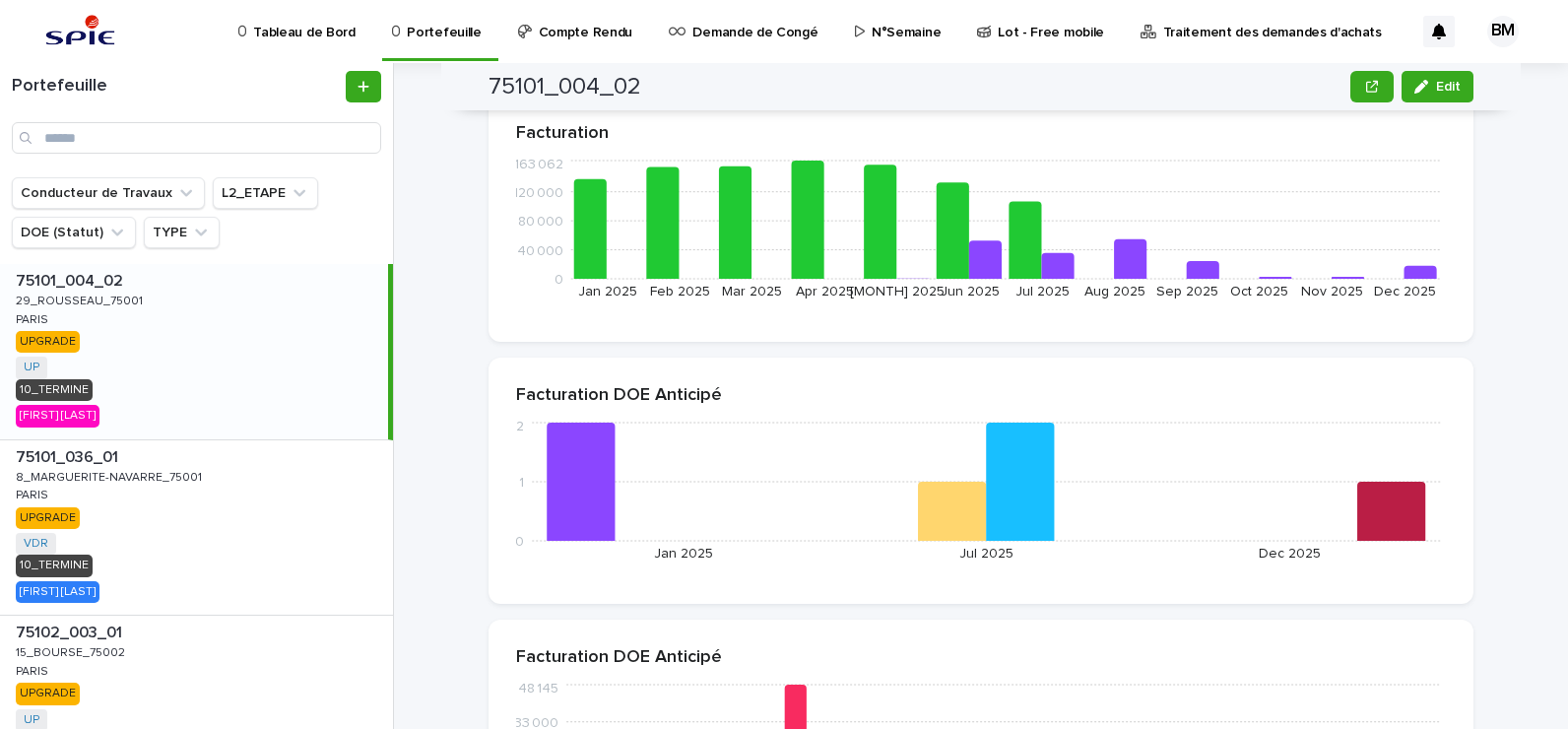 scroll, scrollTop: 1970, scrollLeft: 0, axis: vertical 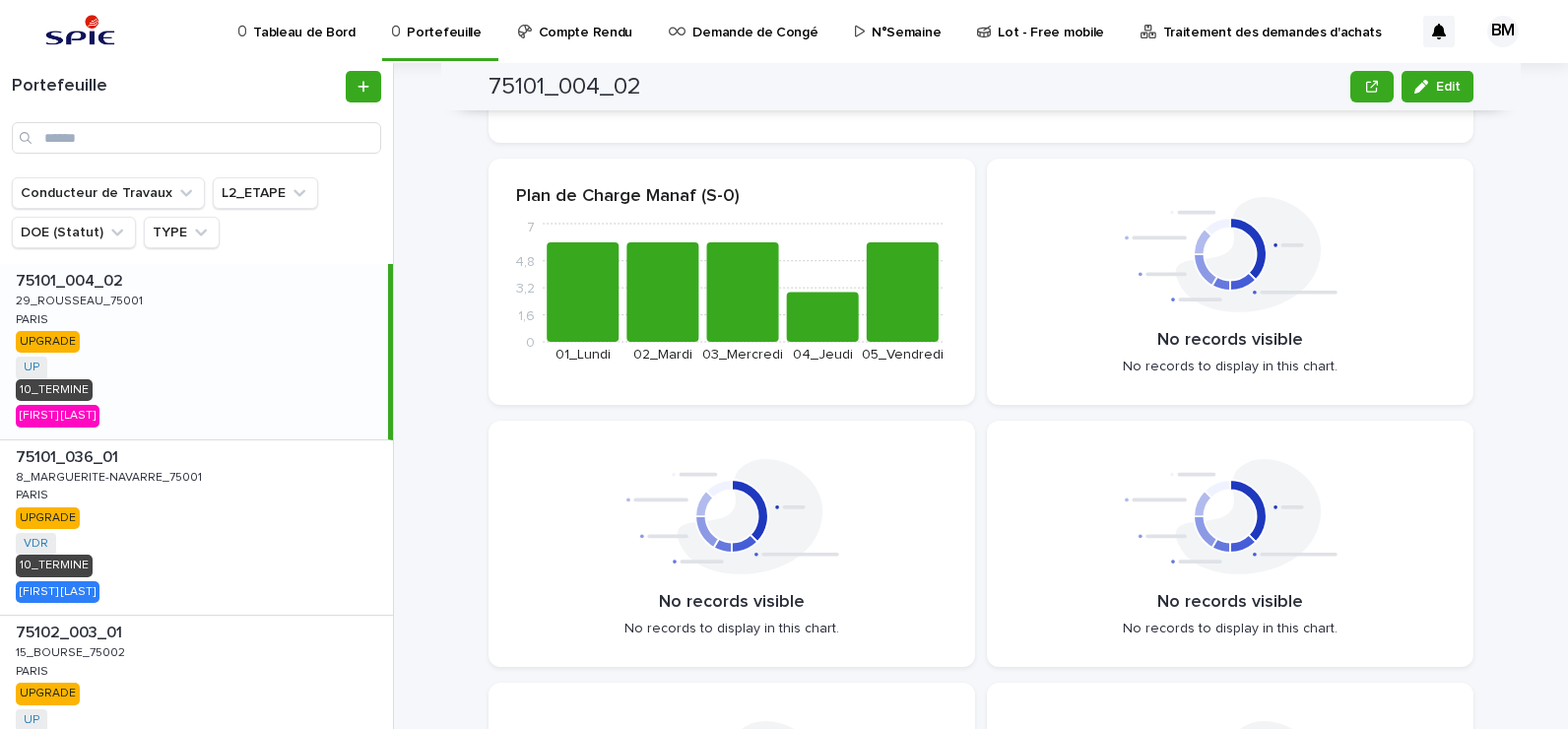 click on "75101_004_02 Edit 75101_004_02 PARIS Edit Sorry, there was an error saving your record. Please try again. Please fill out the required fields below. Gestion de Projet Gestion Financière Graph - 3328 & 5899 Can't display tree at index  0 Can't display tree at index  1 Loading... Saving… Loading... Saving… Loading... Saving… Facturation Loading... Saving… Facturation Potentielle 444 183 P3M - Facturation 274 895 Facturation Réalisée 1 006 762 Loading... Saving… M 54 699 Loading... Saving… P3M - Facturation 0 18 000 36 000 54 000 79 565 [MONTH] 2025 [MONTH] 2025 [MONTH] 2025 [MONTH] 2025 [MONTH] 2025 [MONTH] 2025 [MONTH] 2025 [MONTH] 2025 [MONTH] 2025 [MONTH] 2025 [MONTH] 2025 [MONTH] 2025 Loading... Saving… P3M -F €  158 300 Facturée dans le Mois €  235 925 Avancement (%) 149,04 Loading... Saving… Facturation 0 40 000 80 000 120 000 163 062 [MONTH] 2025 [MONTH] 2025 [MONTH] 2025 [MONTH] 2025 [MONTH] 2025 [MONTH] 2025 [MONTH] 2025 [MONTH] 2025 [MONTH] 2025 [MONTH] 2025 [MONTH] 2025 [MONTH] 2025 Loading... Saving… Facturation DOE Anticipé 0 1 2 [MONTH] 2025 [MONTH] 2025 [MONTH] 2025 0 0 3" at bounding box center (993, 396) 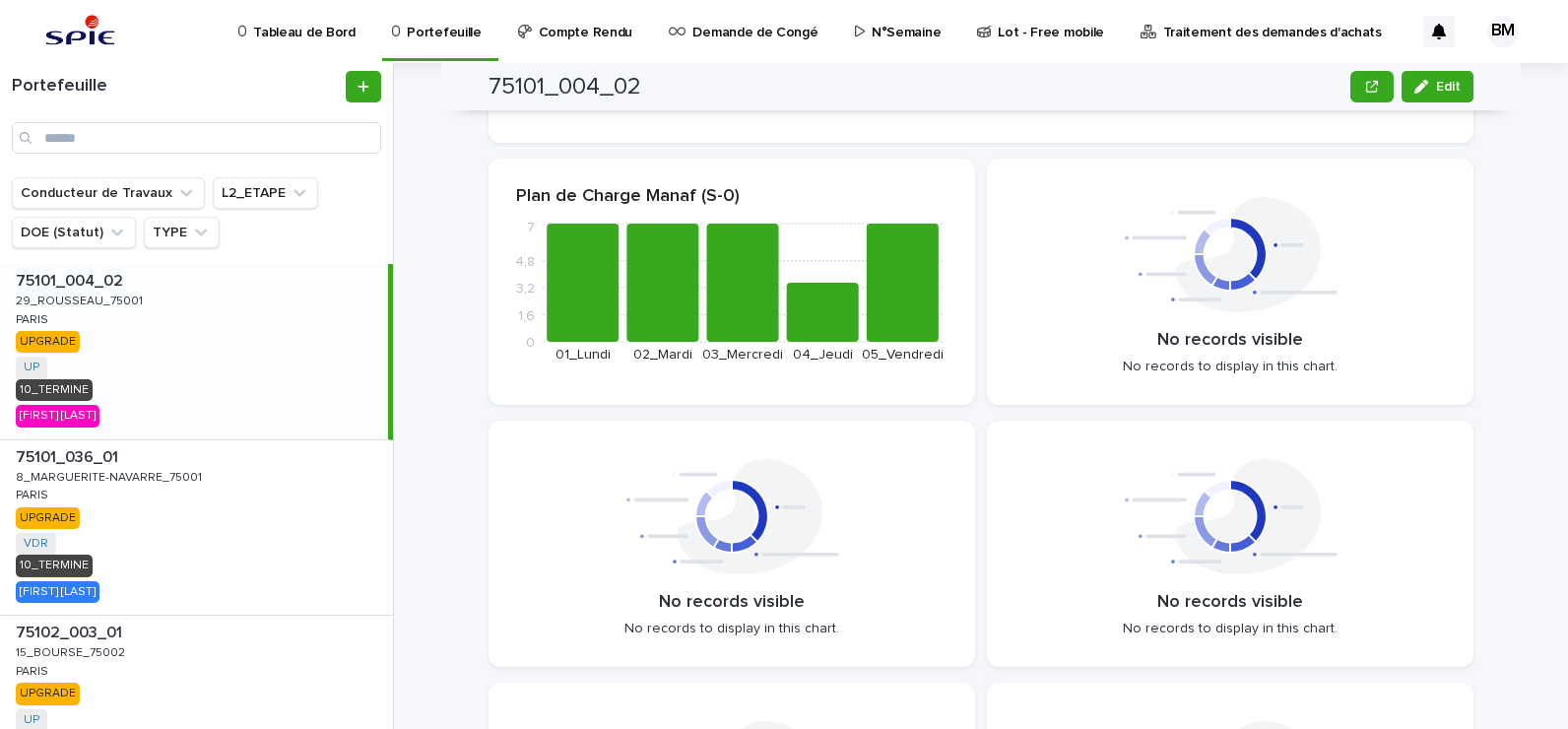 click on "75101_004_02 Edit 75101_004_02 PARIS Edit Sorry, there was an error saving your record. Please try again. Please fill out the required fields below. Gestion de Projet Gestion Financière Graph - 3328 & 5899 Can't display tree at index  0 Can't display tree at index  1 Loading... Saving… Loading... Saving… Loading... Saving… Facturation Loading... Saving… Facturation Potentielle 444 183 P3M - Facturation 274 895 Facturation Réalisée 1 006 762 Loading... Saving… M 54 699 Loading... Saving… P3M - Facturation 0 18 000 36 000 54 000 79 565 [MONTH] 2025 [MONTH] 2025 [MONTH] 2025 [MONTH] 2025 [MONTH] 2025 [MONTH] 2025 [MONTH] 2025 [MONTH] 2025 [MONTH] 2025 [MONTH] 2025 [MONTH] 2025 [MONTH] 2025 Loading... Saving… P3M -F €  158 300 Facturée dans le Mois €  235 925 Avancement (%) 149,04 Loading... Saving… Facturation 0 40 000 80 000 120 000 163 062 [MONTH] 2025 [MONTH] 2025 [MONTH] 2025 [MONTH] 2025 [MONTH] 2025 [MONTH] 2025 [MONTH] 2025 [MONTH] 2025 [MONTH] 2025 [MONTH] 2025 [MONTH] 2025 [MONTH] 2025 Loading... Saving… Facturation DOE Anticipé 0 1 2 [MONTH] 2025 [MONTH] 2025 [MONTH] 2025 0 0 3" at bounding box center (993, 396) 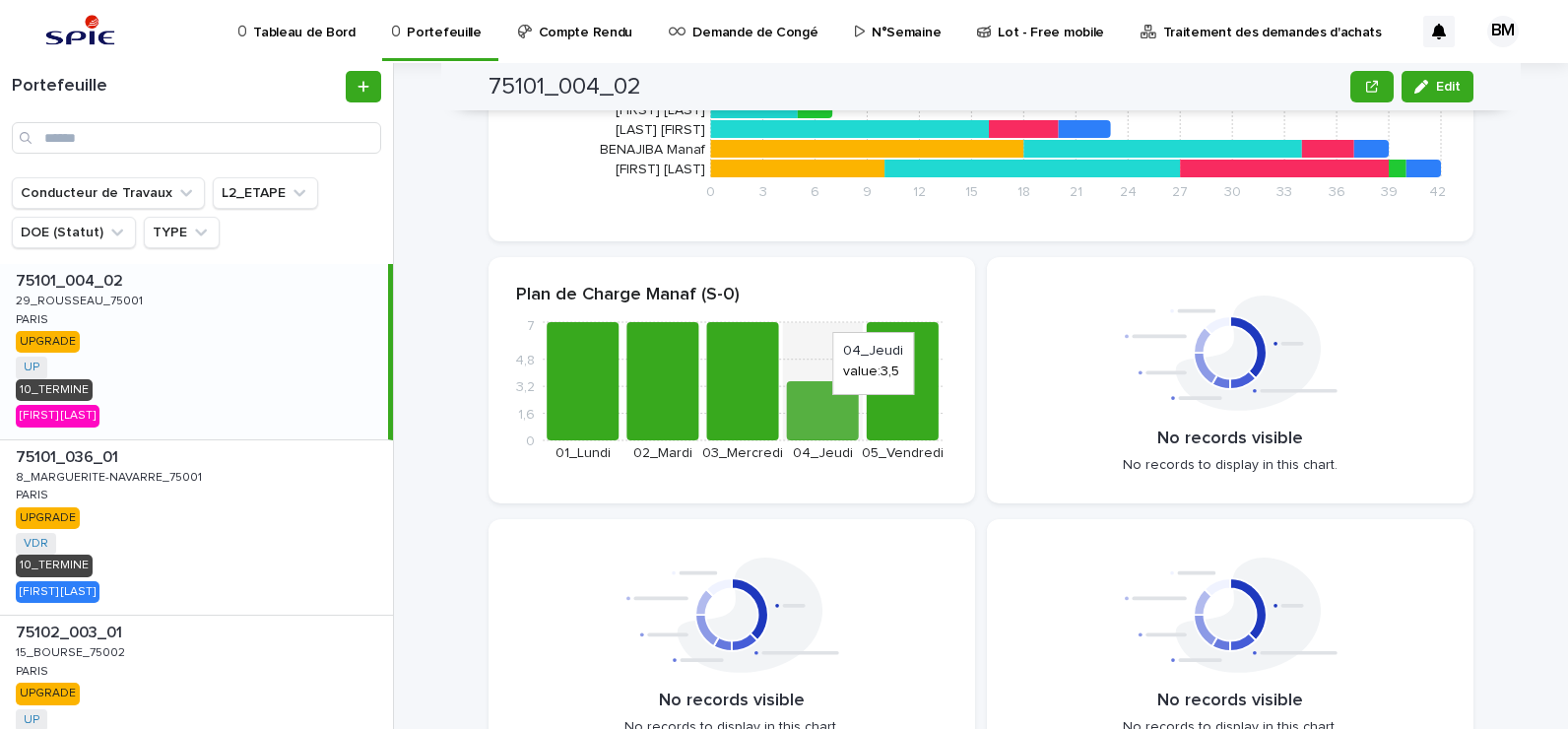 scroll, scrollTop: 1675, scrollLeft: 0, axis: vertical 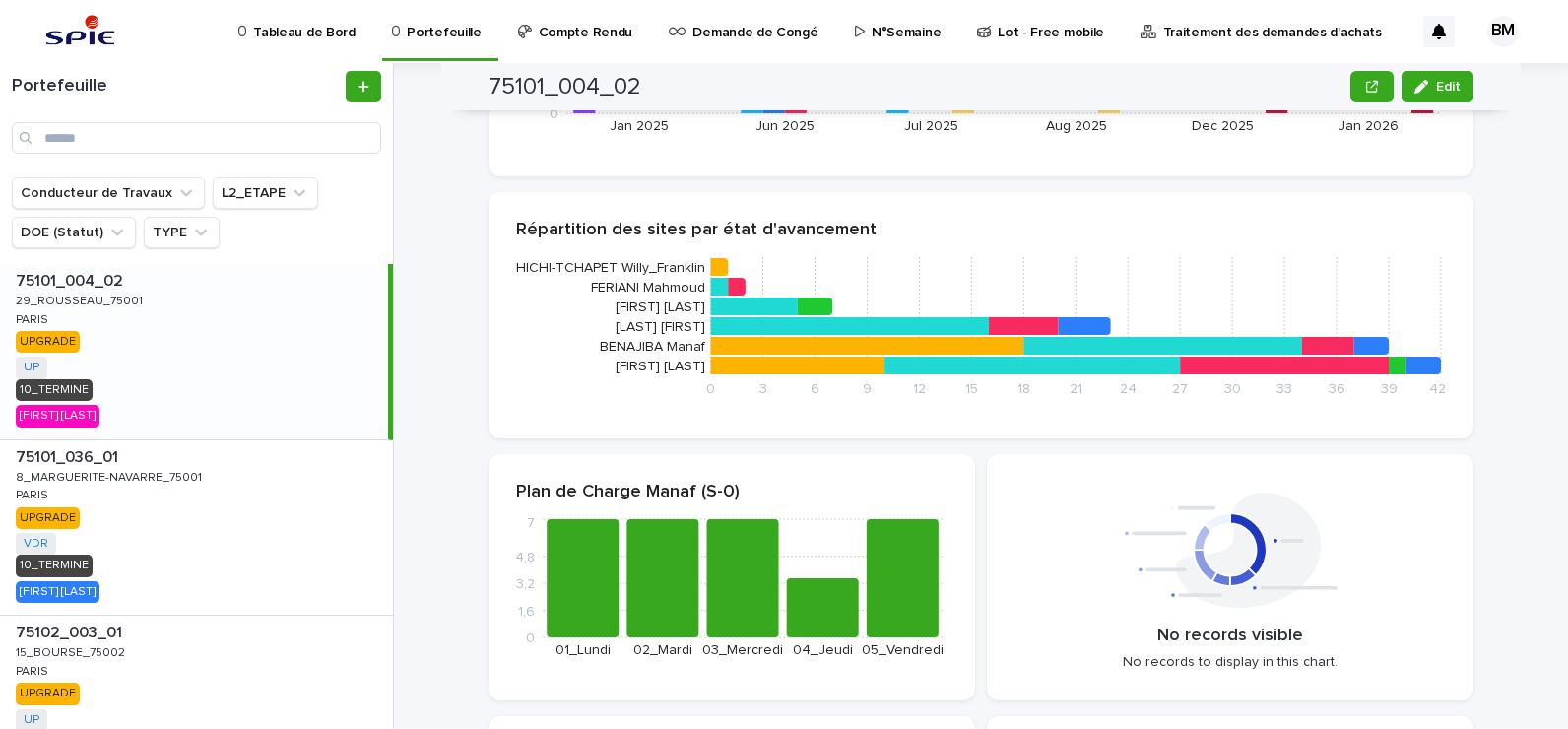 click on "[LAST] [FIRST]" 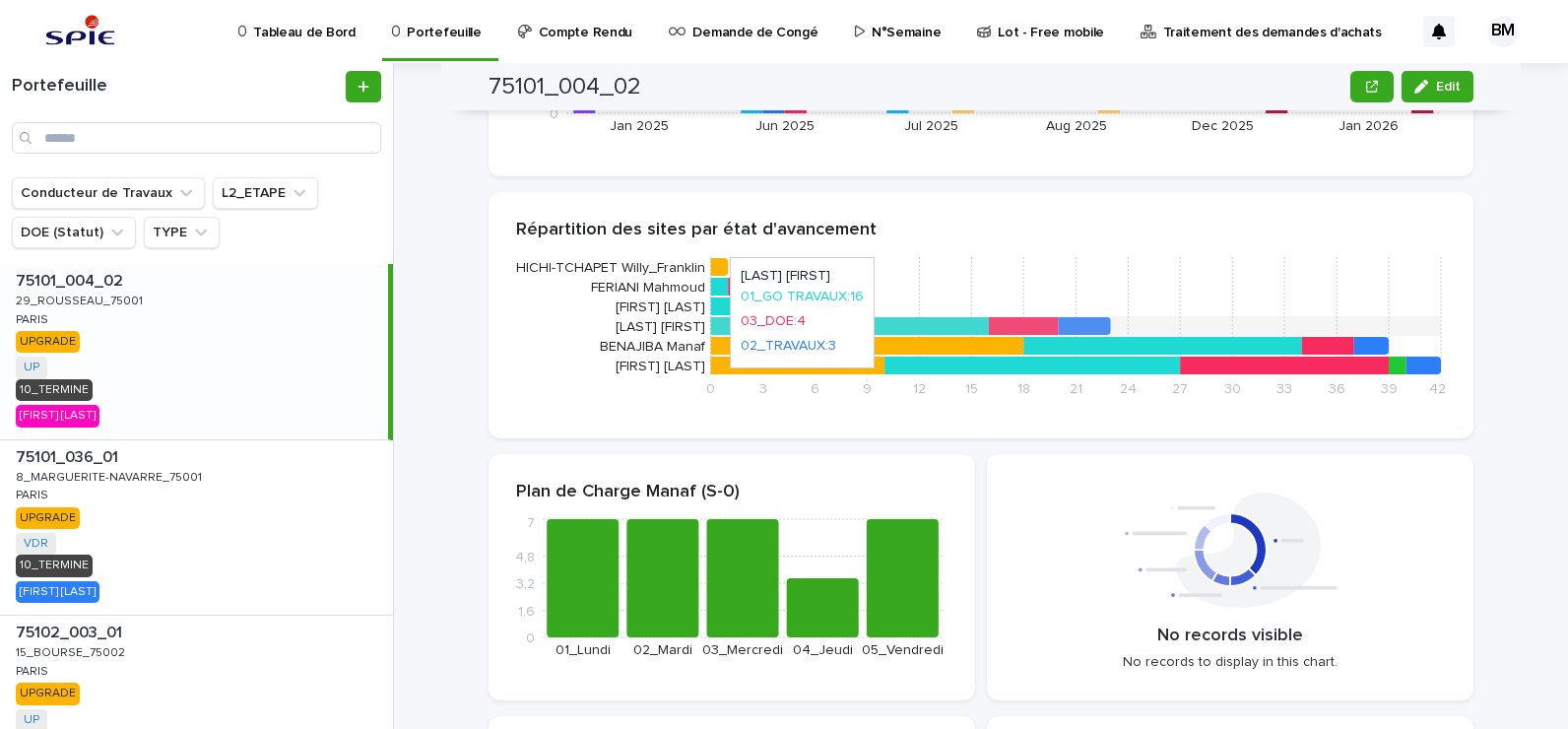 click 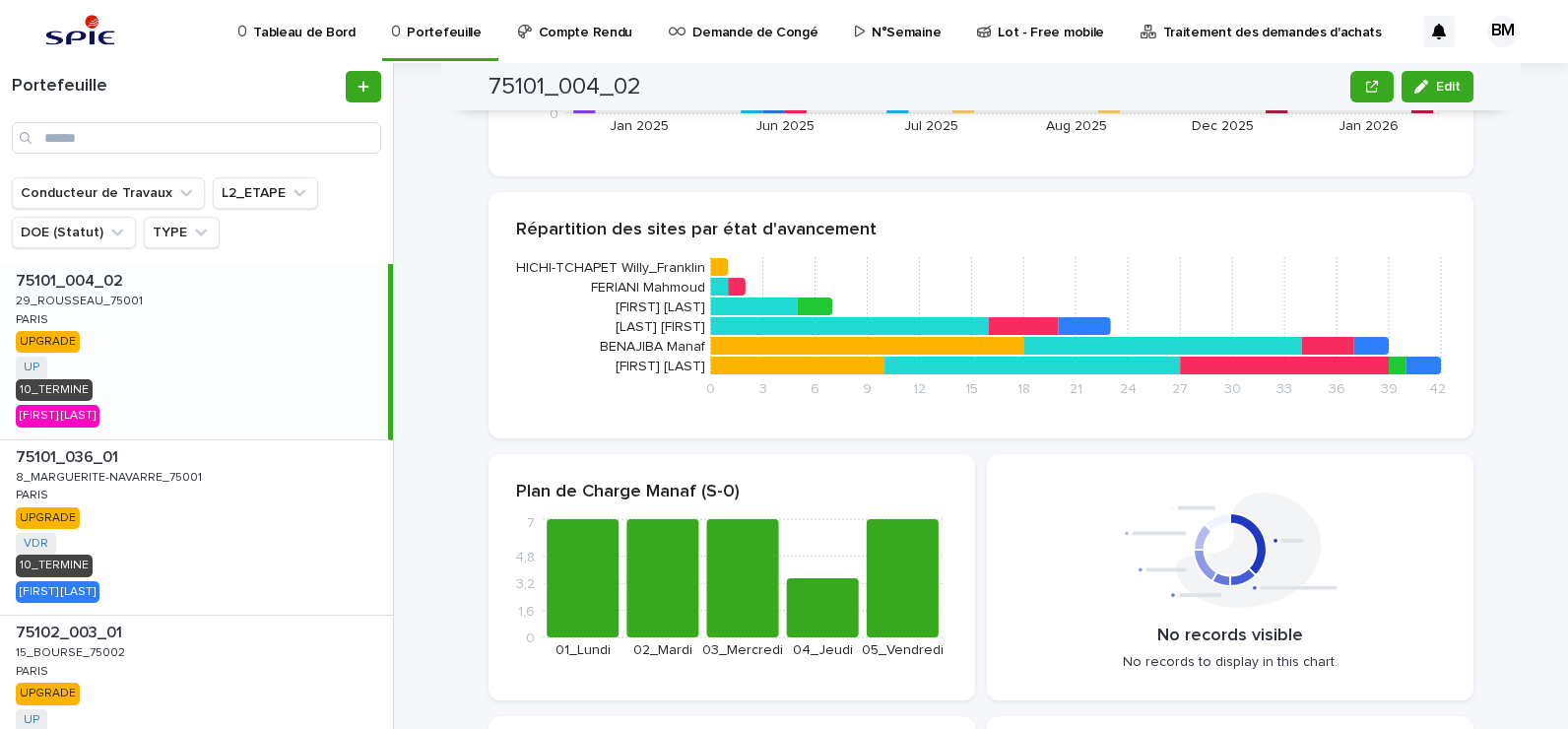 click on "[LAST] [FIRST]" 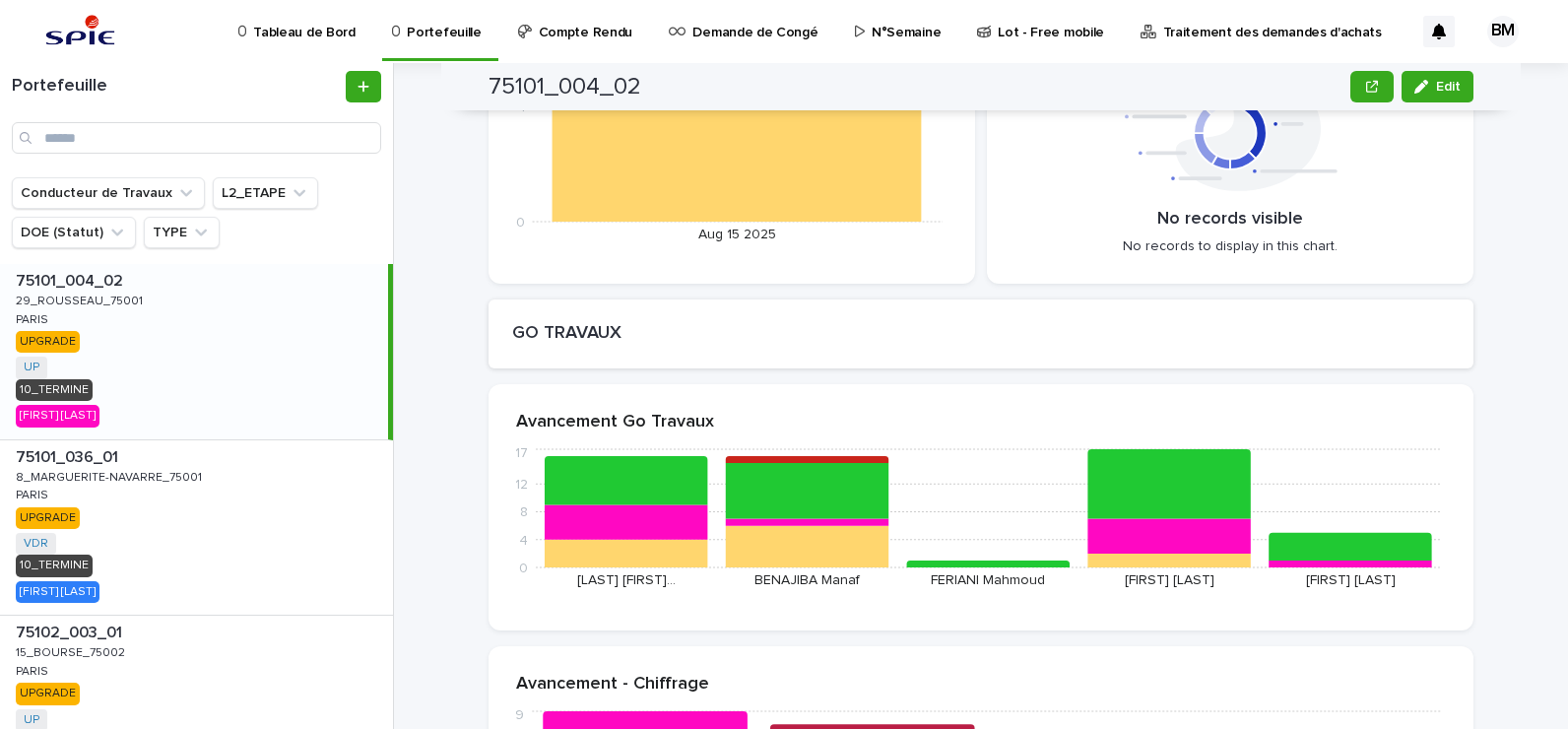 scroll, scrollTop: 5221, scrollLeft: 0, axis: vertical 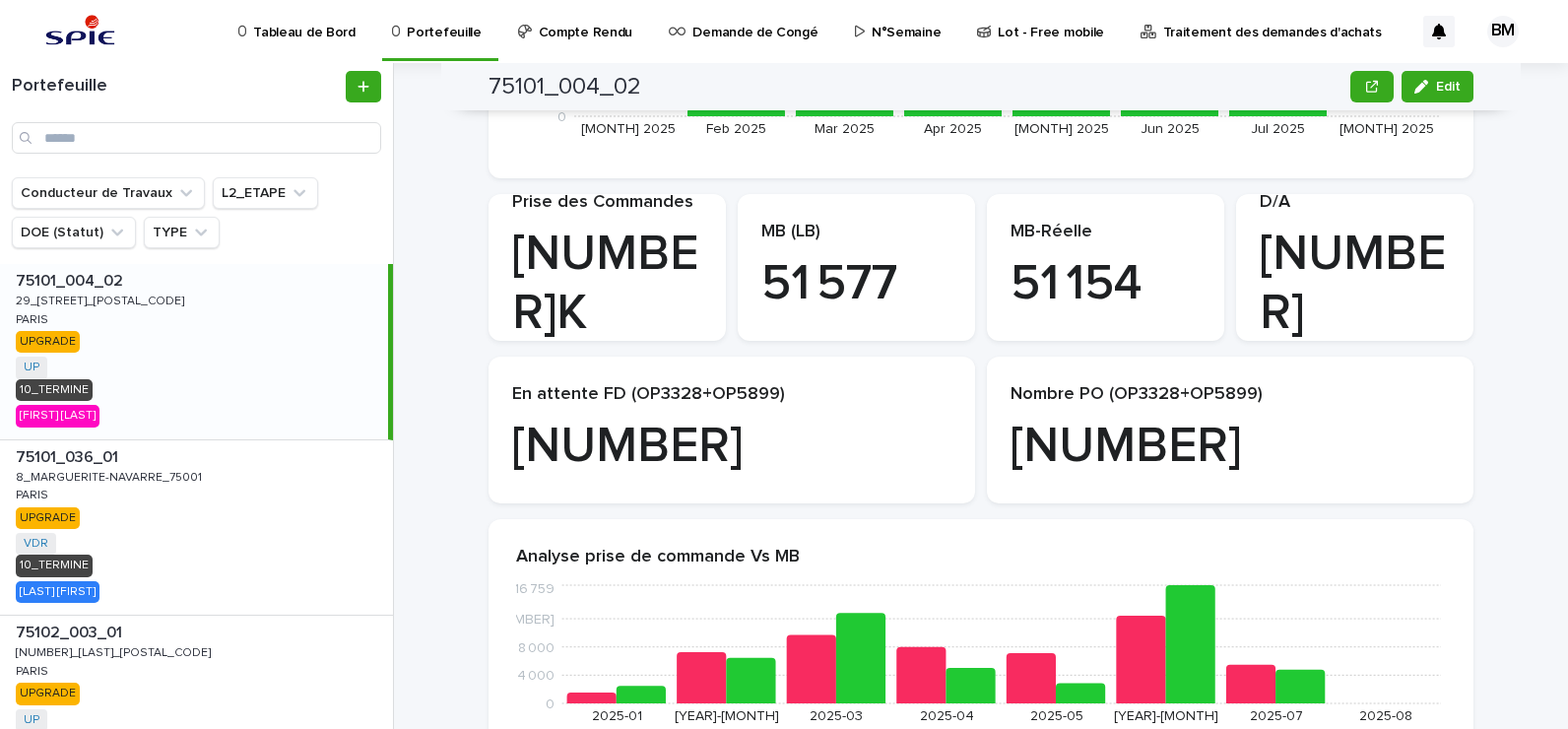 click on "75101_004_02 Edit 75101_004_02 PARIS Edit Sorry, there was an error saving your record. Please try again. Please fill out the required fields below. Gestion de Projet Gestion Financière Graph - 3328 & 5899 Can't display tree at index  0 Can't display tree at index  1 Loading... Saving… Loading... Saving… Loading... Saving… Facturation Loading... Saving… Facturation Potentielle 444 183 P3M - Facturation 274 895 Facturation Réalisée 1 006 762 Loading... Saving… M 54 699 Loading... Saving… P3M - Facturation 0 18 000 36 000 54 000 79 565 [MONTH] 2025 [MONTH] 2025 [MONTH] 2025 [MONTH] 2025 [MONTH] 2025 [MONTH] 2025 [MONTH] 2025 [MONTH] 2025 [MONTH] 2025 [MONTH] 2025 [MONTH] 2025 [MONTH] 2025 Loading... Saving… P3M -F €  158 300 Facturée dans le Mois €  235 925 Avancement (%) 149,04 Loading... Saving… Facturation 0 40 000 80 000 120 000 163 062 [MONTH] 2025 [MONTH] 2025 [MONTH] 2025 [MONTH] 2025 [MONTH] 2025 [MONTH] 2025 [MONTH] 2025 [MONTH] 2025 [MONTH] 2025 [MONTH] 2025 [MONTH] 2025 [MONTH] 2025 Loading... Saving… Facturation DOE Anticipé 0 1 2 [MONTH] 2025 [MONTH] 2025 [MONTH] 2025 0 0 3" at bounding box center (993, 396) 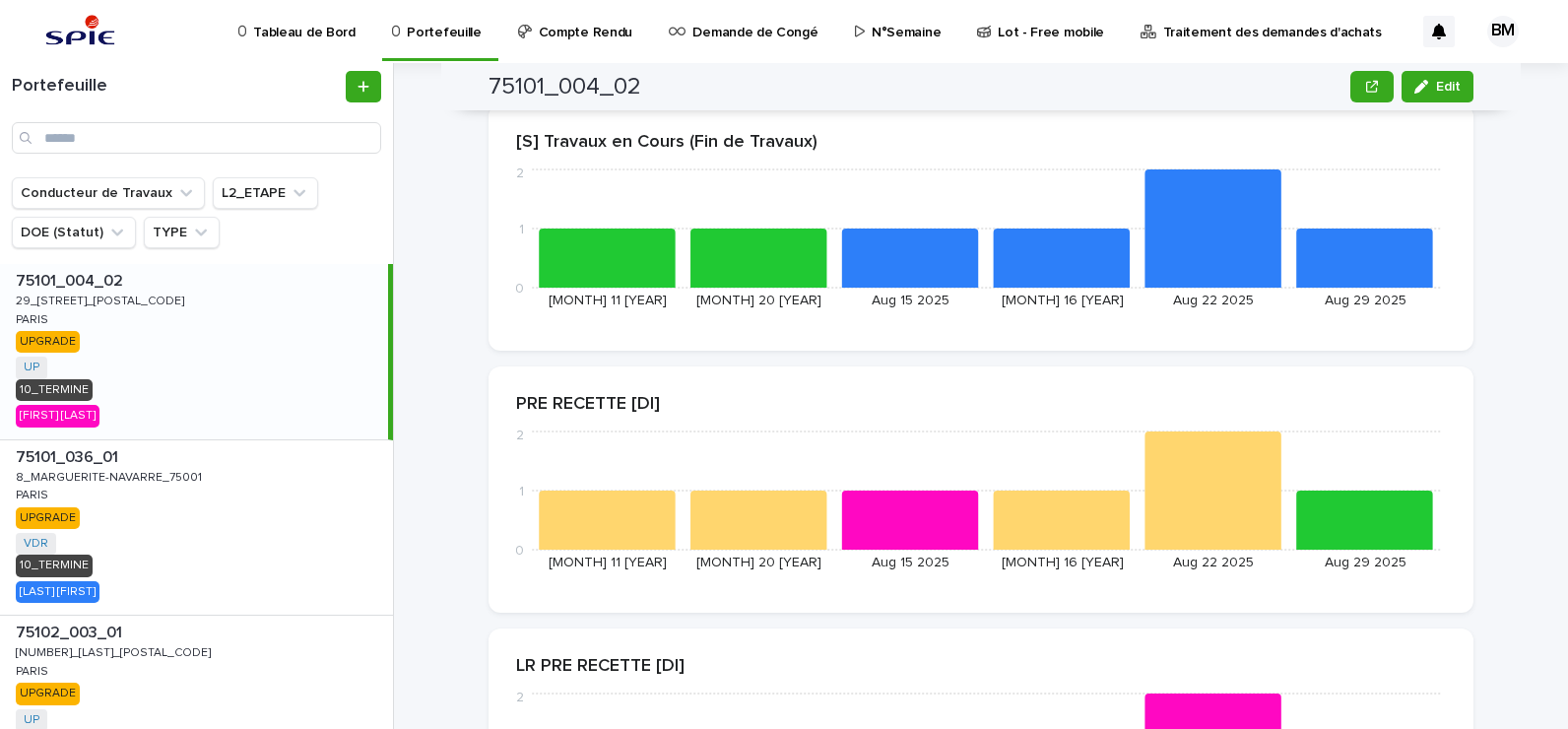 scroll, scrollTop: 15940, scrollLeft: 0, axis: vertical 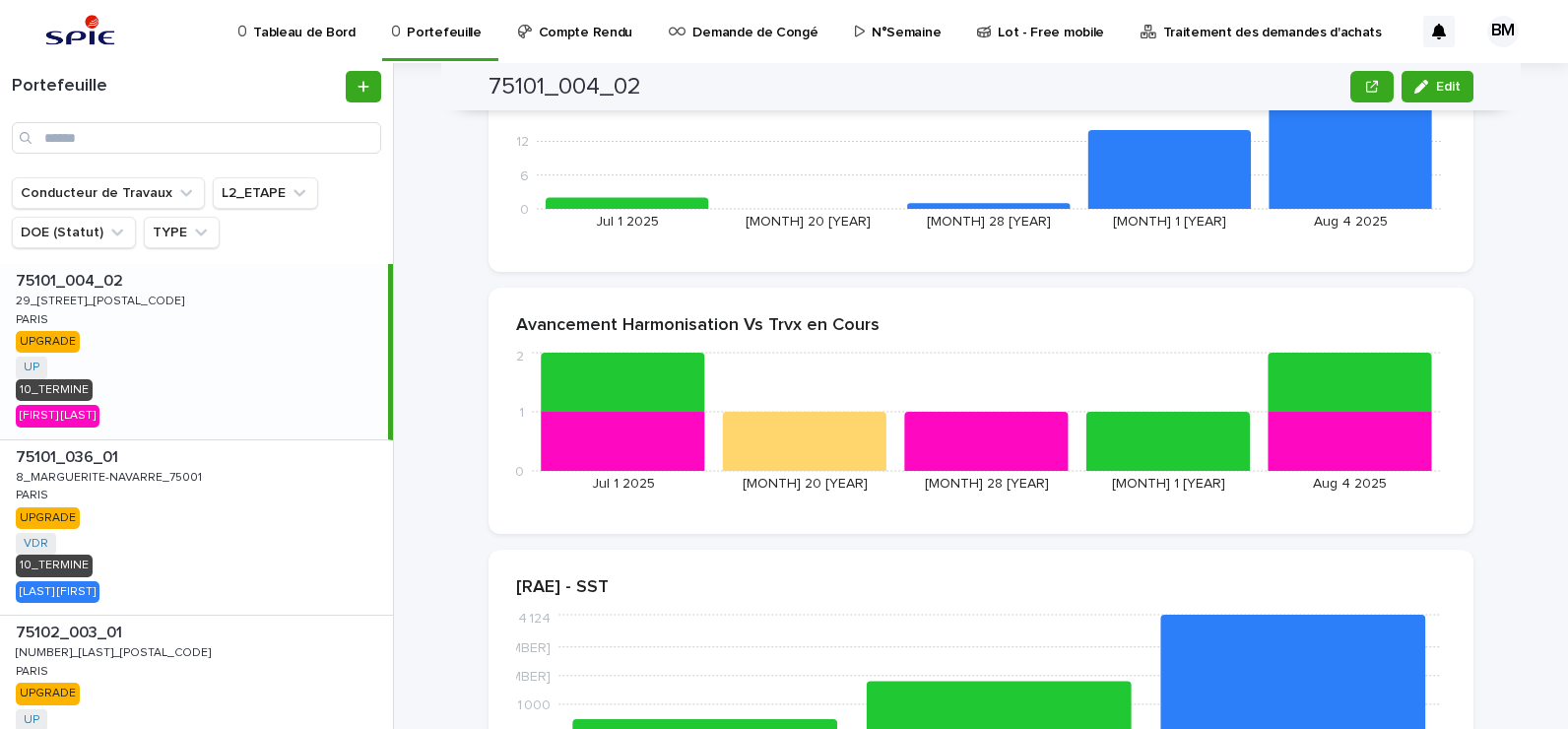 click on "Tableau de Bord" at bounding box center [303, 21] 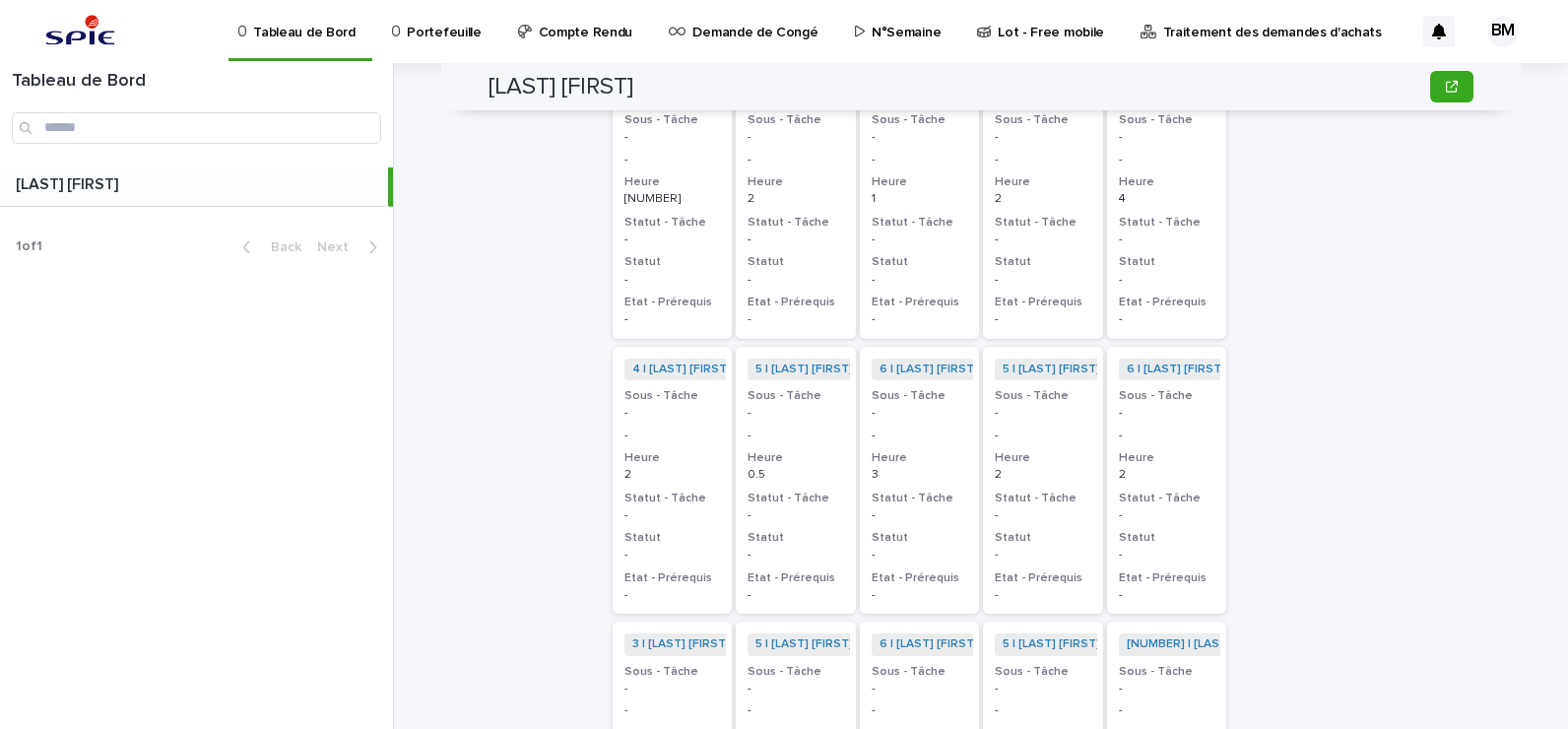 scroll, scrollTop: 2637, scrollLeft: 0, axis: vertical 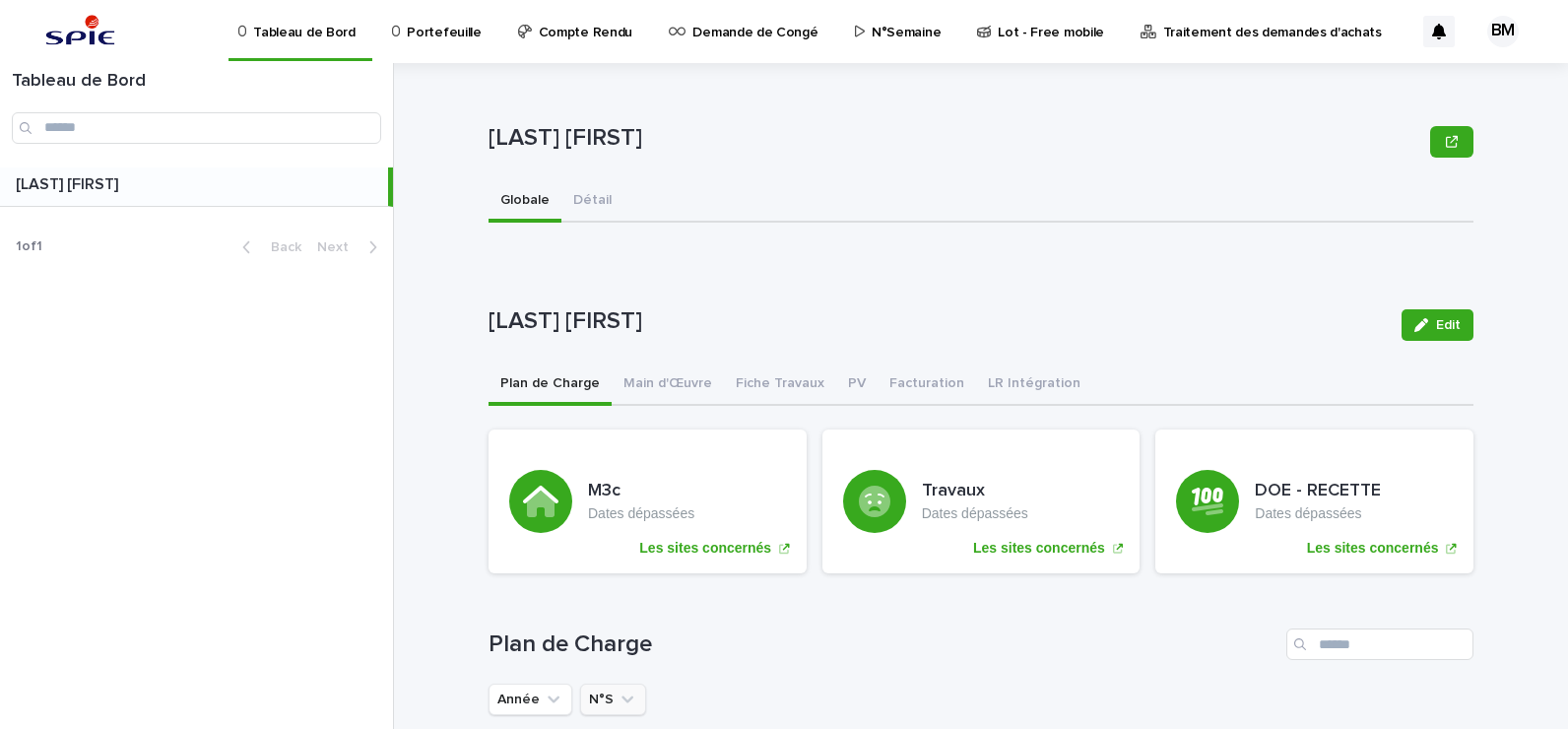 click 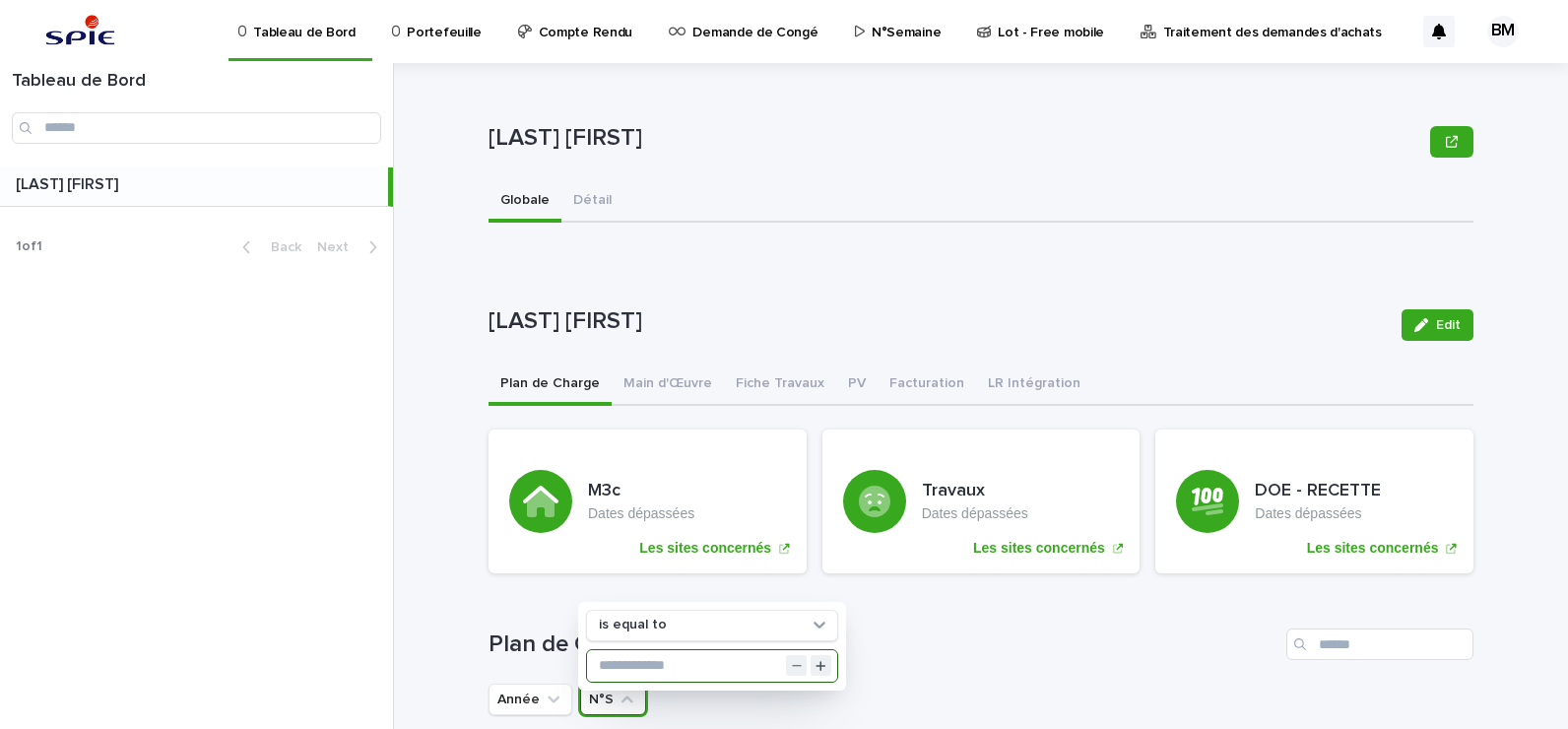 click at bounding box center [712, 666] 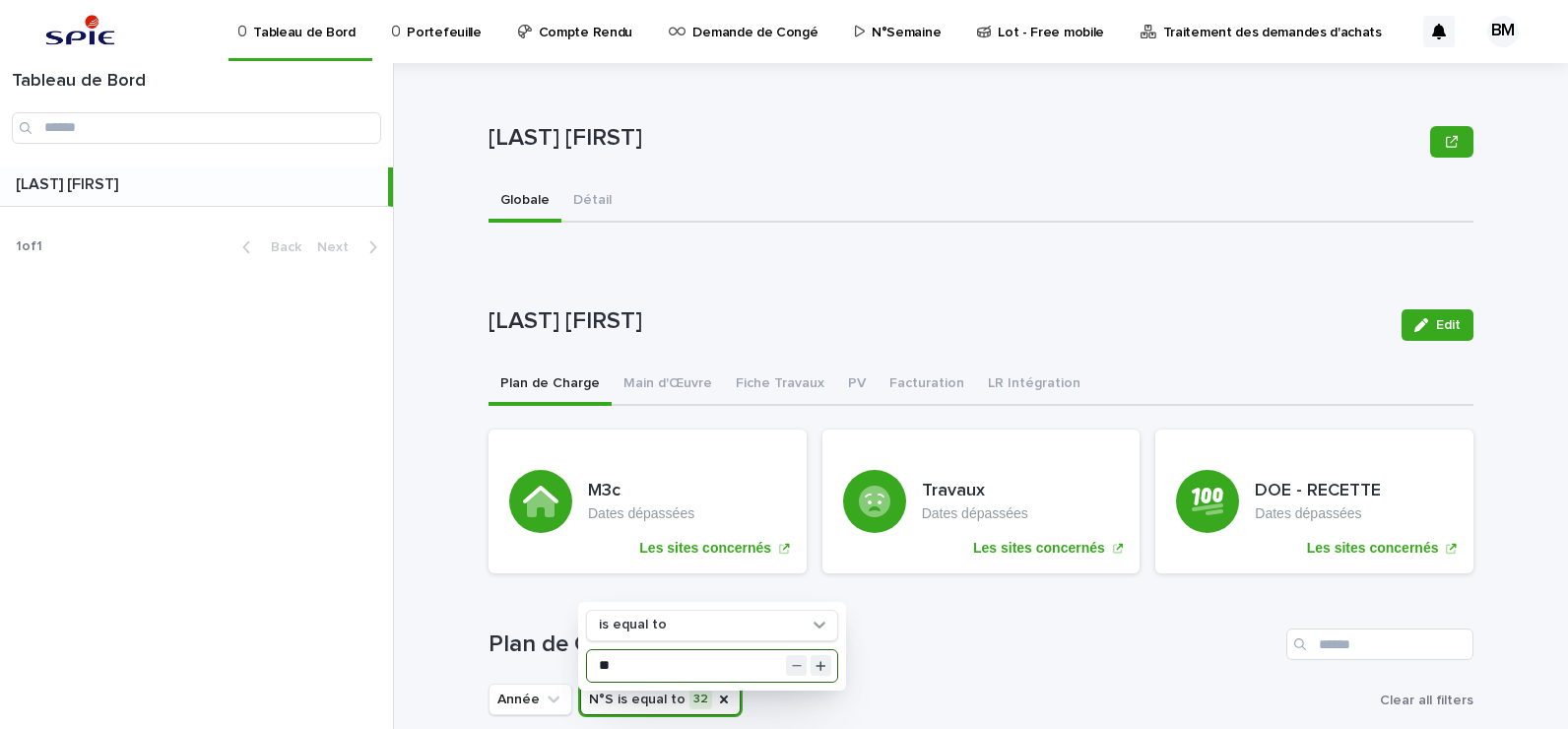 type on "**" 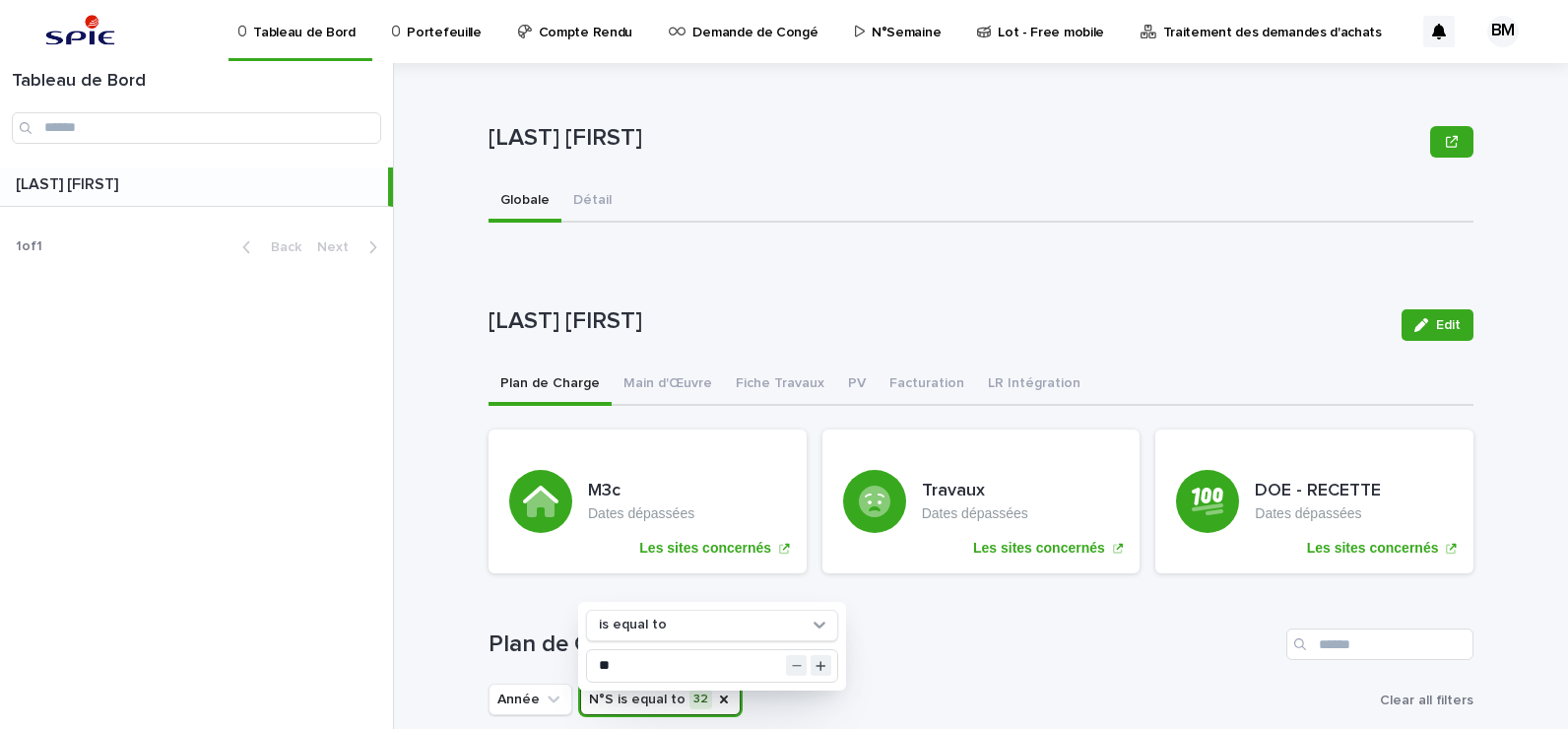 click on "Loading... Saving… Plan de Charge Année N°S is equal to 32 is equal to ** Clear all filters None 01_Lundi 91 1 | BELHAJ  Mohamed_Habib | 2025   + 0 Sous - Tâche - - Heure 3 Statut - Tâche - Statut - Etat - Prérequis - 1 | BELHAJ  Mohamed_Habib | 2025   + 0 Sous - Tâche - - Heure 0.5 Statut - Tâche - Statut - Etat - Prérequis - 1 | BELHAJ  Mohamed_Habib | 2025   + 0 Sous - Tâche - - Heure 2 Statut - Tâche - Statut - Etat - Prérequis - 1 | BELHAJ  Mohamed_Habib | 2025   + 0 Sous - Tâche - - Heure 1.5 Statut - Tâche - Statut - Etat - Prérequis - 3 | BELHAJ  Mohamed_Habib | 2025   + 0 Sous - Tâche - - Heure 2 Statut - Tâche - Statut - Etat - Prérequis - 3 | BELHAJ  Mohamed_Habib | 2025   + 0 Sous - Tâche - - Heure 0.68 Statut - Tâche - Statut - Etat - Prérequis - 3 | BELHAJ  Mohamed_Habib | 2025   + 0 Sous - Tâche - - Heure 0.32 Statut - Tâche - Statut - Etat - Prérequis - 3 | BELHAJ  Mohamed_Habib | 2025   + 0 Sous - Tâche - - Heure 1.5 Statut - Tâche - Statut - Etat - Prérequis -   +" at bounding box center (981, 3548) 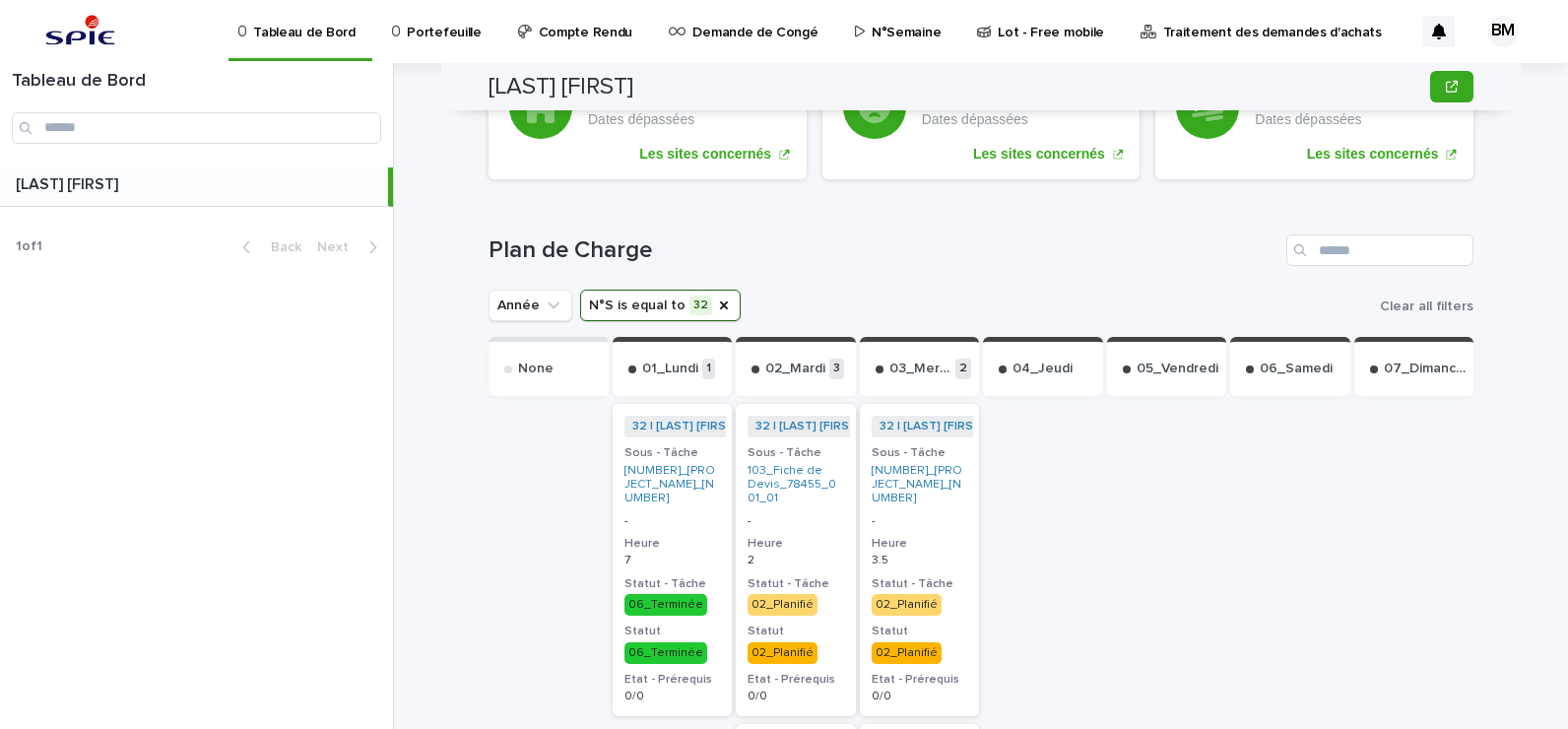 scroll, scrollTop: 788, scrollLeft: 0, axis: vertical 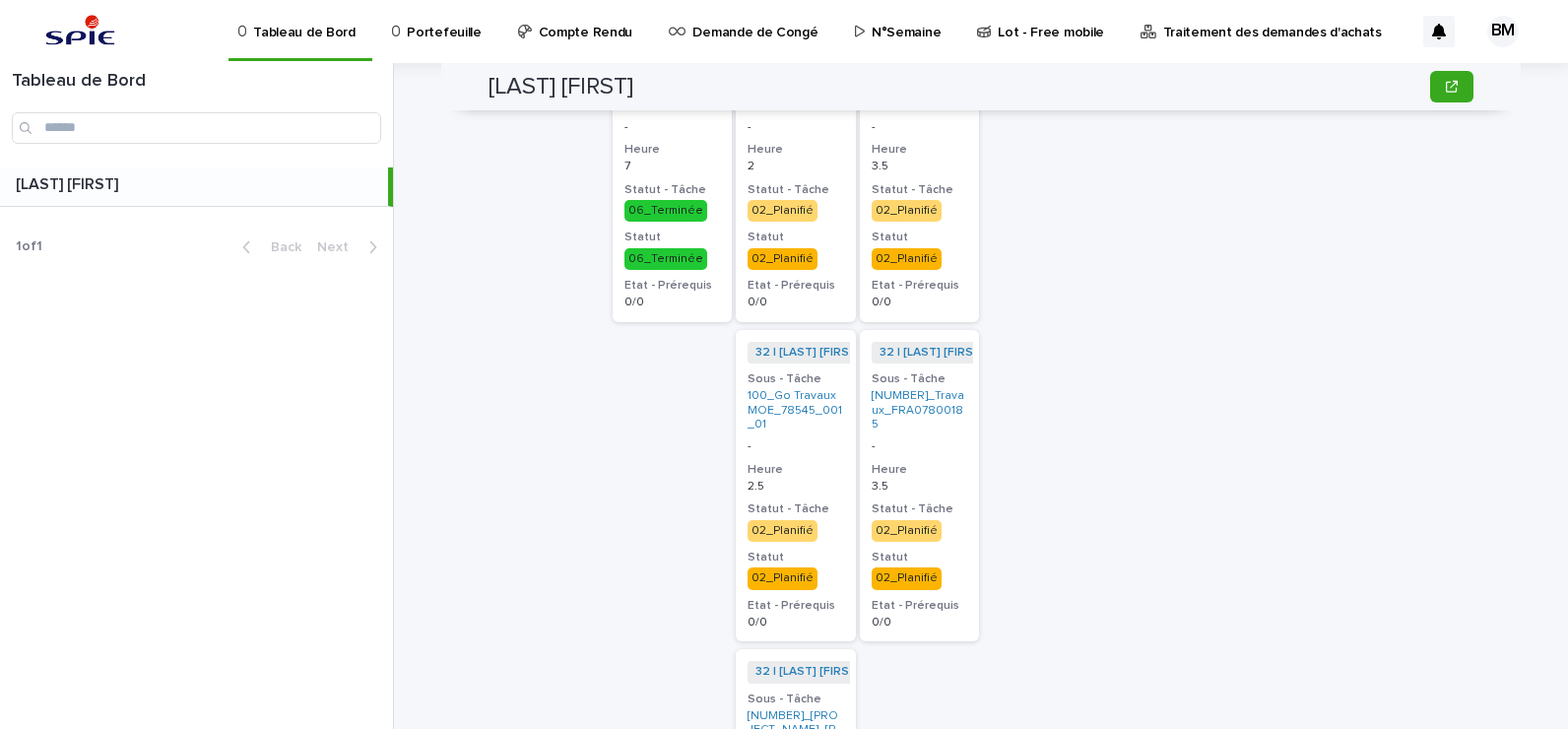 click on "N°Semaine" at bounding box center (906, 21) 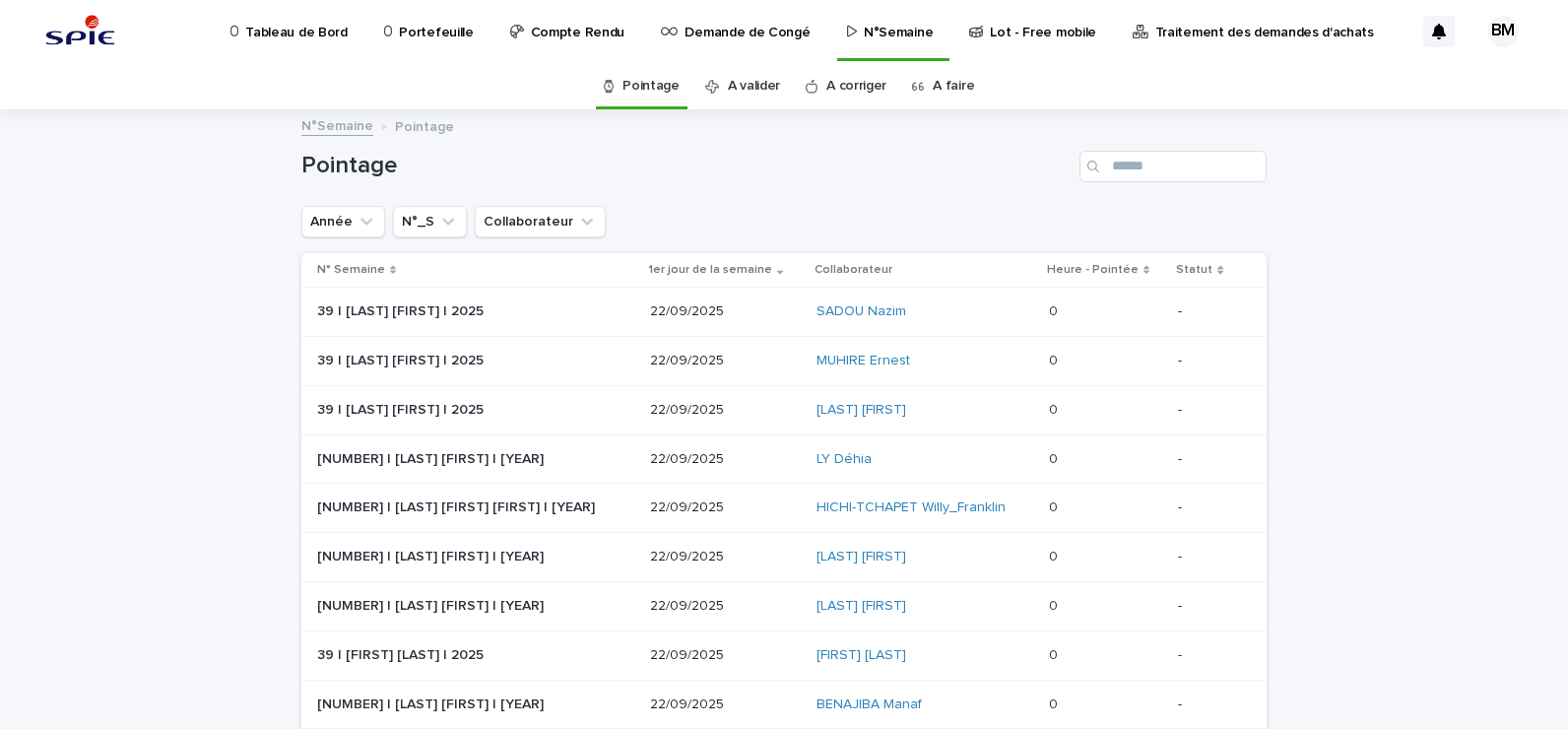 click on "A faire" at bounding box center (953, 86) 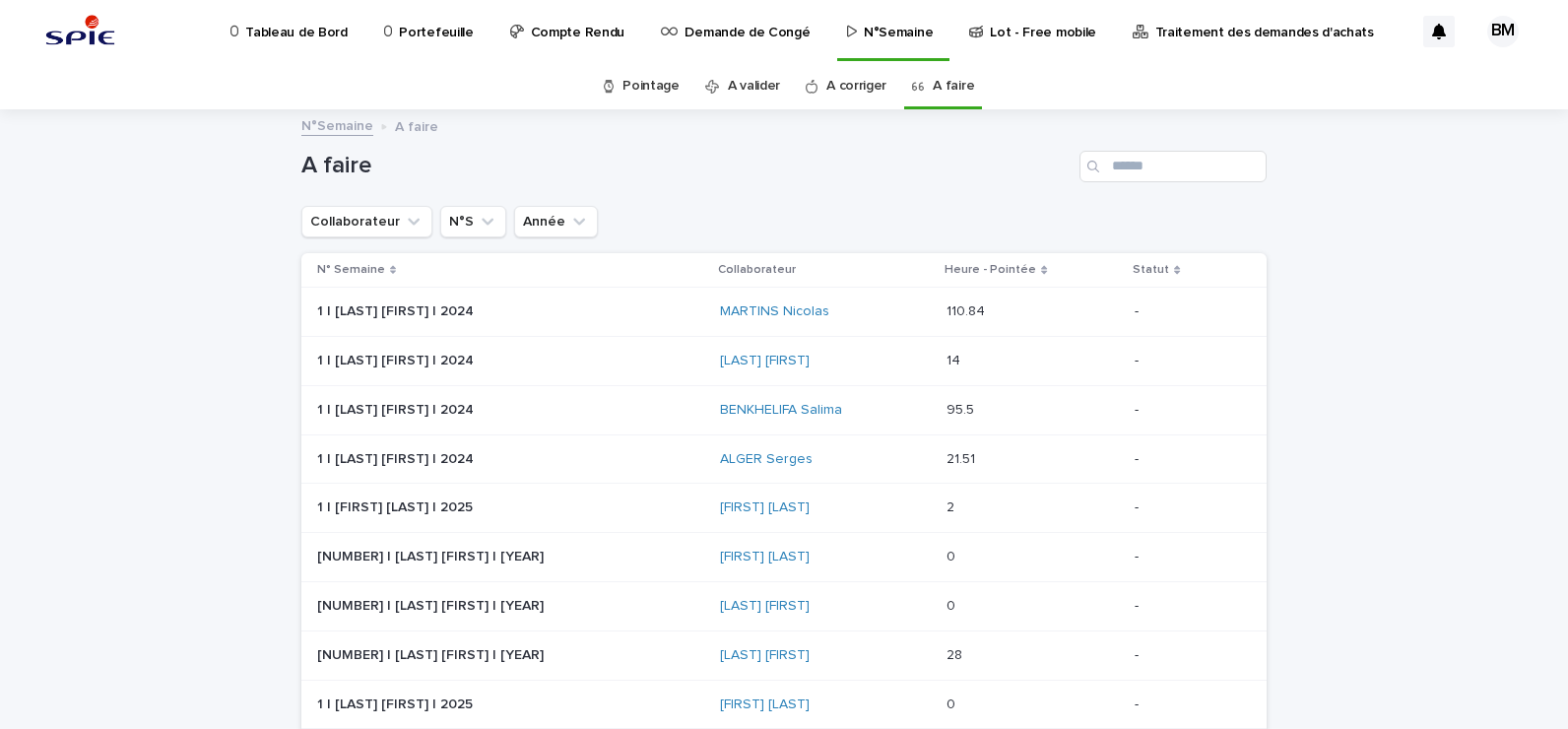 click at bounding box center (1095, 166) 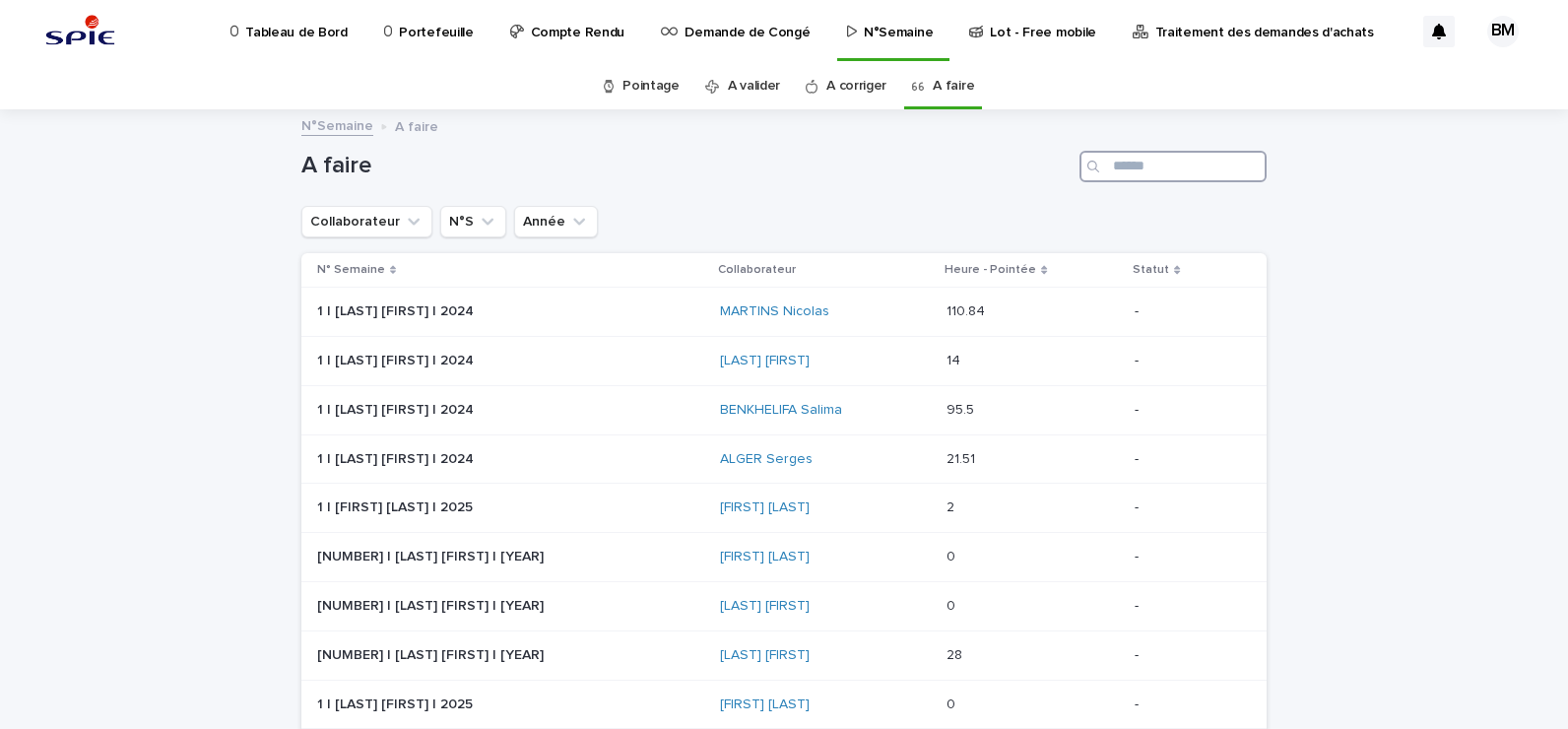click at bounding box center (1173, 166) 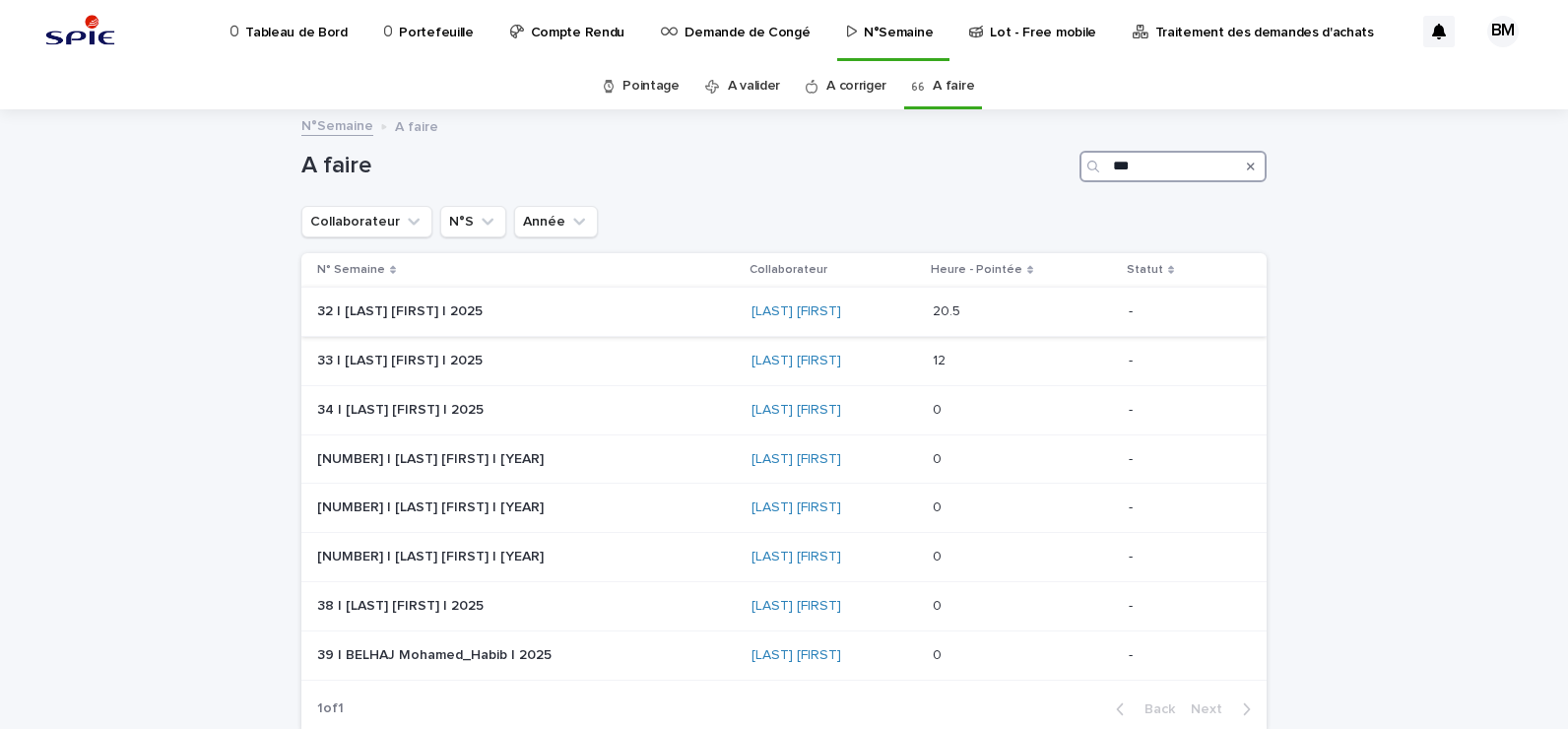 type on "***" 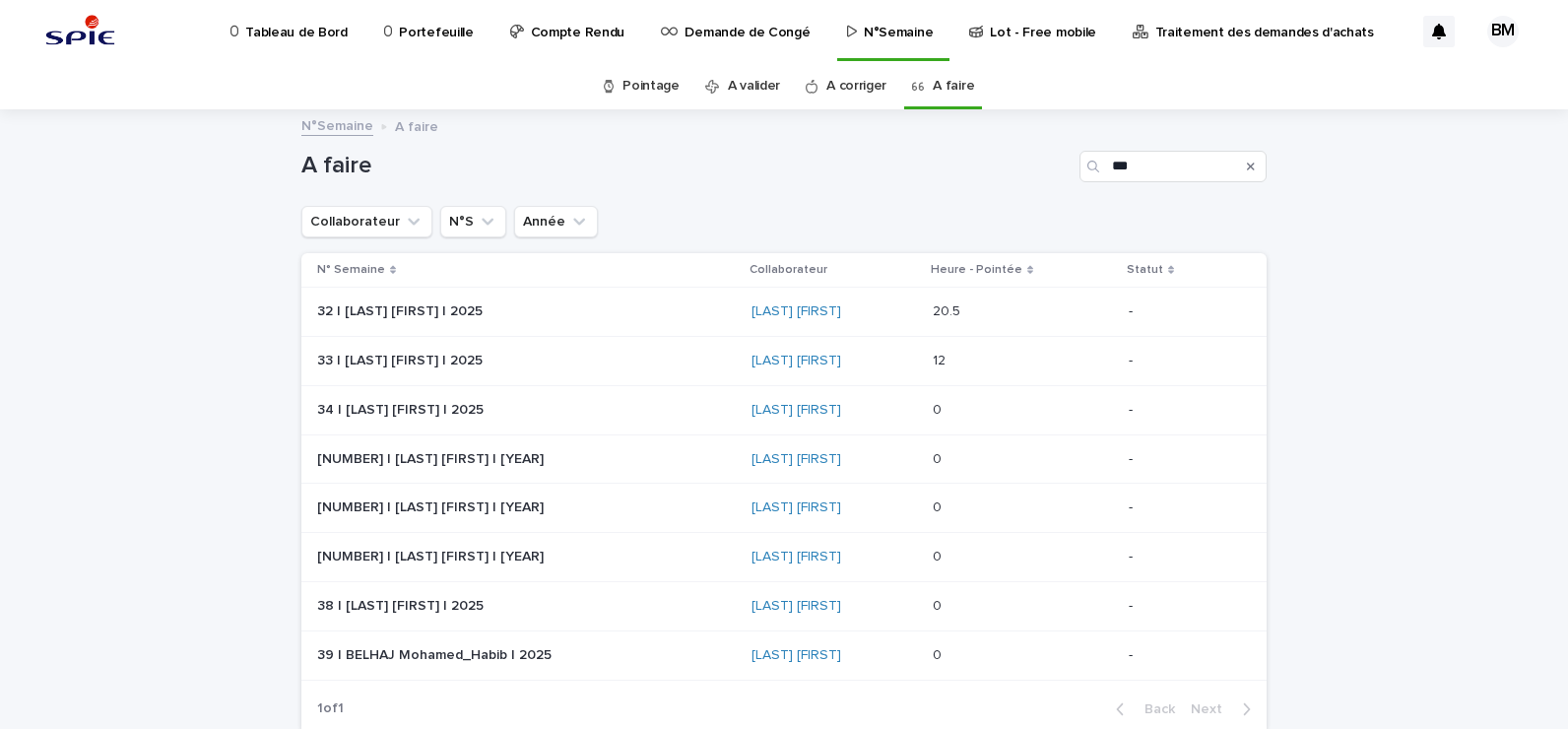 click at bounding box center (1018, 311) 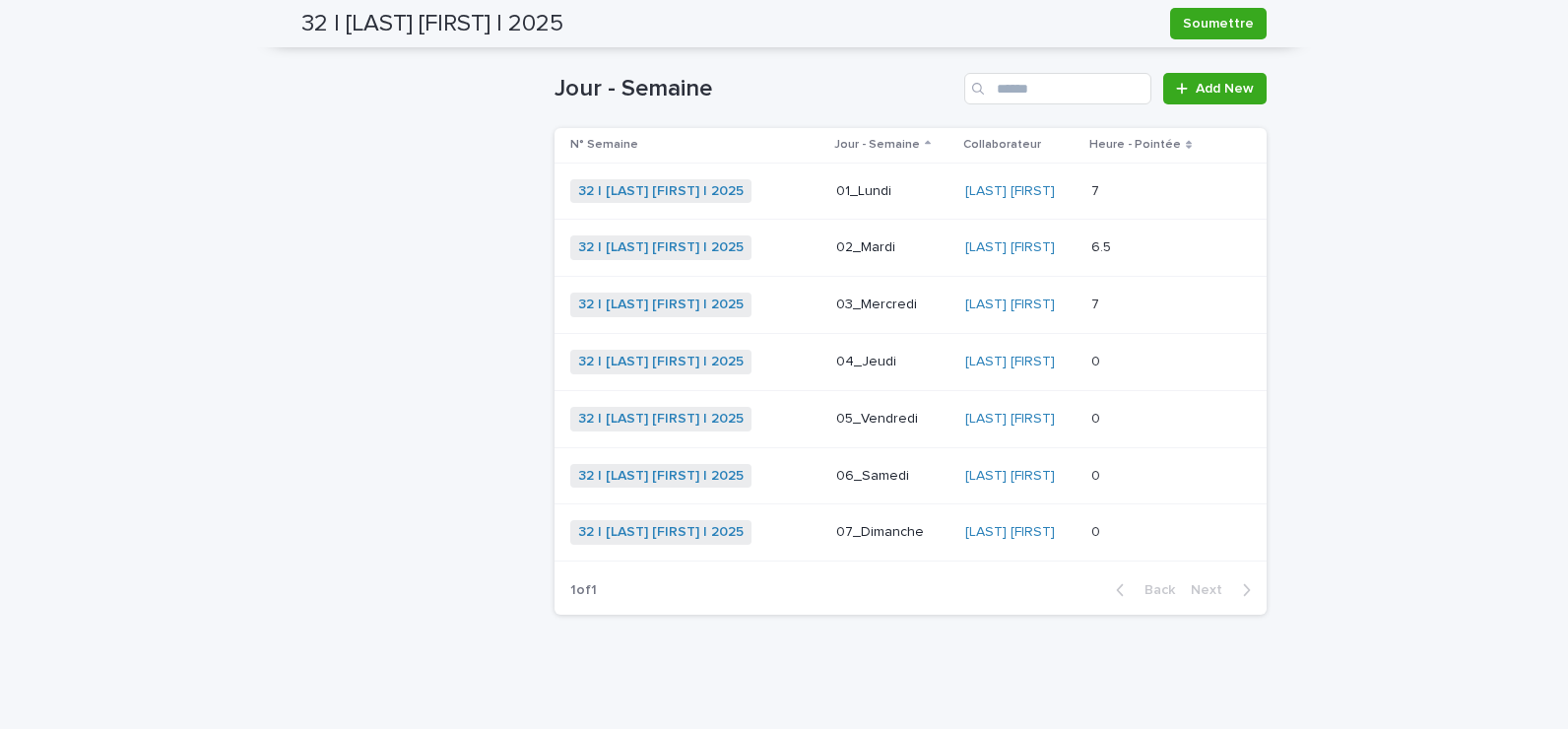 scroll, scrollTop: 575, scrollLeft: 0, axis: vertical 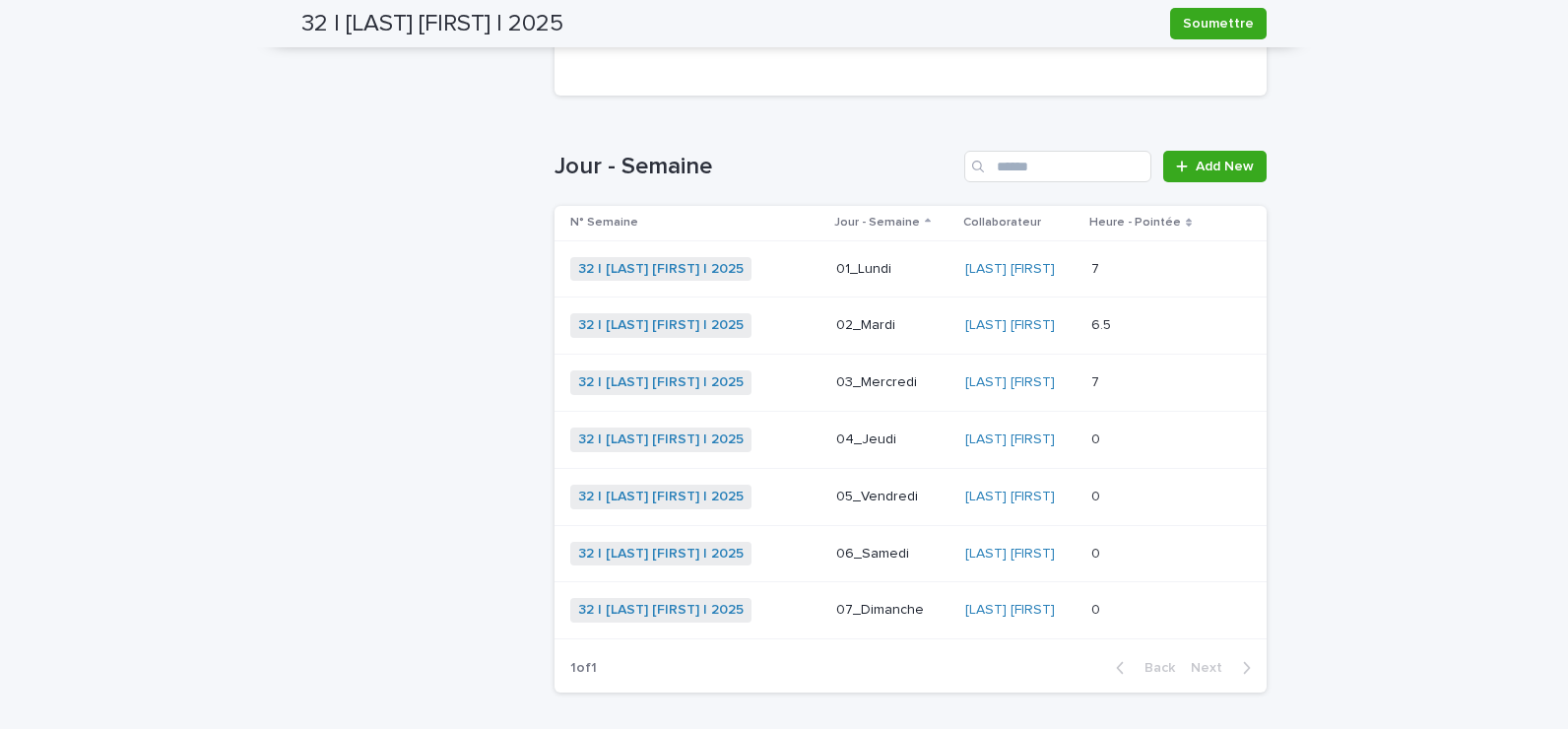 click on "Loading... Saving… Loading... Saving… 32 | BELHAJ  Mohamed_Habib | 2025 Soumettre Soumettre 32 | BELHAJ  Mohamed_Habib | 2025 Sorry, there was an error saving your record. Please try again. Please fill out the required fields below. Loading... Saving… Loading... Saving… Loading... Saving… Statut - Loading... Saving… 1er jour de la semaine 04/08/2025 Date Pointage - Date Injection CR - Loading... Saving… Collaborateur BELHAJ  Mohamed_Habib   Heure - Pointée 20.5 Montant - Pointé 1259.29 Loading... Saving… Commande - Consultant - Loading... Saving… Jour - Semaine Add New N° Semaine Jour - Semaine Collaborateur Heure - Pointée 32 | BELHAJ  Mohamed_Habib | 2025   + 0 01_Lundi BELHAJ  Mohamed_Habib   7 7   32 | BELHAJ  Mohamed_Habib | 2025   + 0 02_Mardi BELHAJ  Mohamed_Habib   6.5 6.5   32 | BELHAJ  Mohamed_Habib | 2025   + 0 03_Mercredi BELHAJ  Mohamed_Habib   7 7   32 | BELHAJ  Mohamed_Habib | 2025   + 0 04_Jeudi BELHAJ  Mohamed_Habib   0 0   32 | BELHAJ  Mohamed_Habib | 2025   + 0   0" at bounding box center [784, 171] 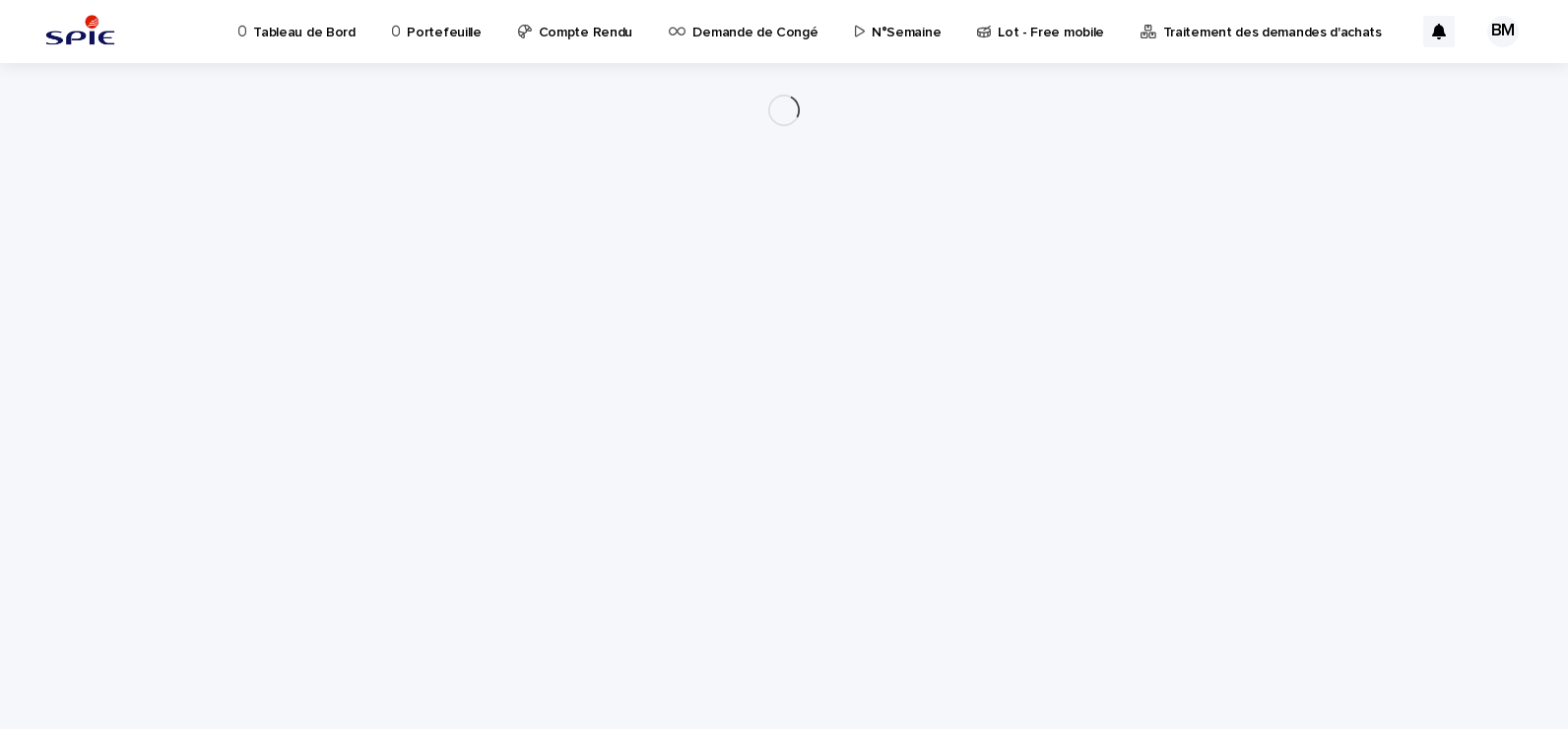 scroll, scrollTop: 0, scrollLeft: 0, axis: both 